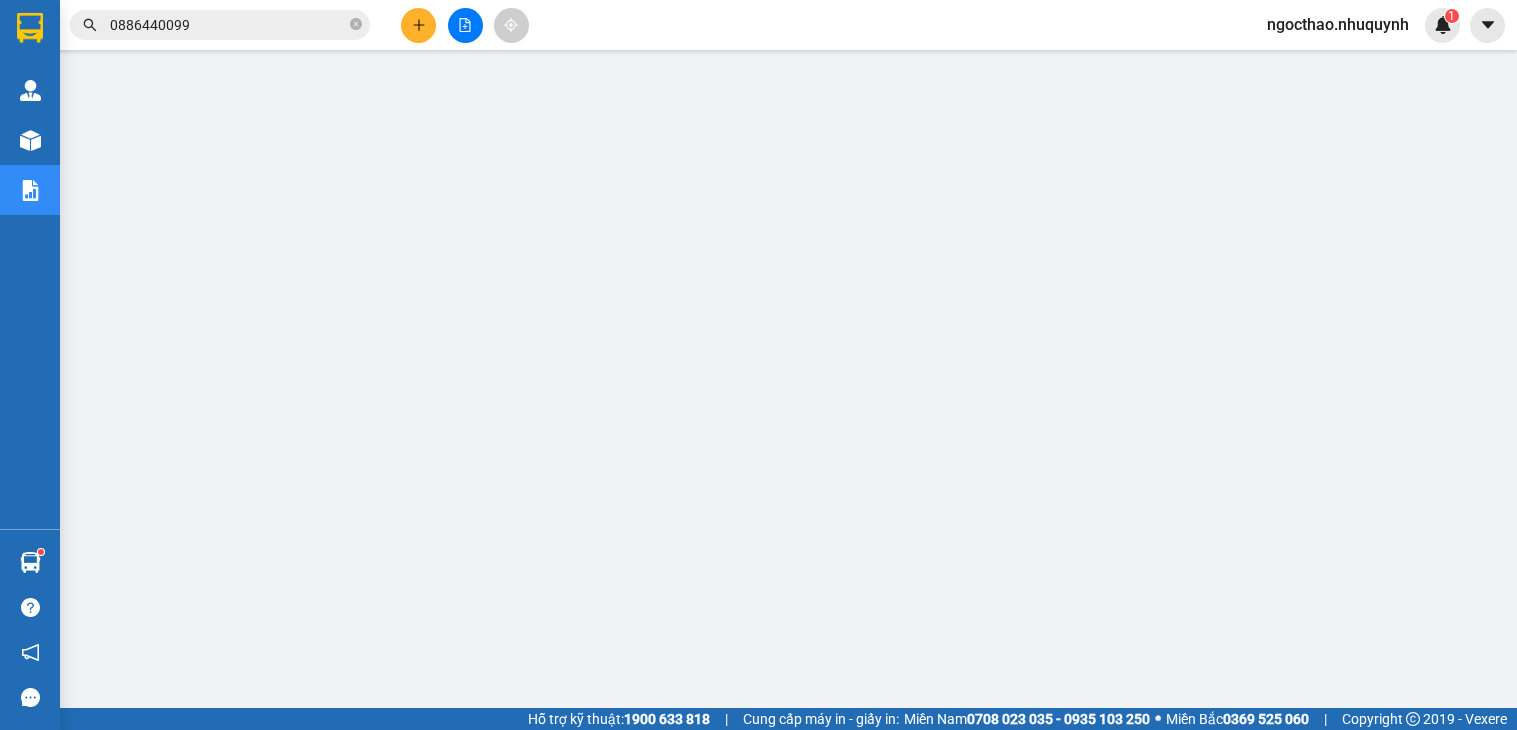 scroll, scrollTop: 0, scrollLeft: 0, axis: both 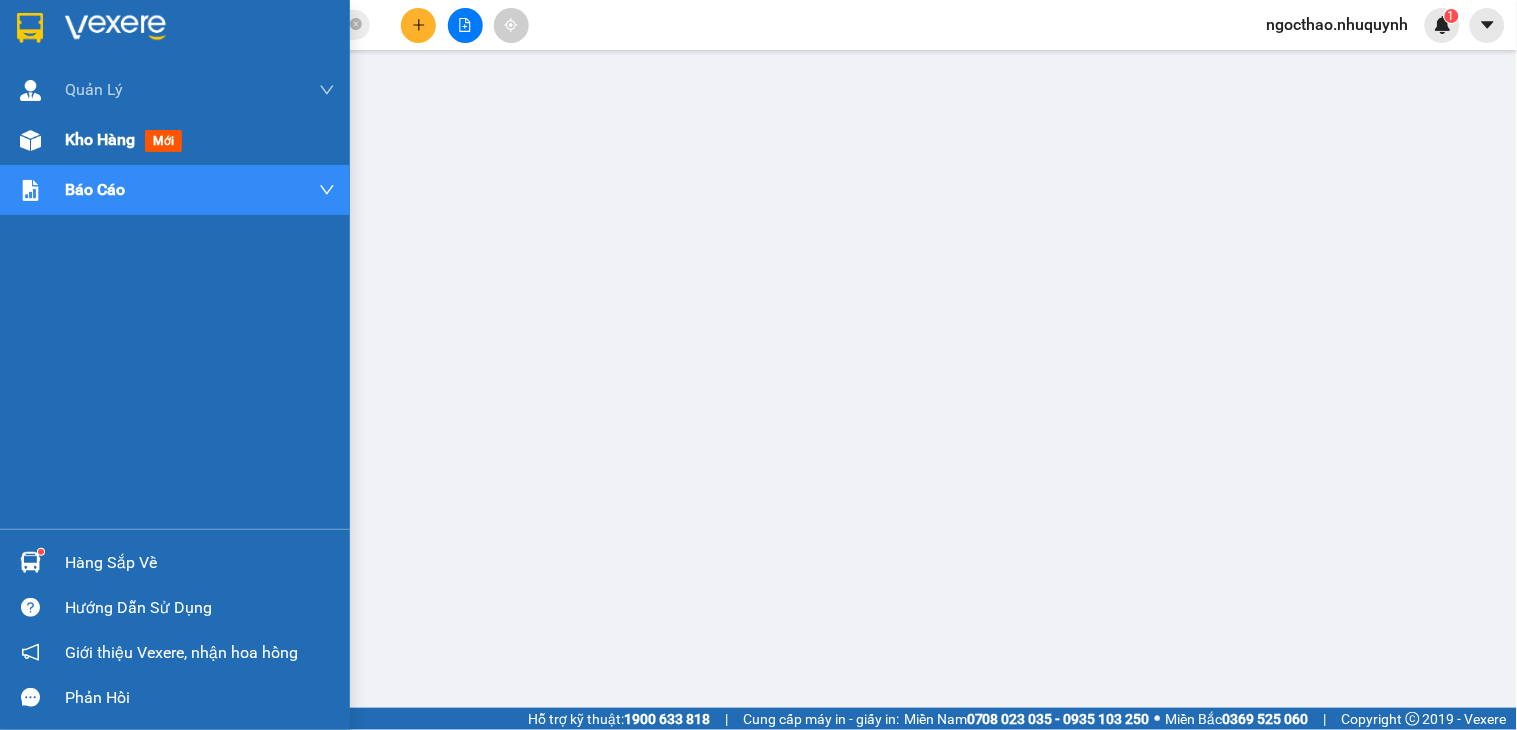 click on "Kho hàng" at bounding box center (100, 139) 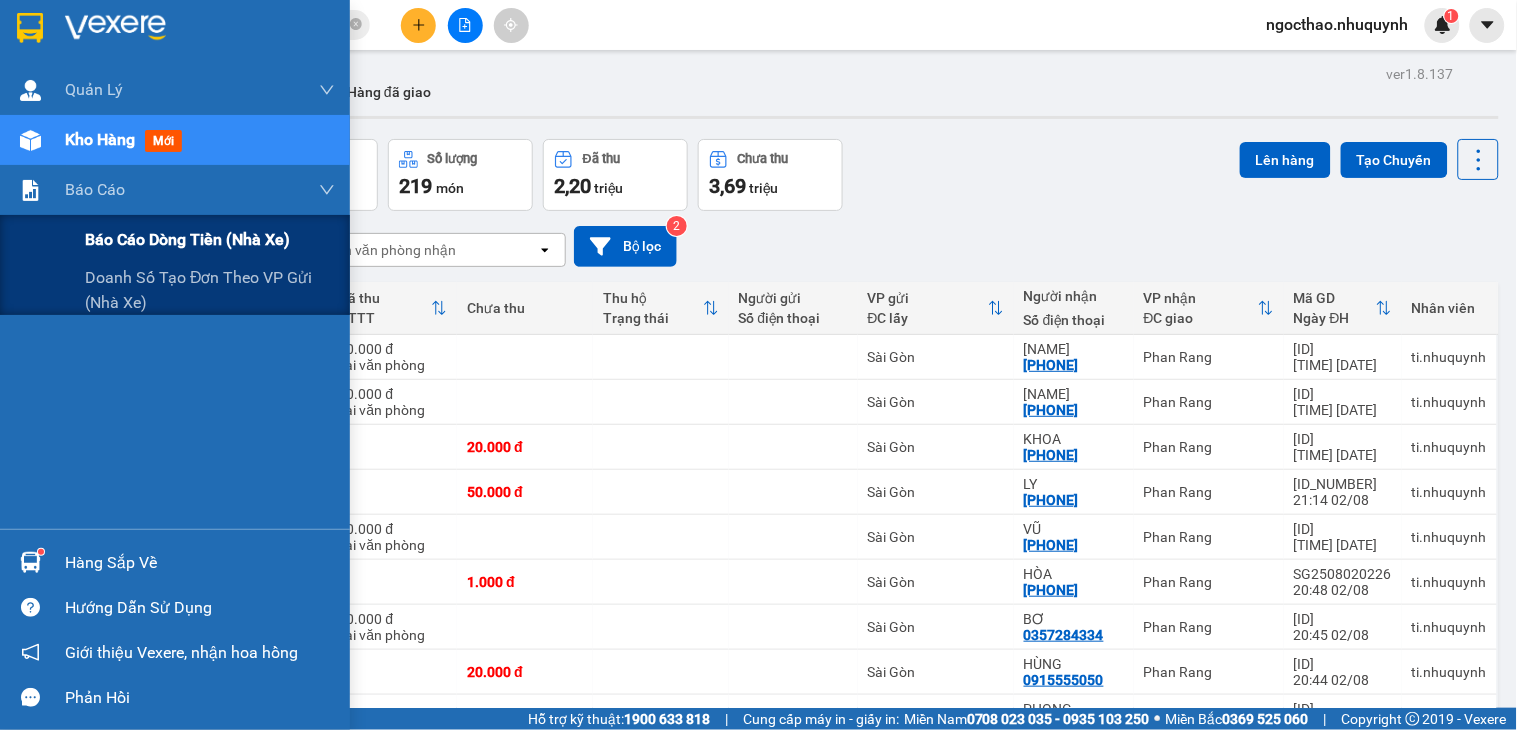 click on "Báo cáo dòng tiền (nhà xe)" at bounding box center (187, 239) 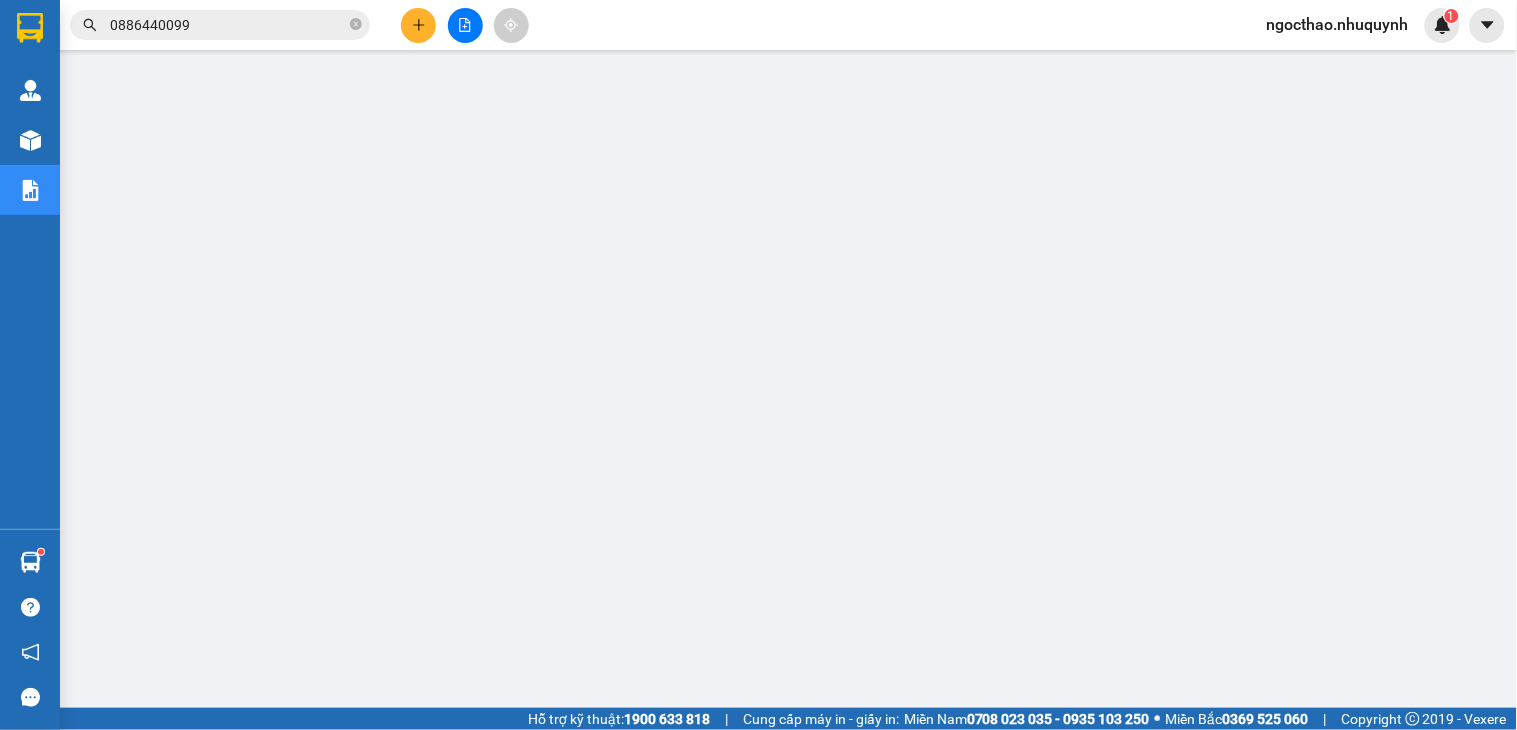 click at bounding box center [465, 25] 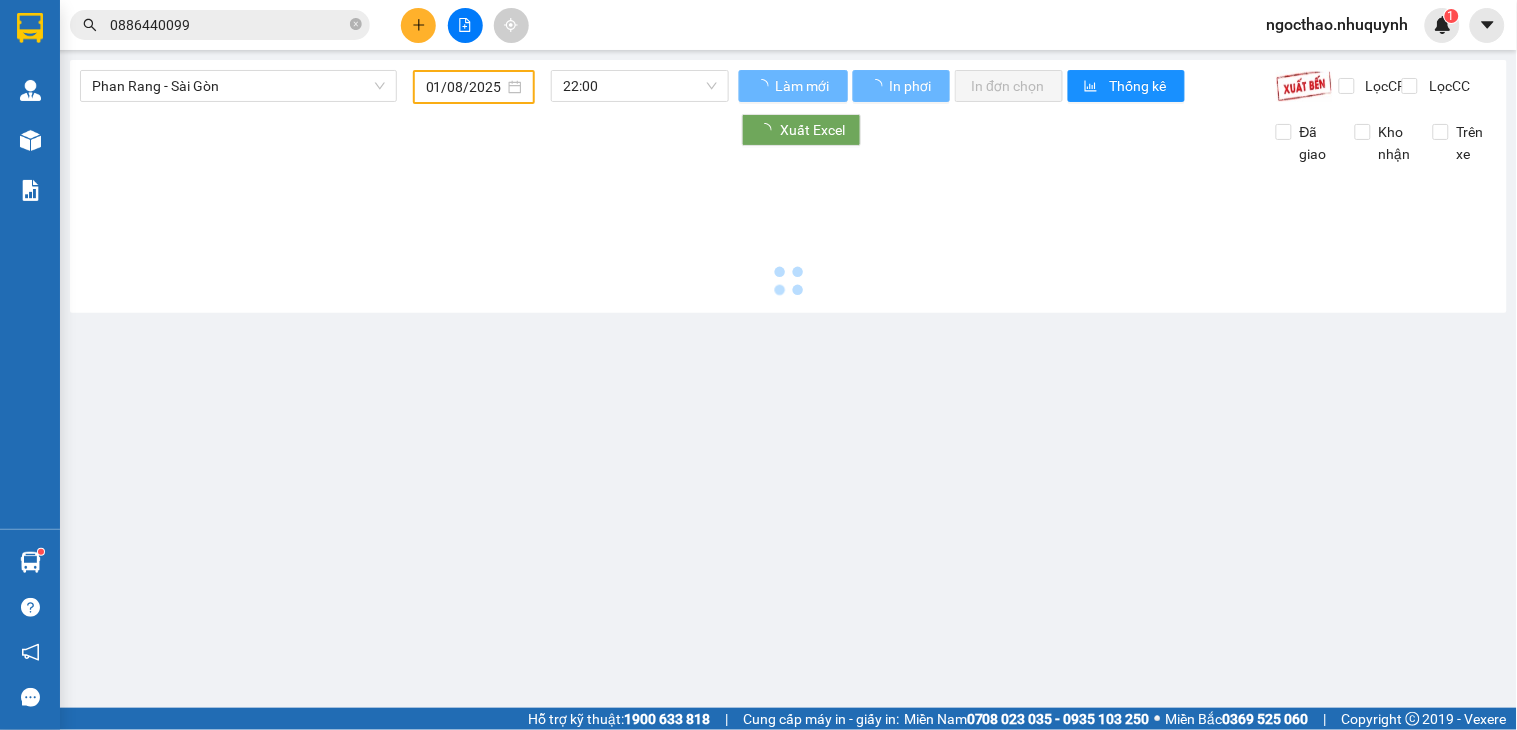 click on "01/08/2025" at bounding box center (465, 87) 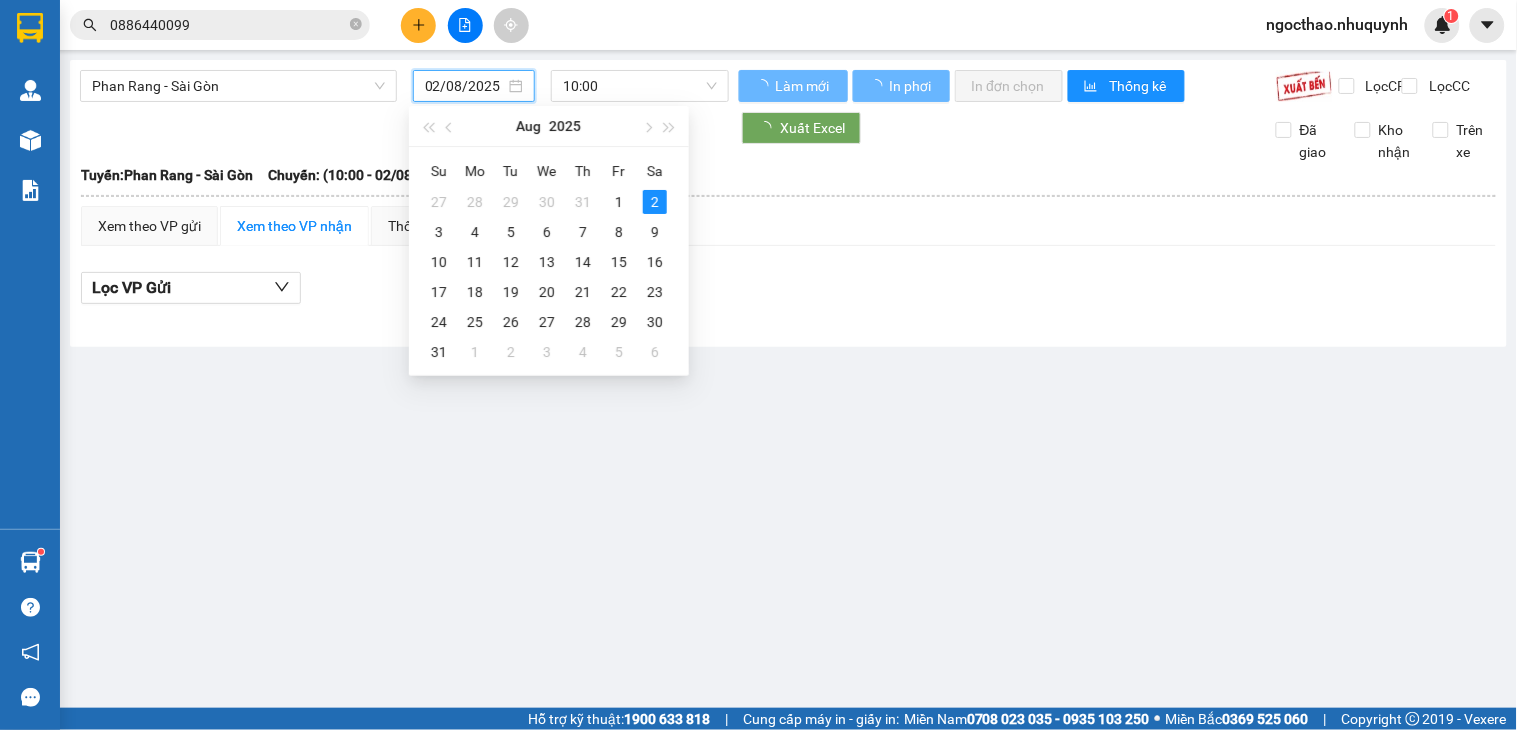 click on "02/08/2025" at bounding box center (465, 86) 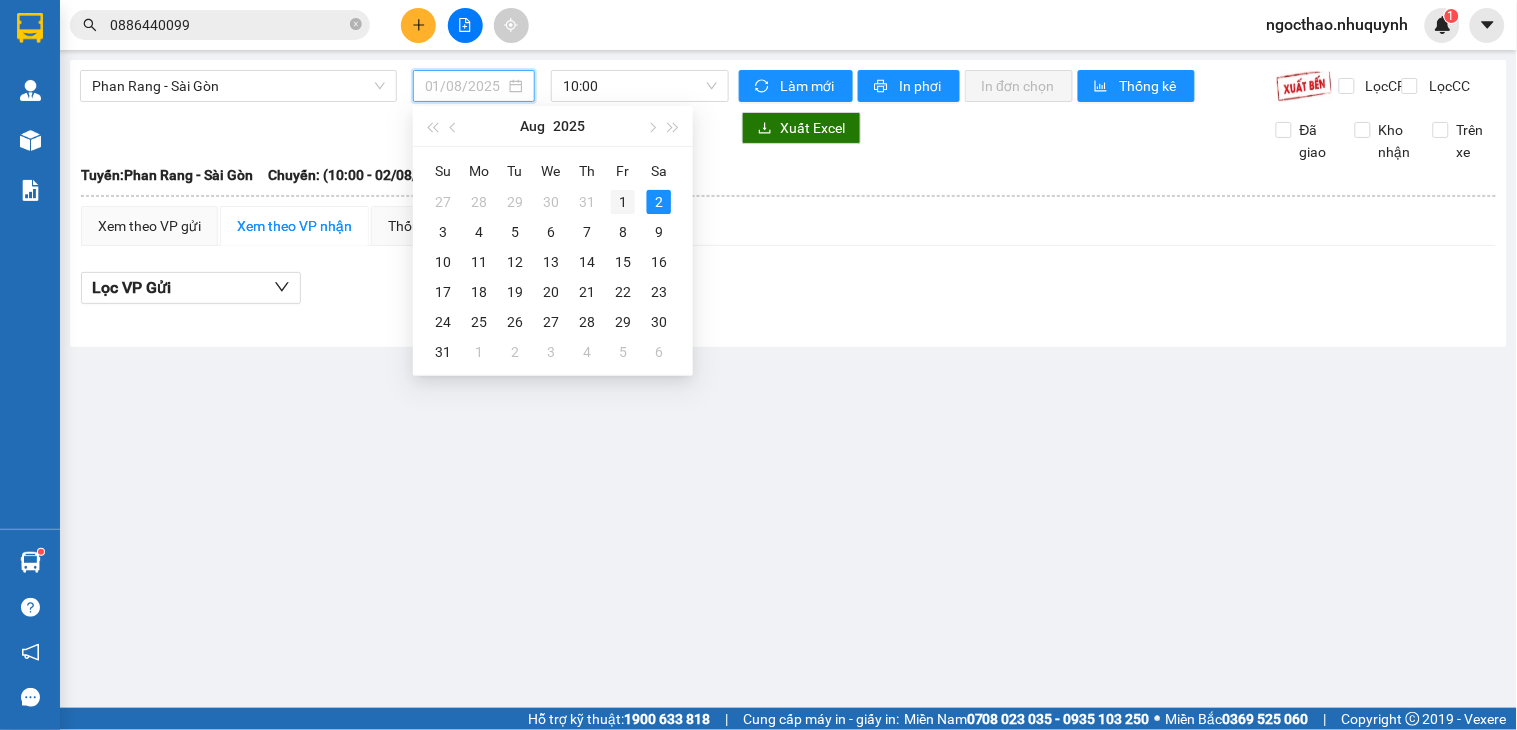 click on "1" at bounding box center [623, 202] 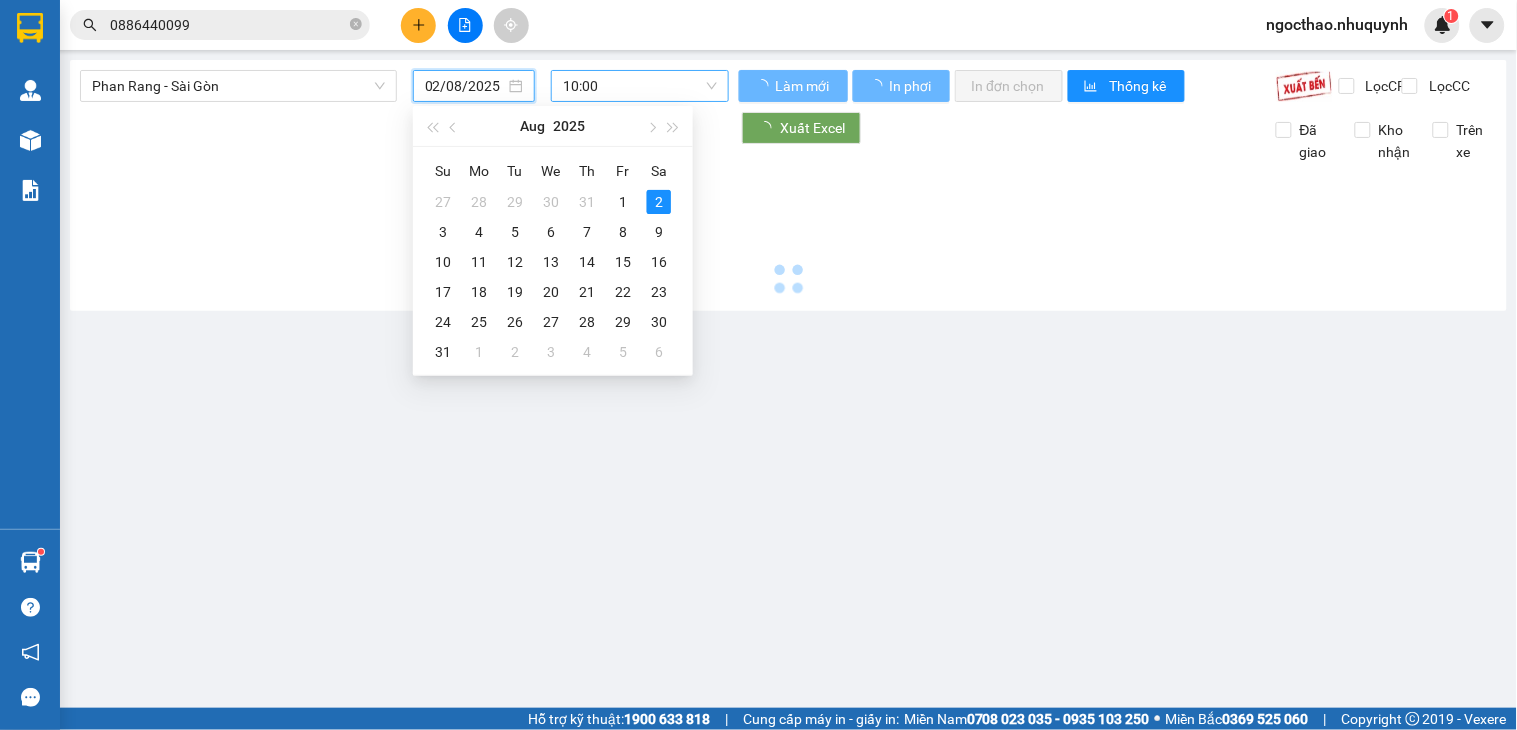 click on "10:00" at bounding box center (640, 86) 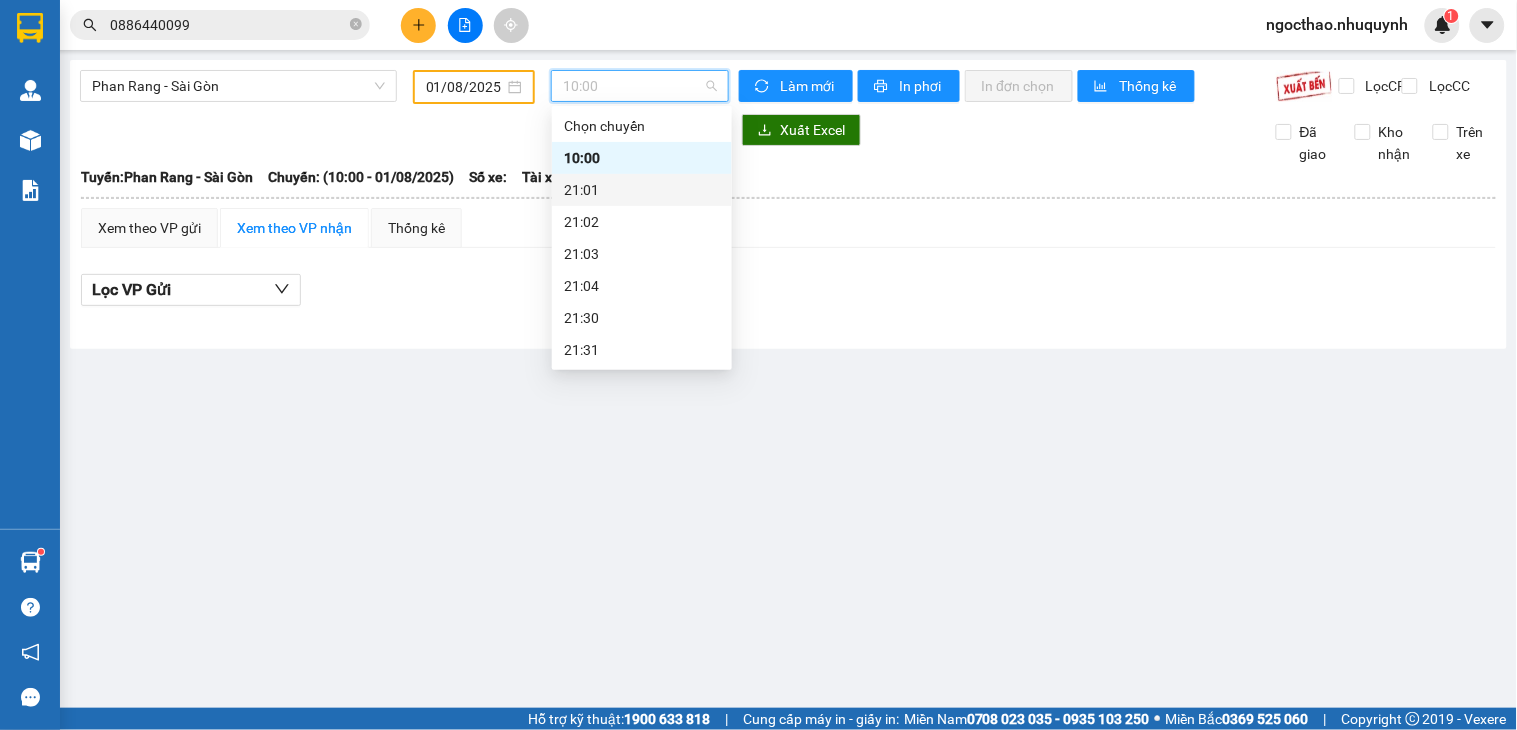 scroll, scrollTop: 96, scrollLeft: 0, axis: vertical 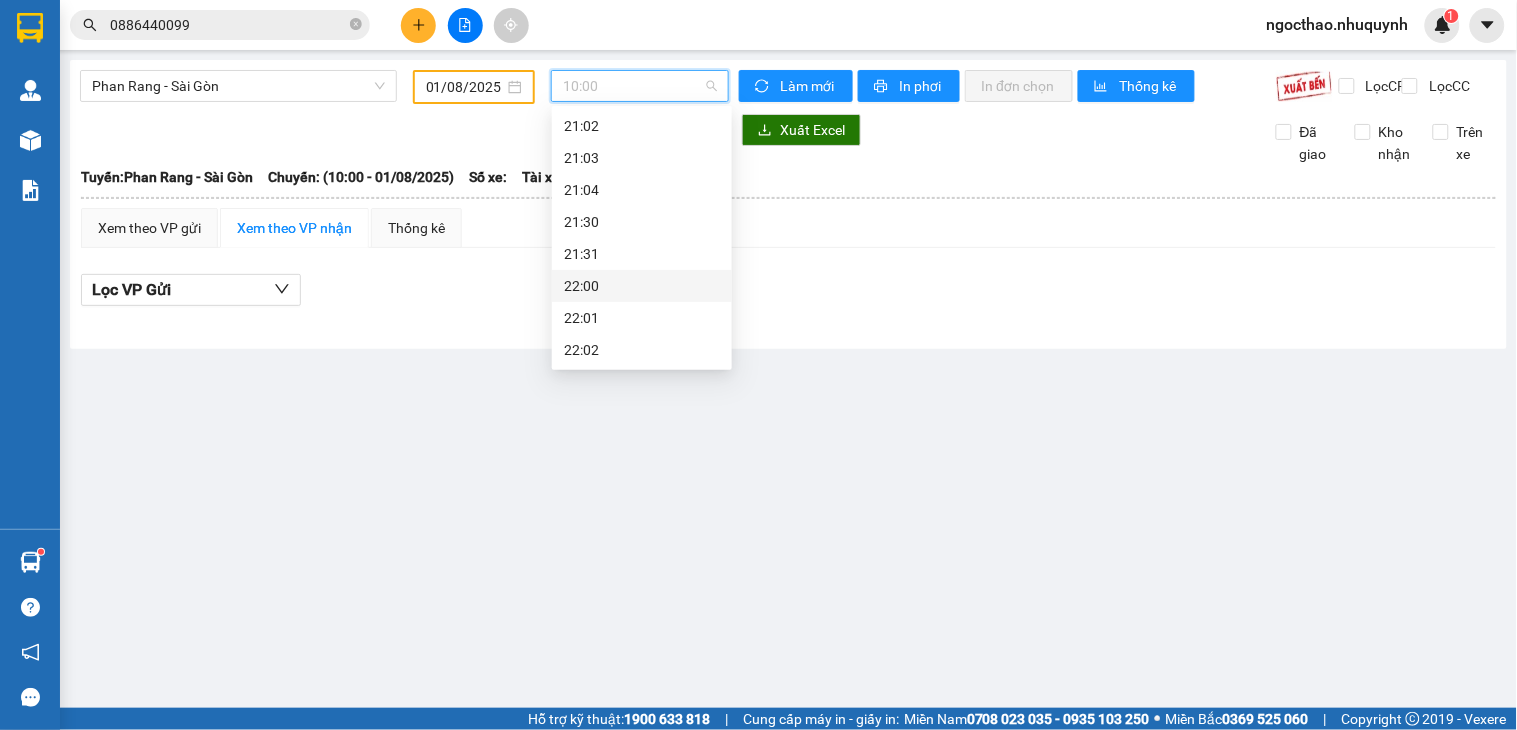 drag, startPoint x: 612, startPoint y: 274, endPoint x: 1508, endPoint y: 161, distance: 903.0975 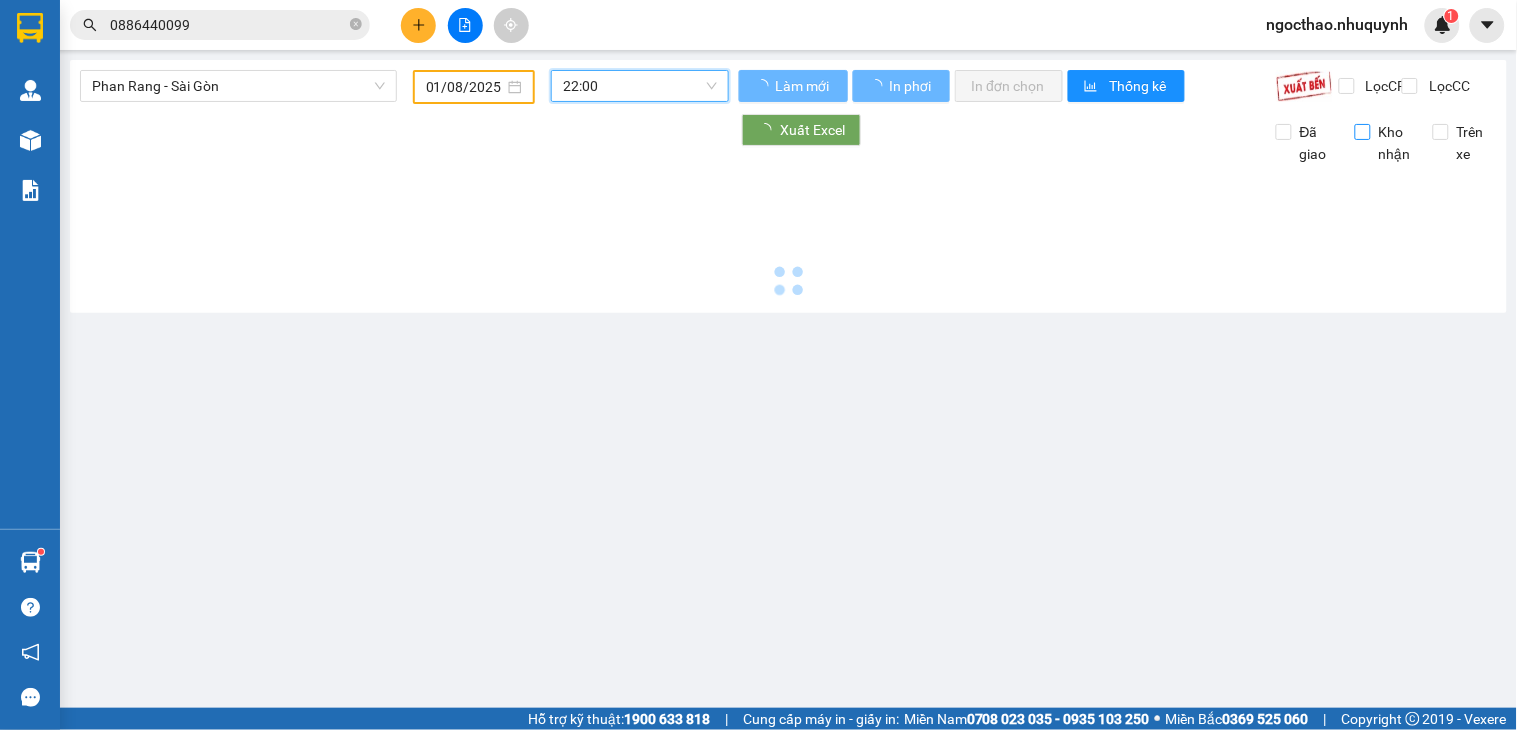 click on "Lọc  CC" at bounding box center [1447, 86] 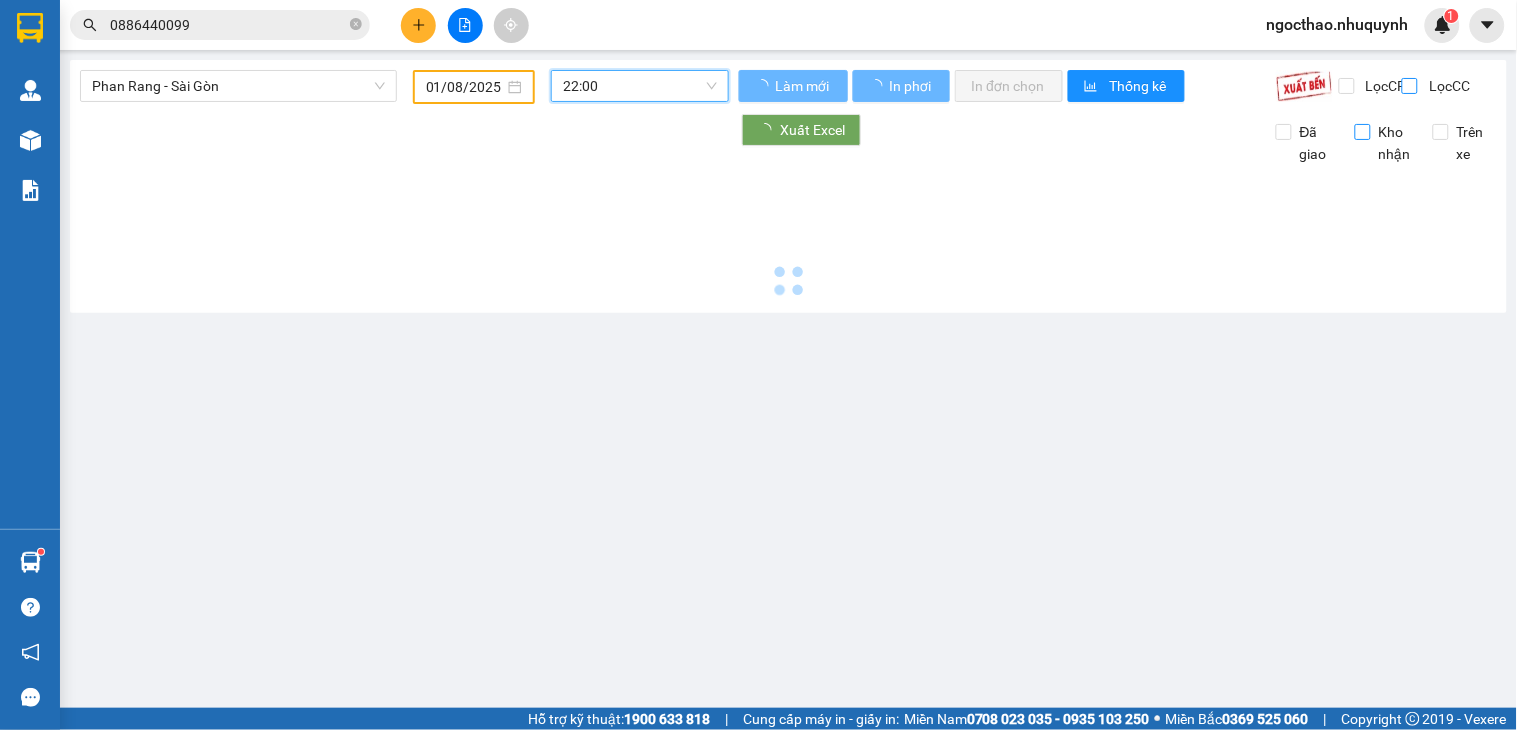click on "Lọc  CC" at bounding box center [1411, 86] 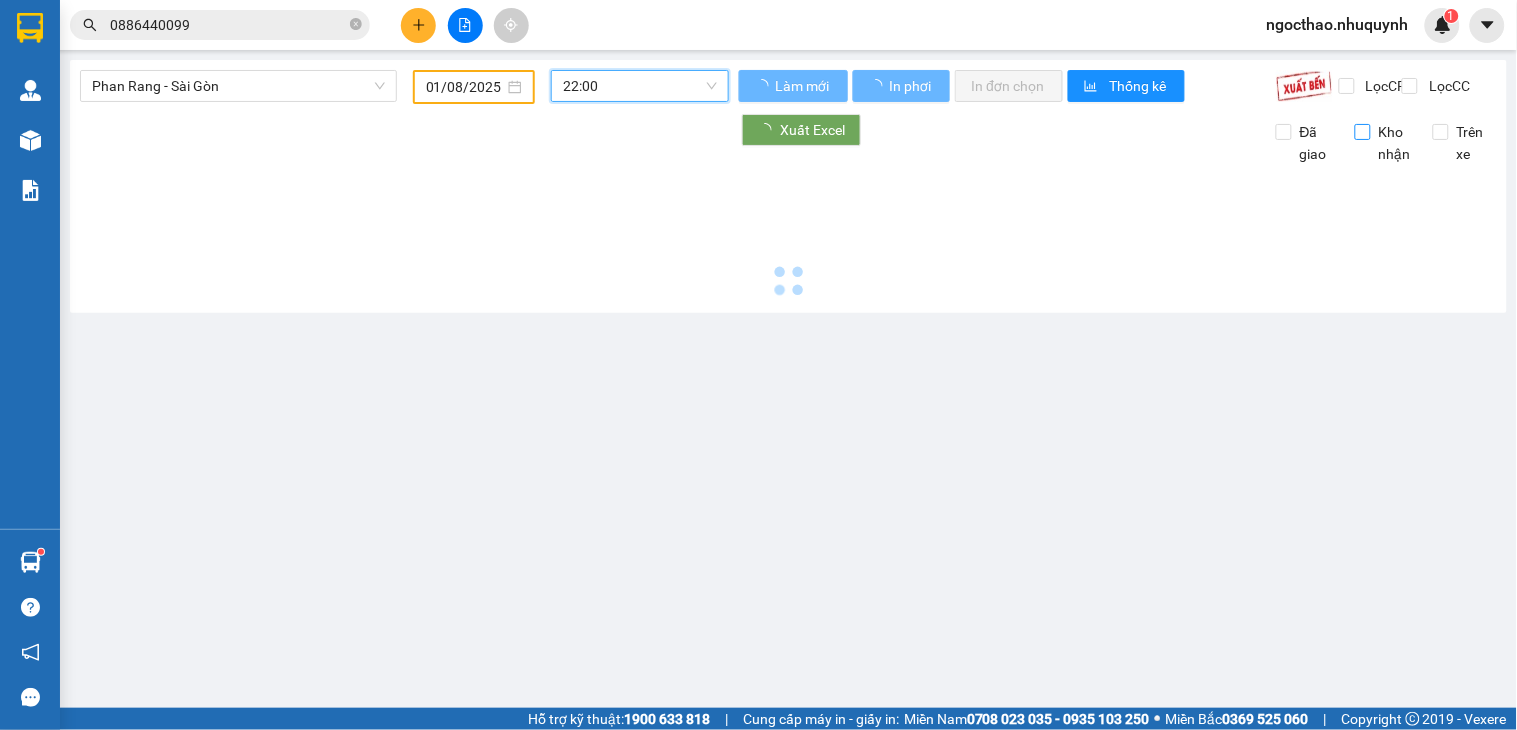 click on "Đã giao" at bounding box center (1316, 143) 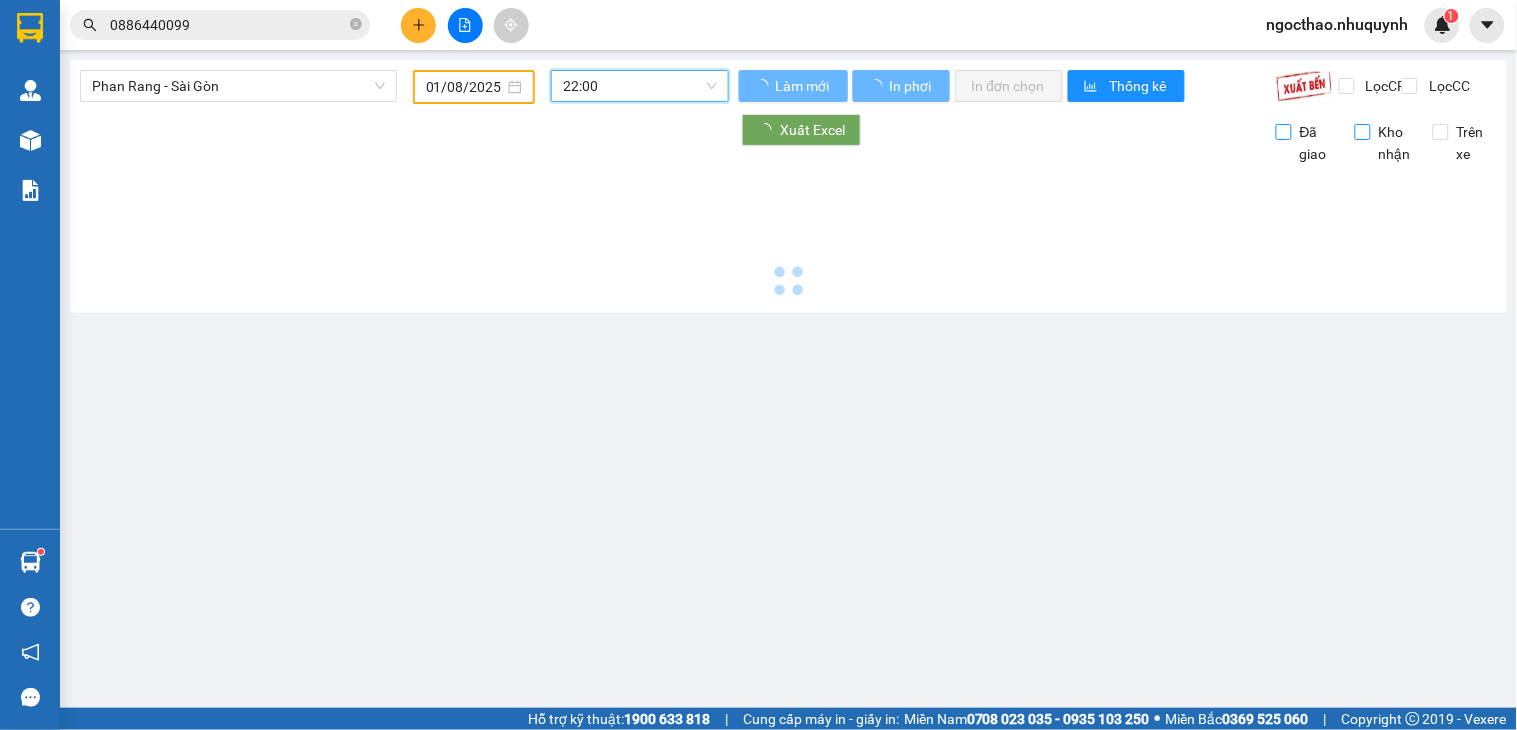 click on "Đã giao" at bounding box center [1284, 132] 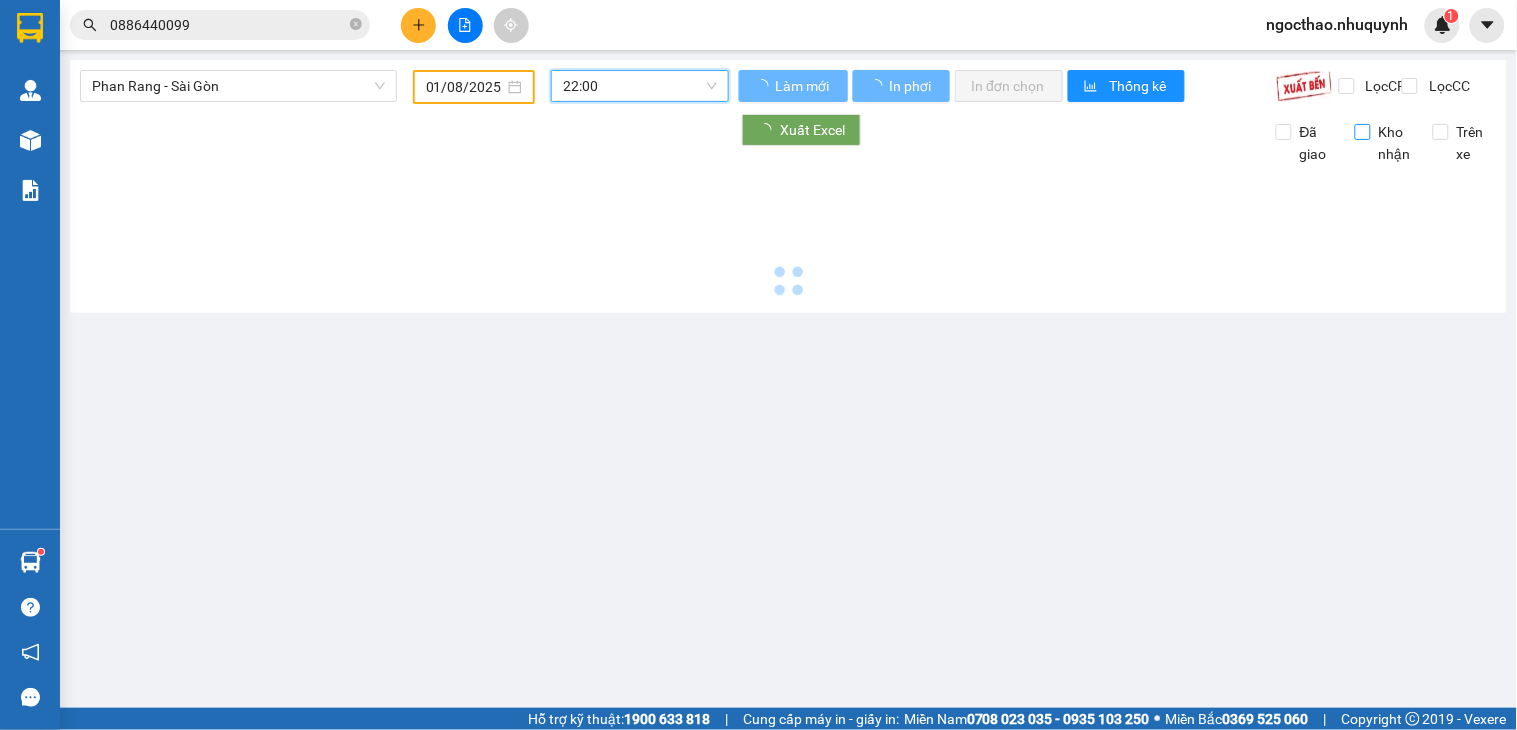 click on "Kho nhận" at bounding box center (1395, 143) 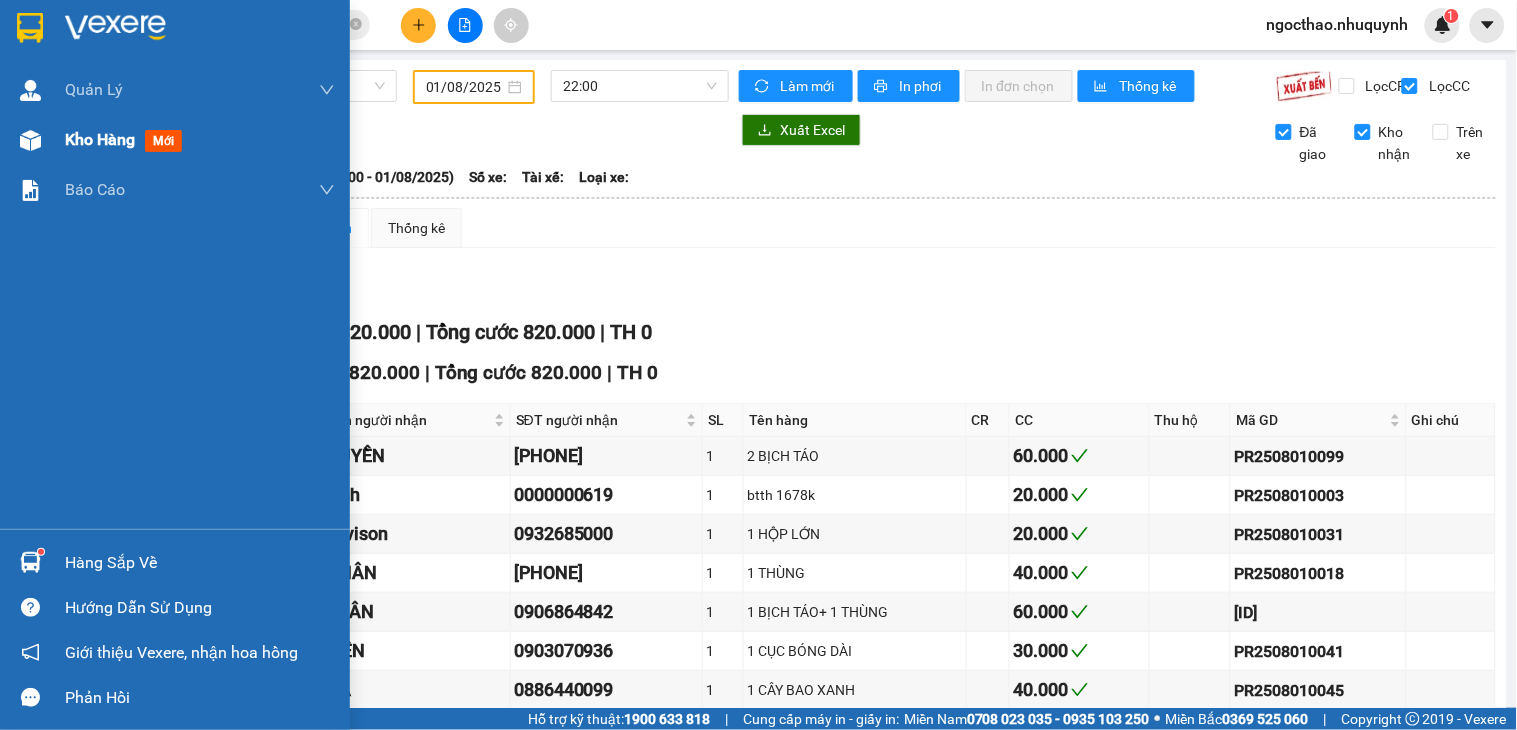 click on "Kho hàng" at bounding box center [100, 139] 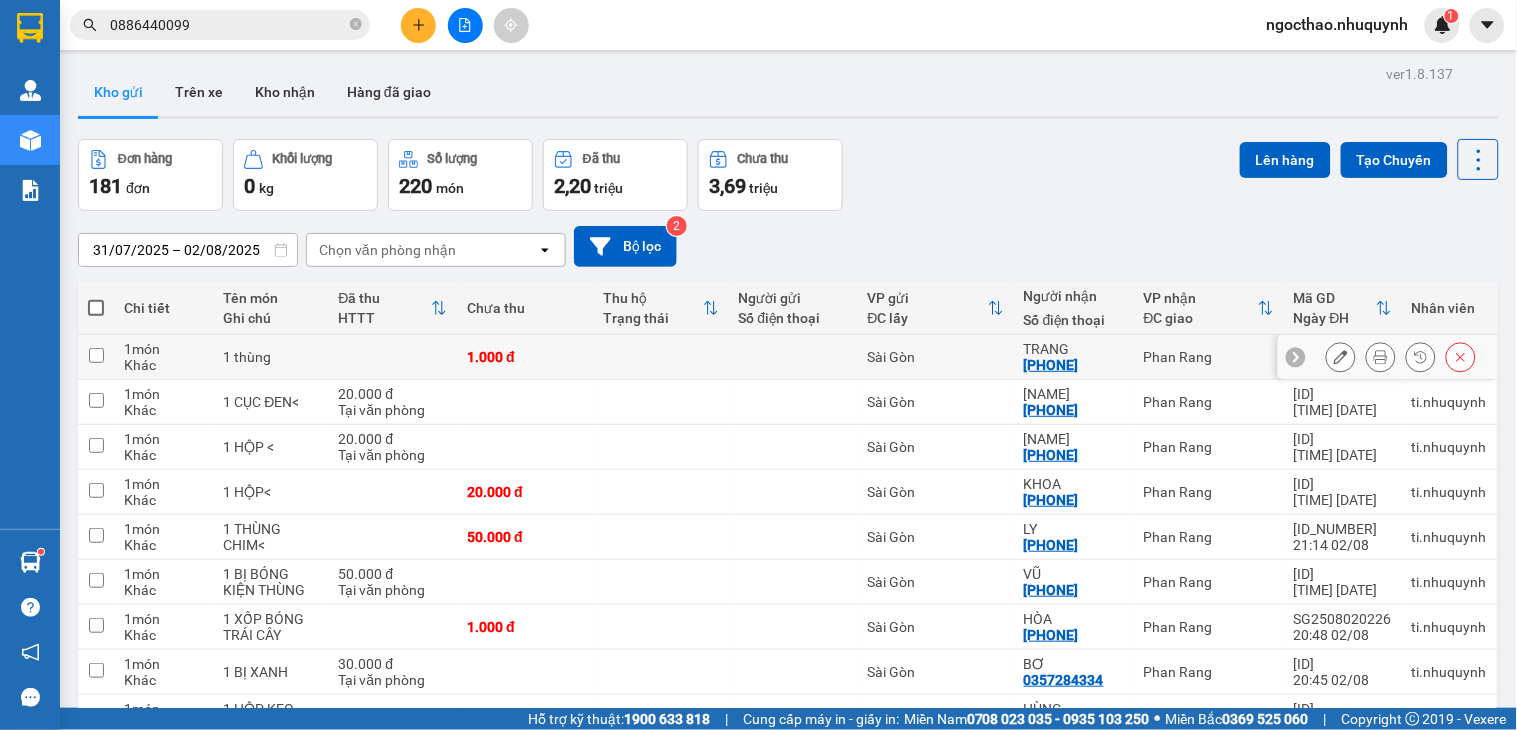 scroll, scrollTop: 161, scrollLeft: 0, axis: vertical 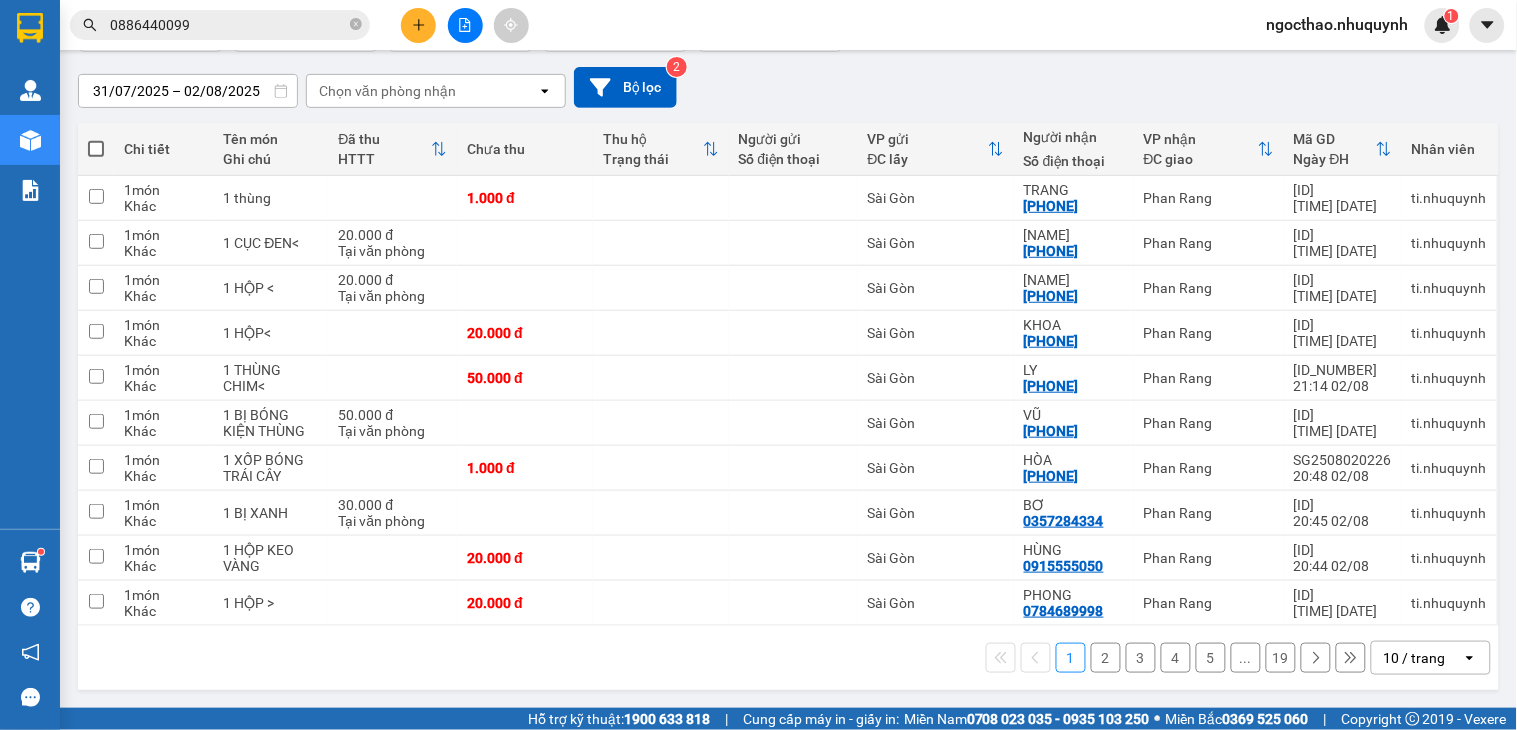 click on "10 / trang" at bounding box center (1415, 658) 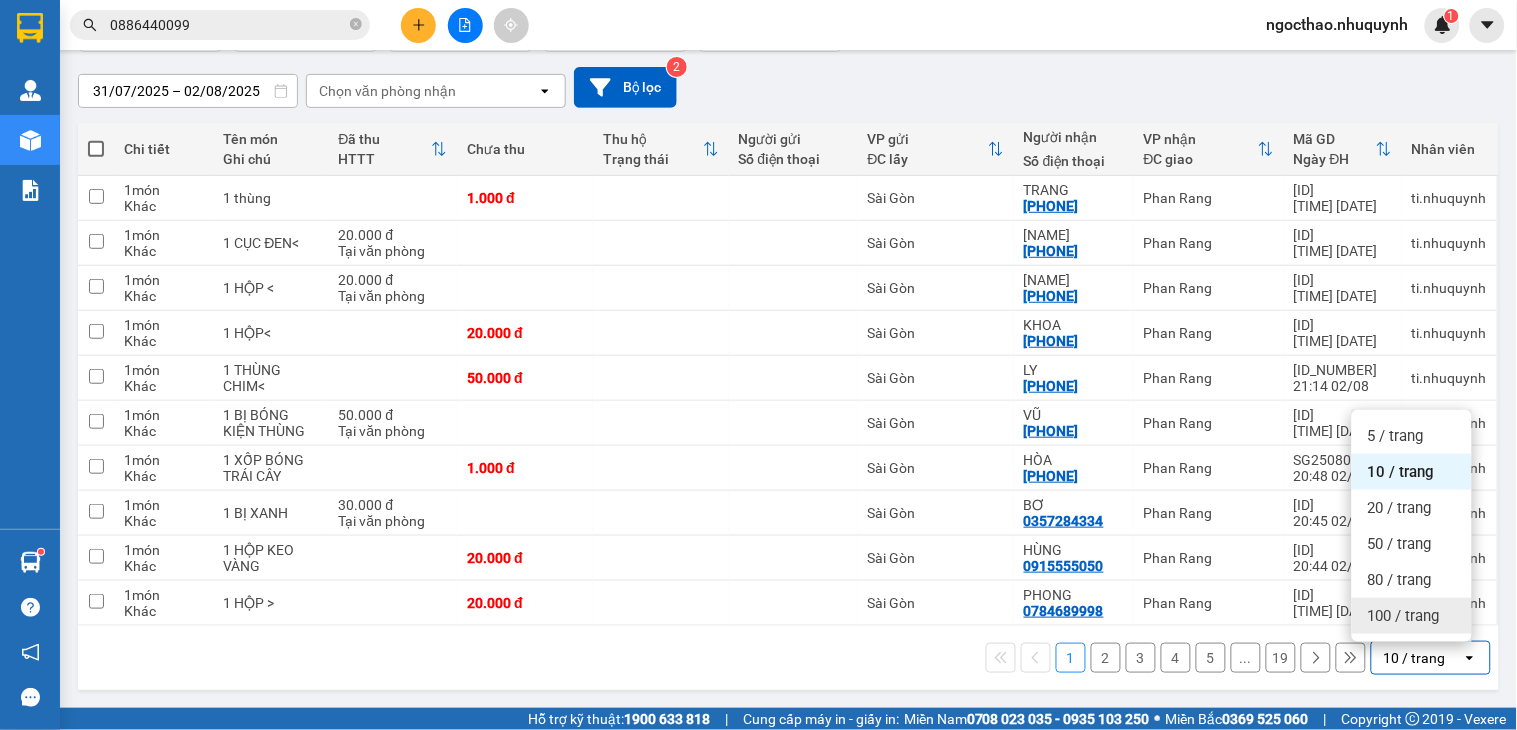 click on "100 / trang" at bounding box center (1404, 616) 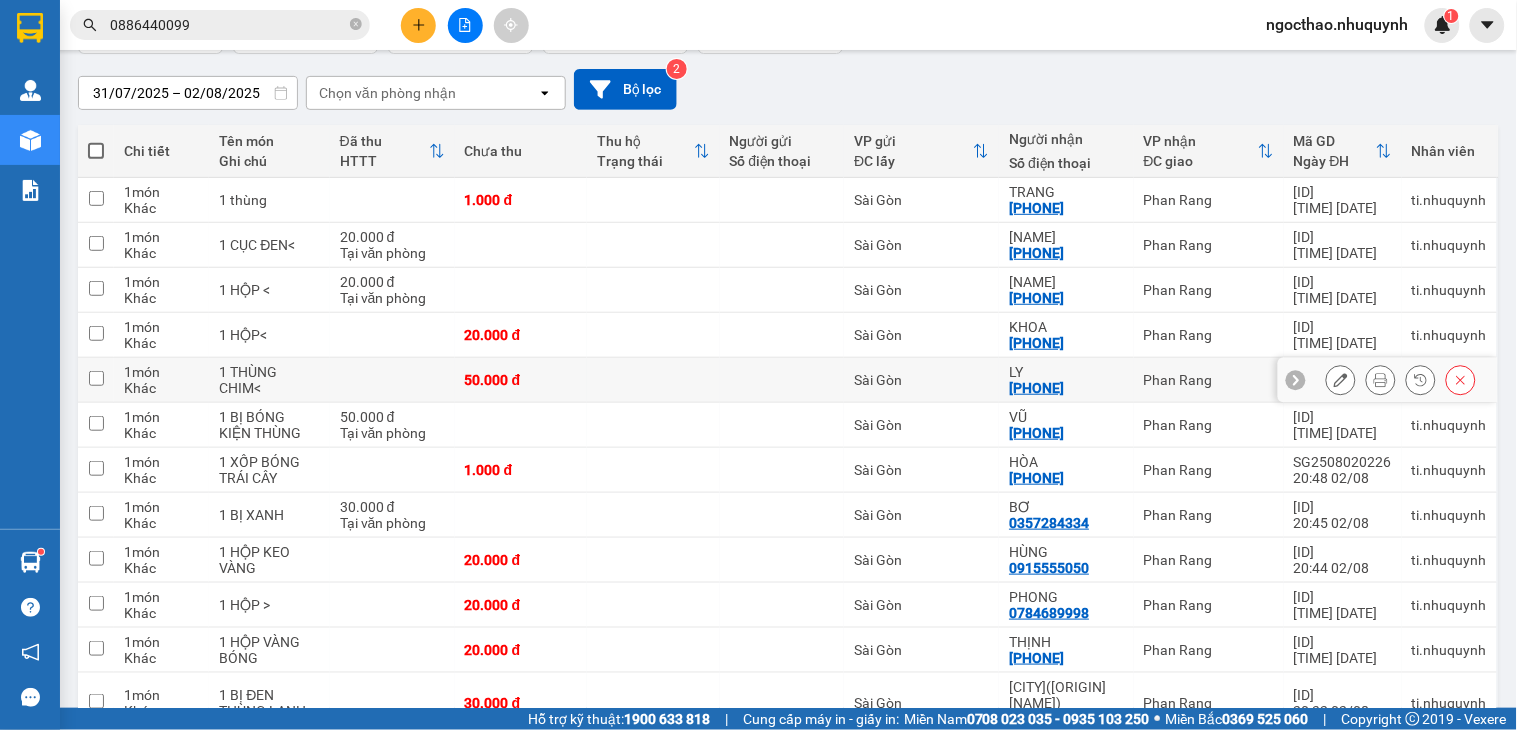 scroll, scrollTop: 161, scrollLeft: 0, axis: vertical 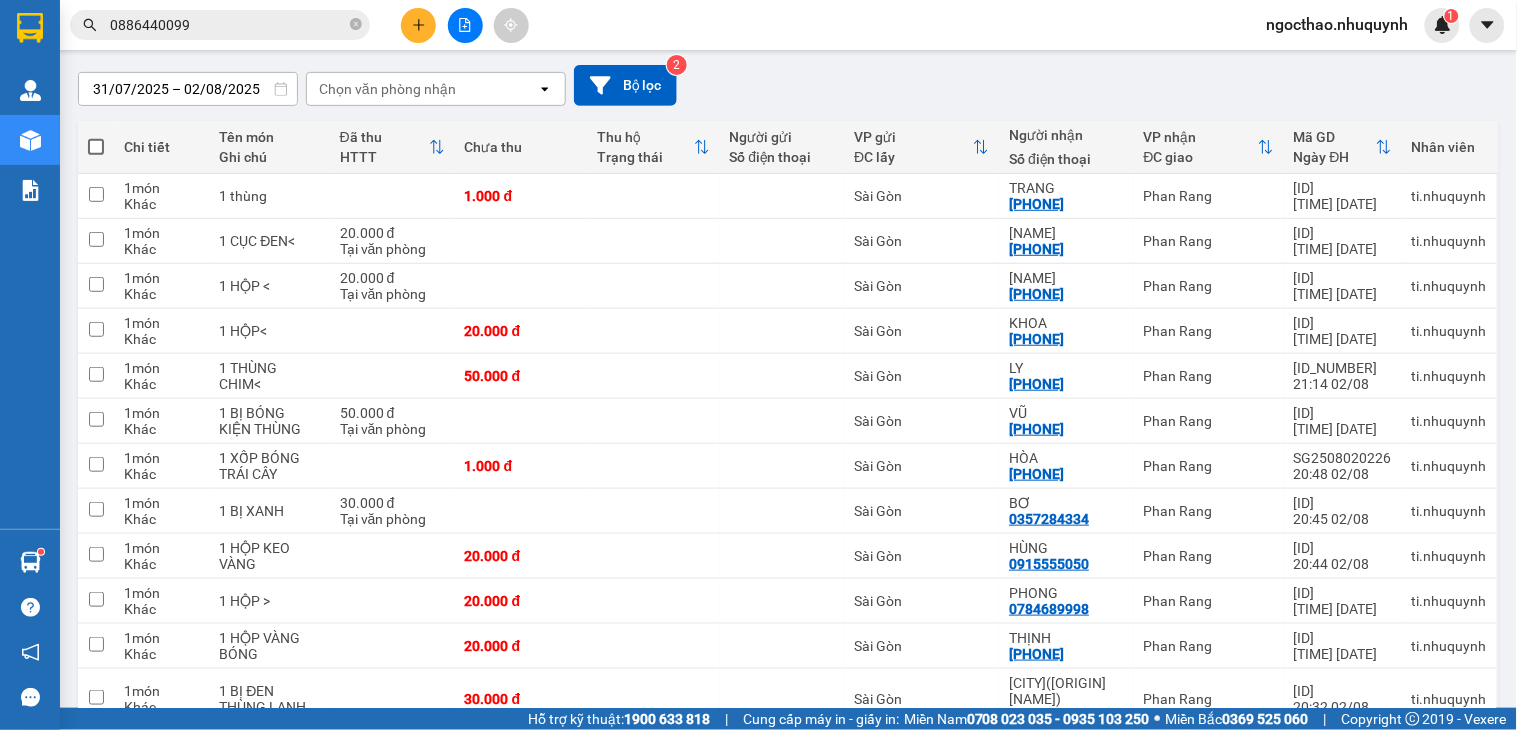 click at bounding box center (96, 147) 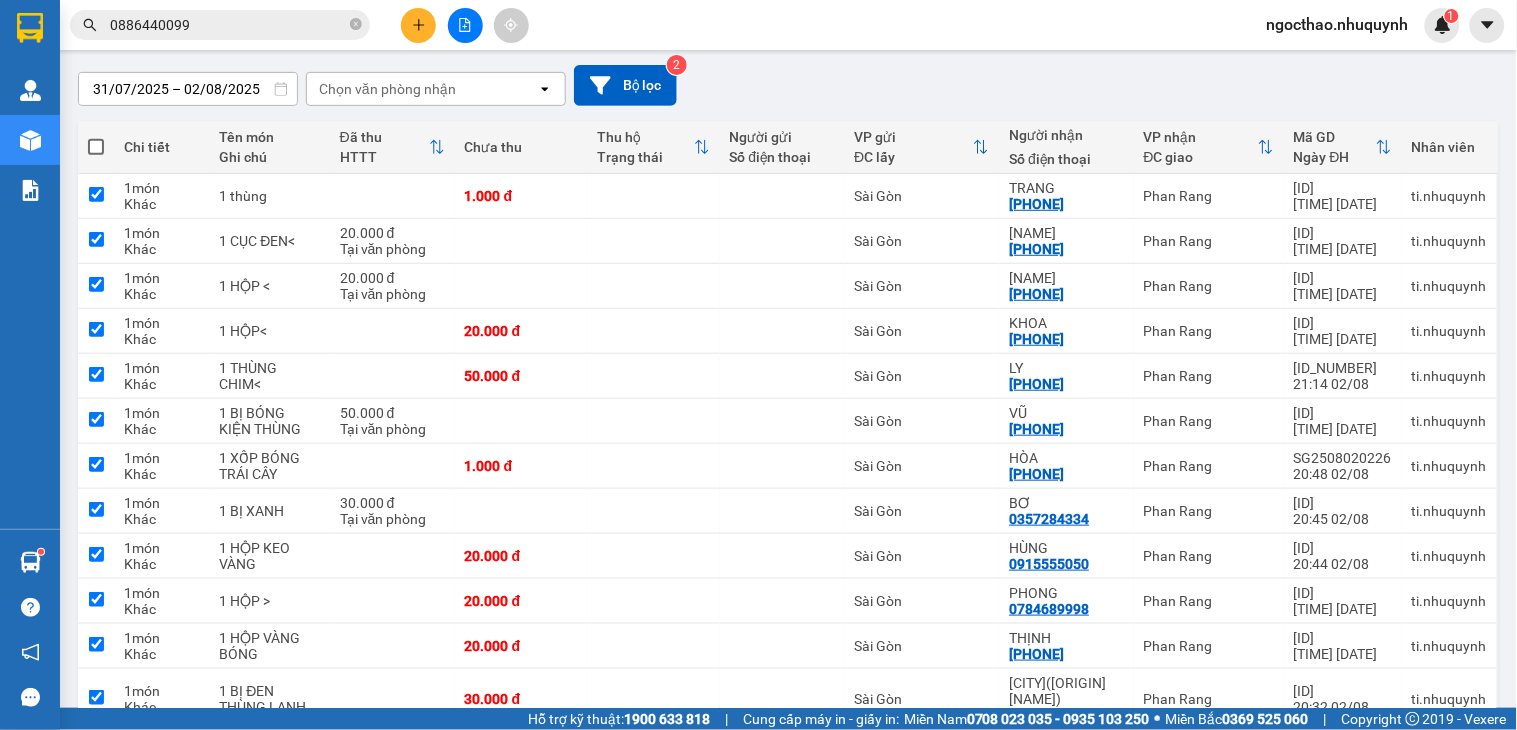 checkbox on "true" 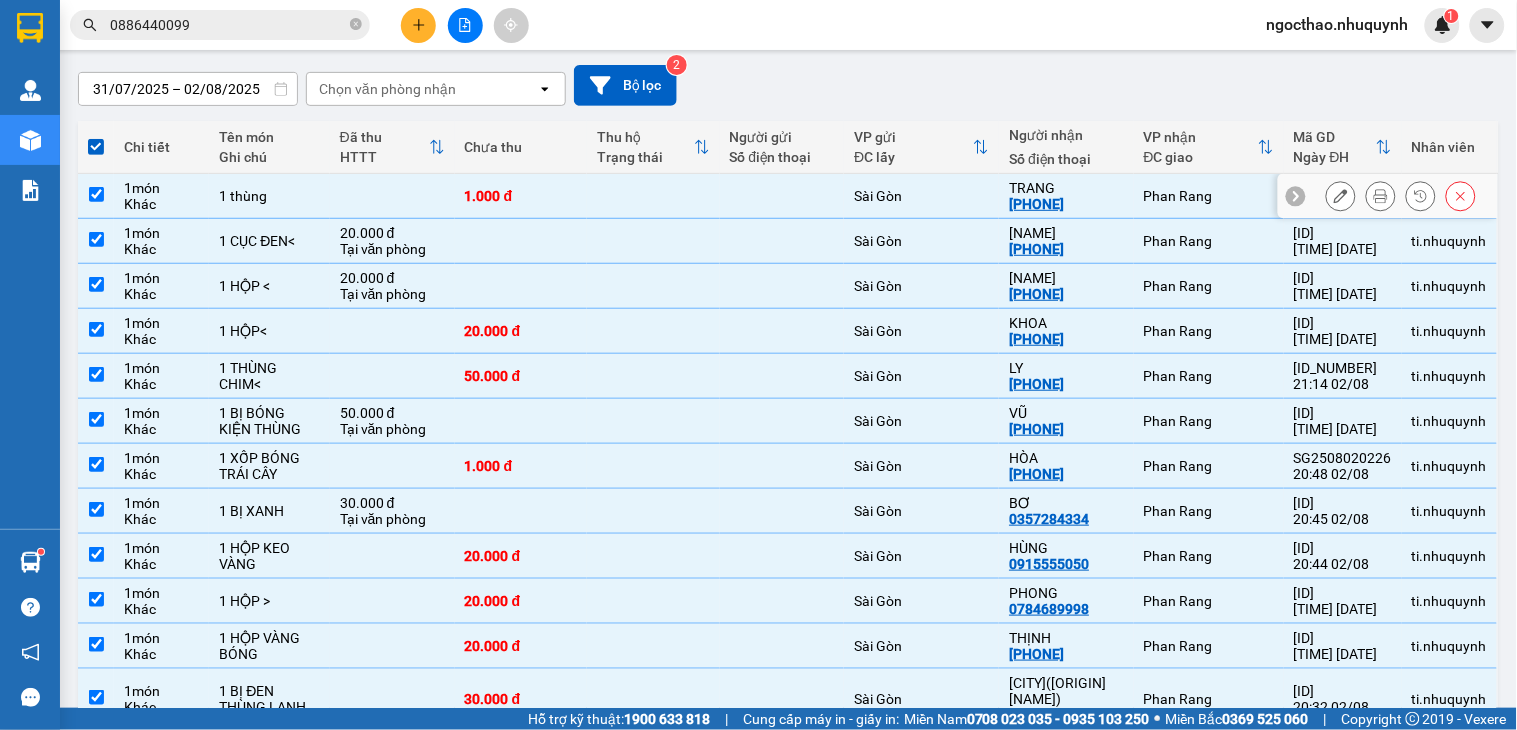 scroll, scrollTop: 0, scrollLeft: 0, axis: both 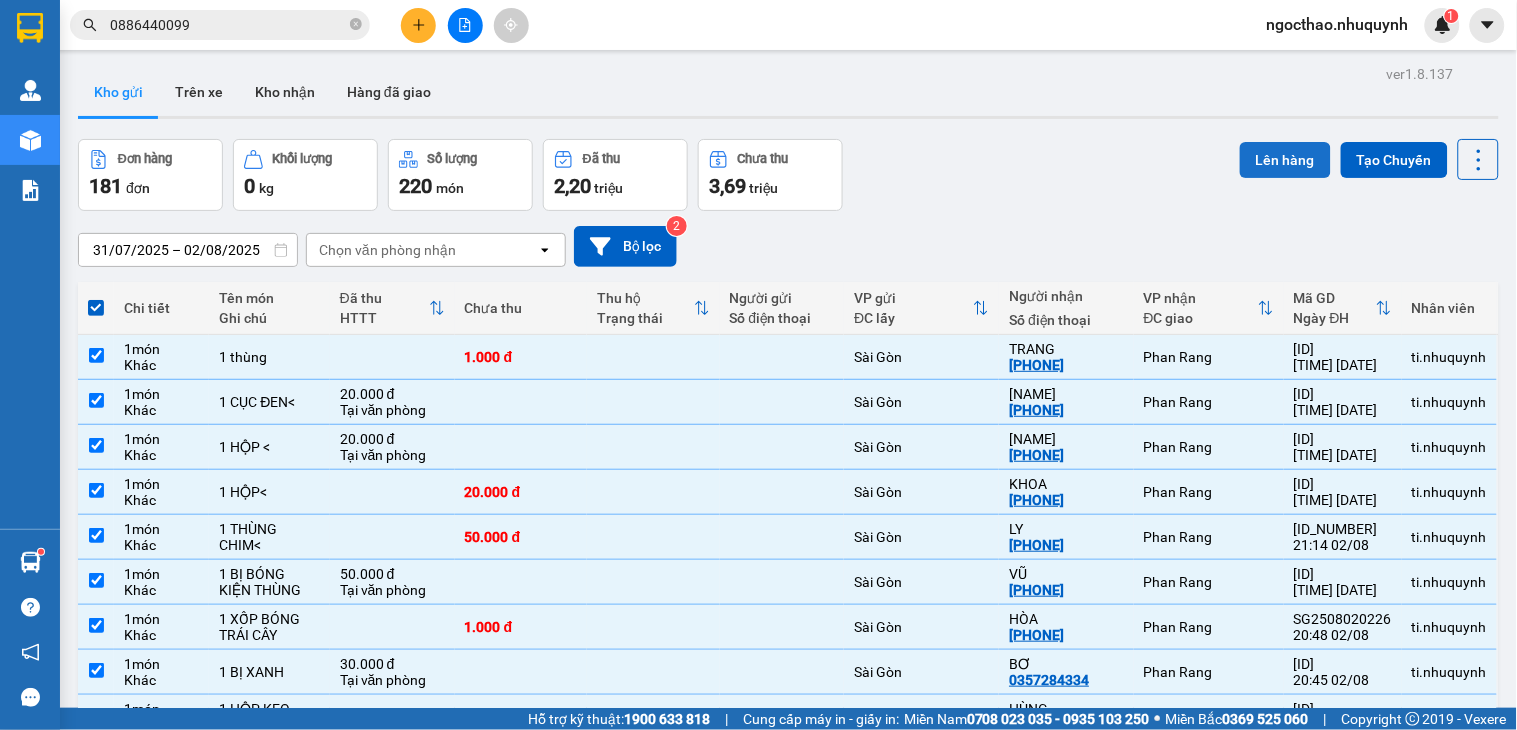 click on "Lên hàng" at bounding box center (1285, 160) 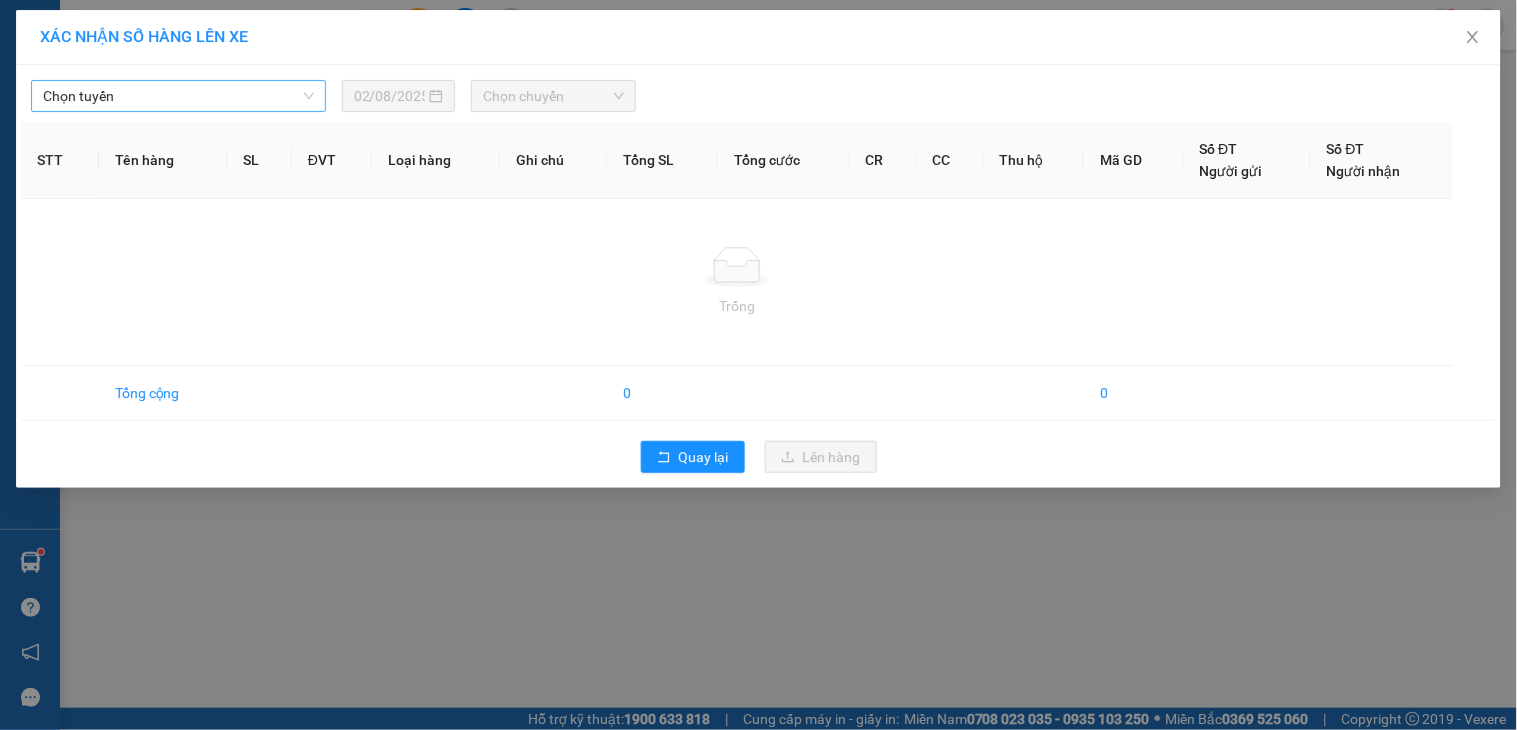click on "Chọn tuyến" at bounding box center (178, 96) 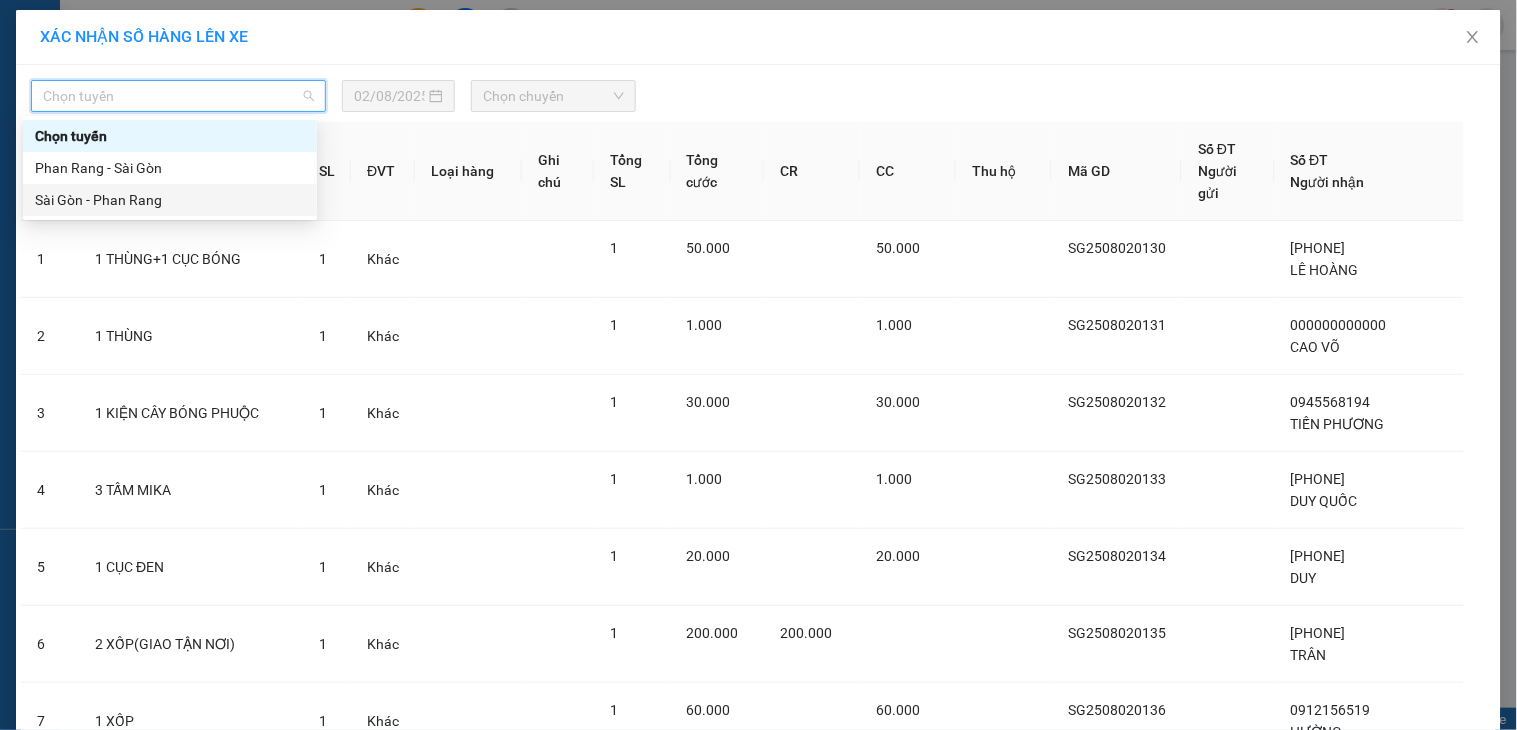 click on "Sài Gòn - Phan Rang" at bounding box center (170, 200) 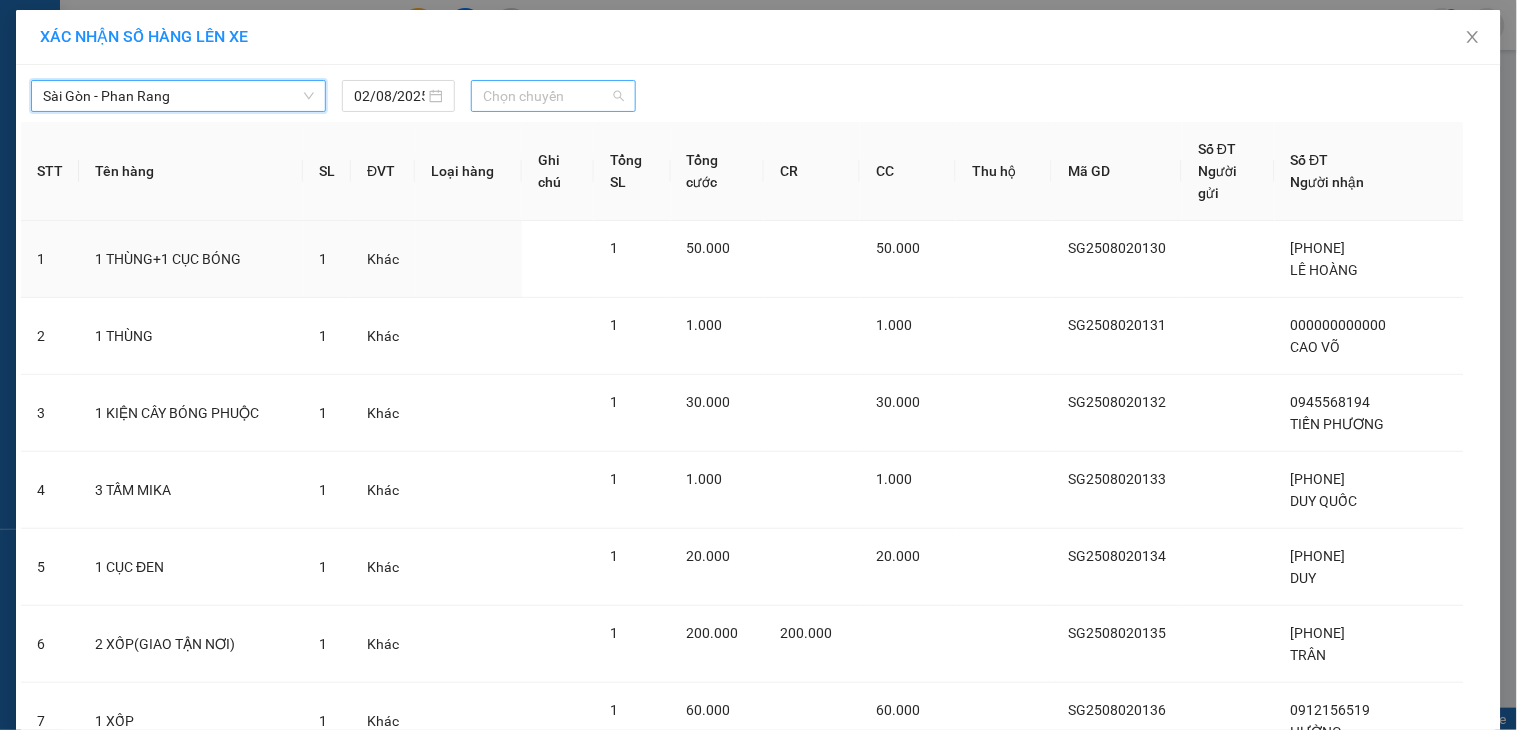 click on "Chọn chuyến" at bounding box center (553, 96) 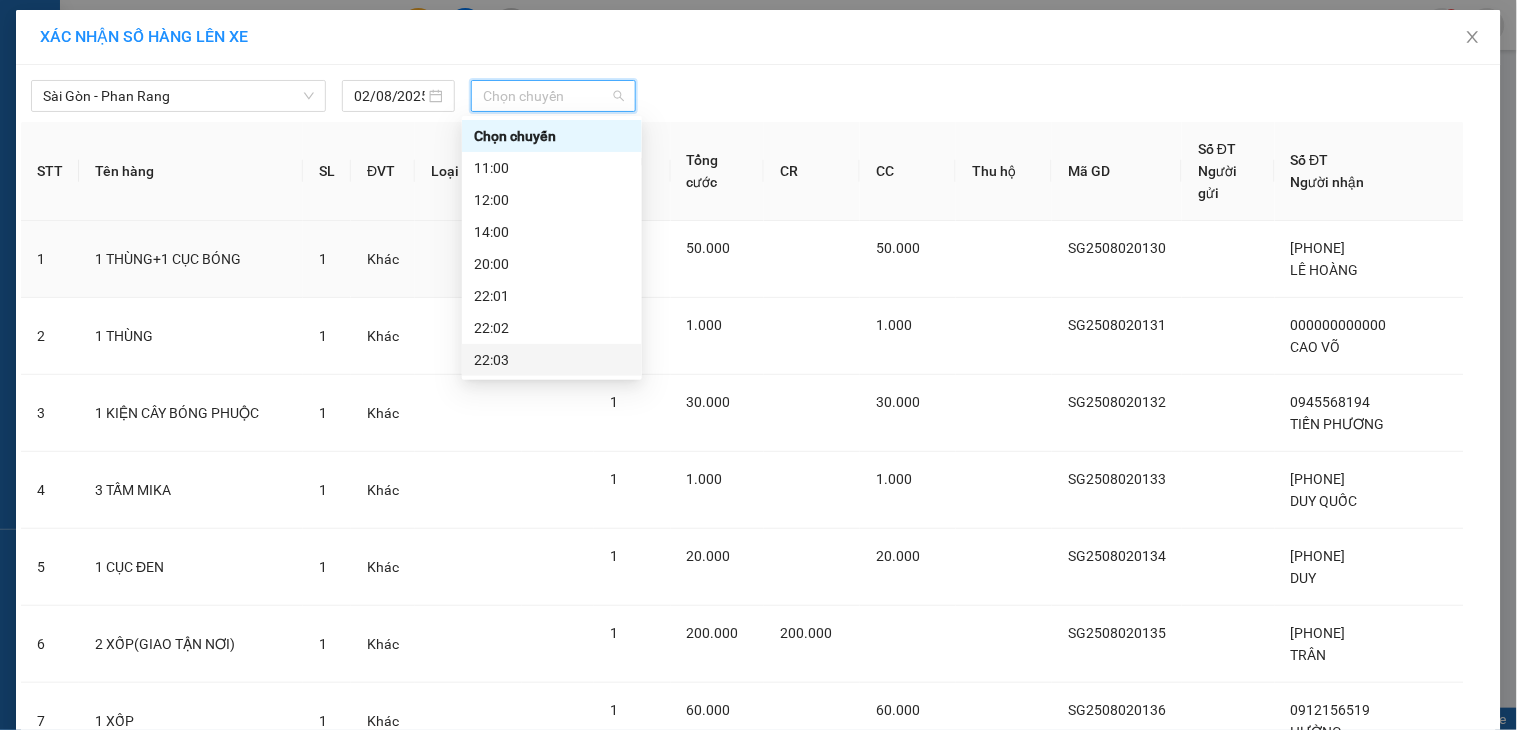 scroll, scrollTop: 96, scrollLeft: 0, axis: vertical 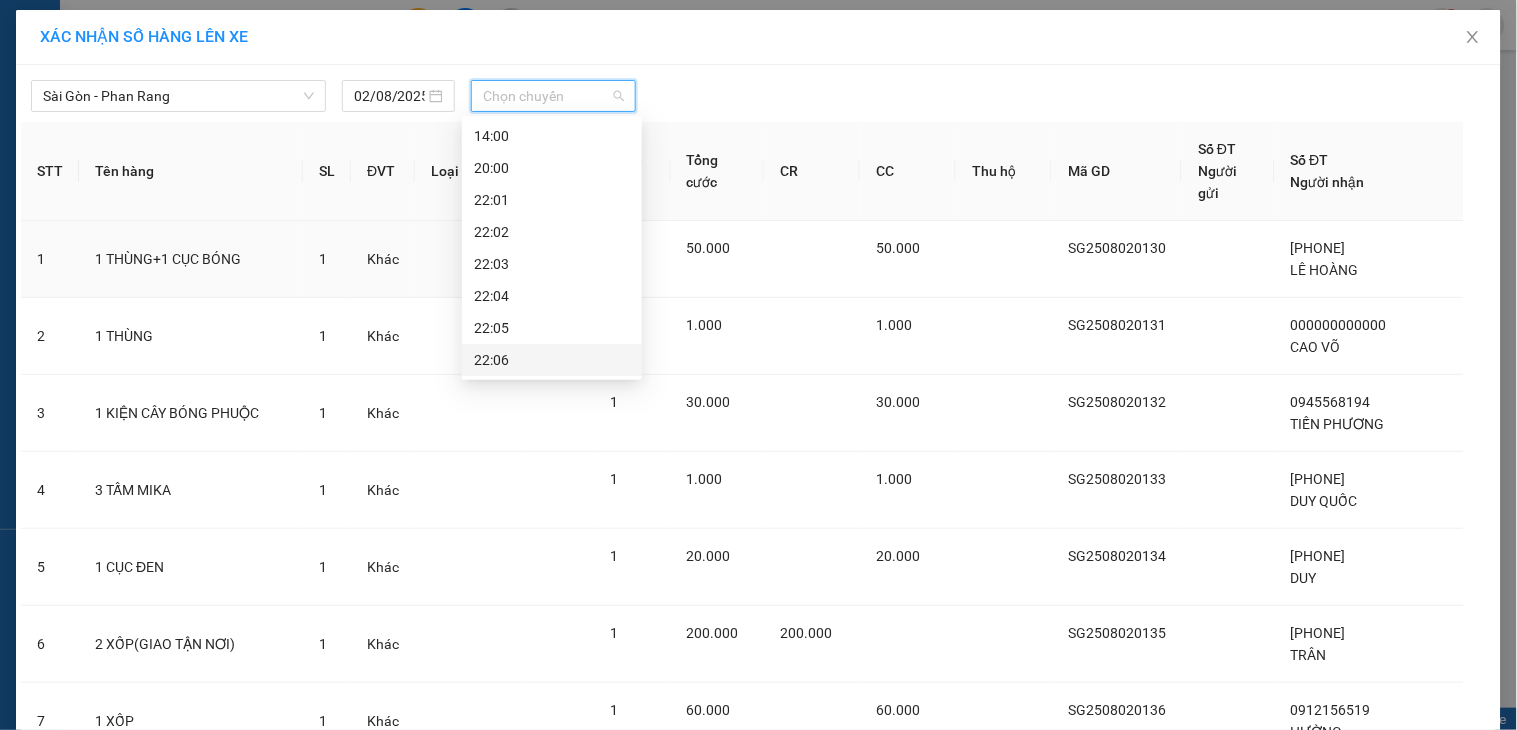 drag, startPoint x: 527, startPoint y: 353, endPoint x: 1504, endPoint y: 104, distance: 1008.23114 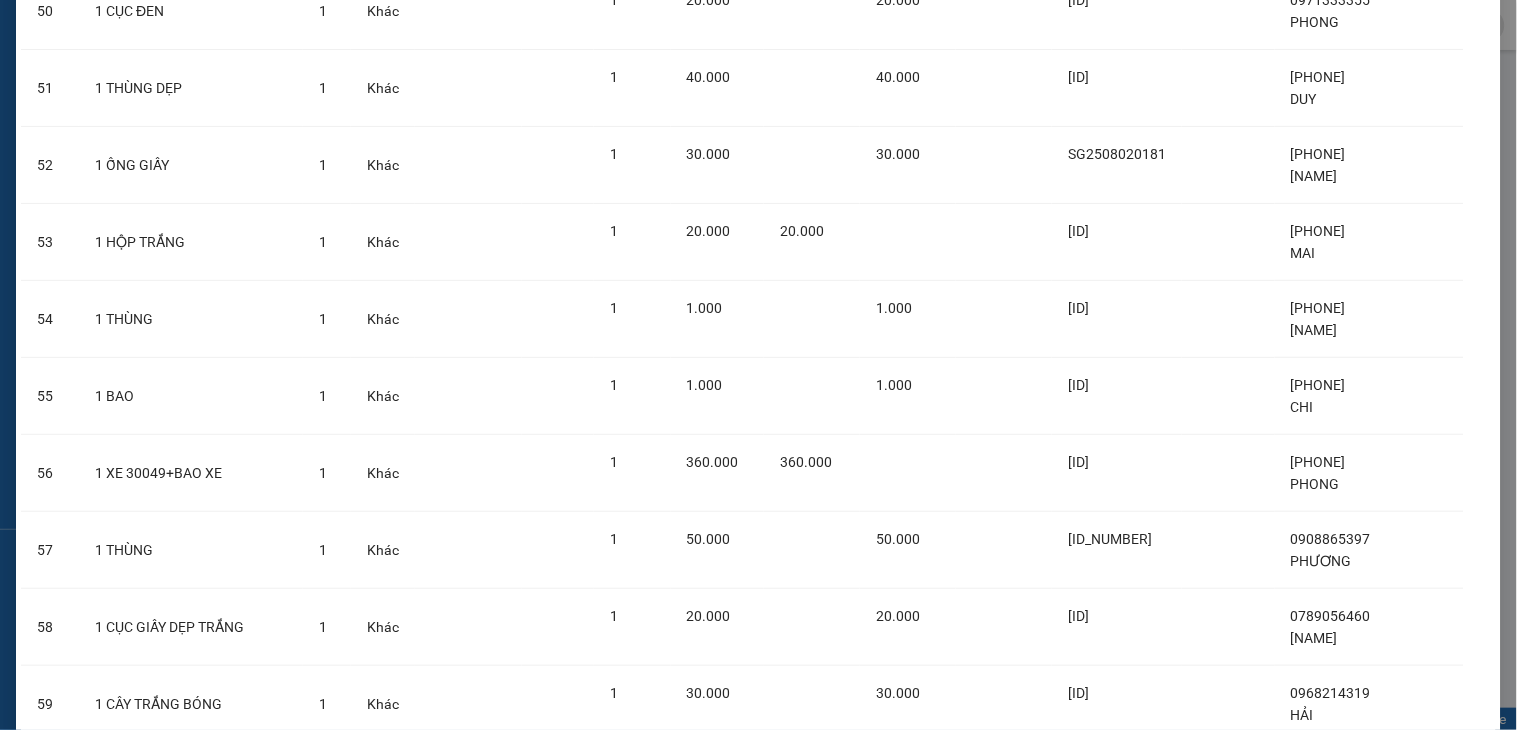 scroll, scrollTop: 7354, scrollLeft: 0, axis: vertical 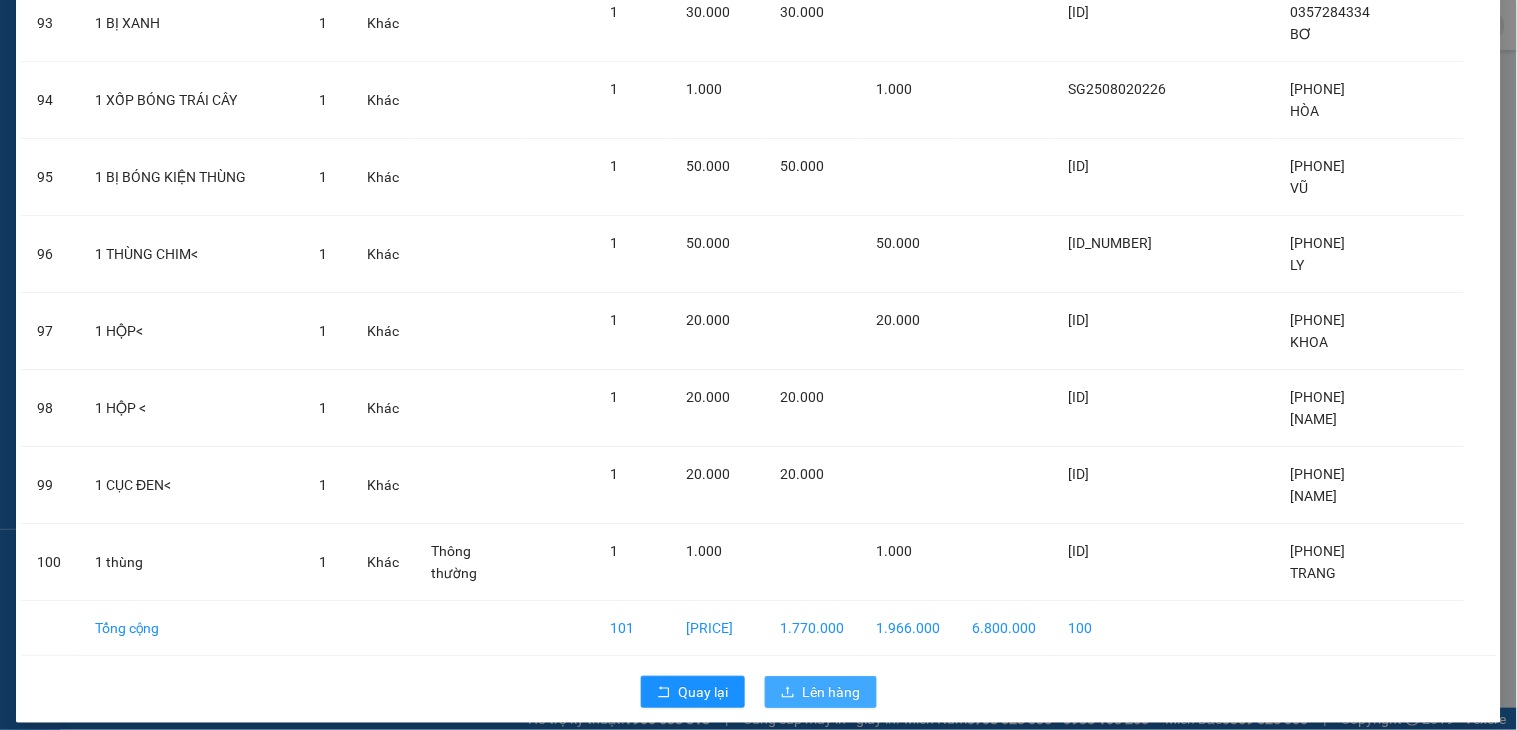 click 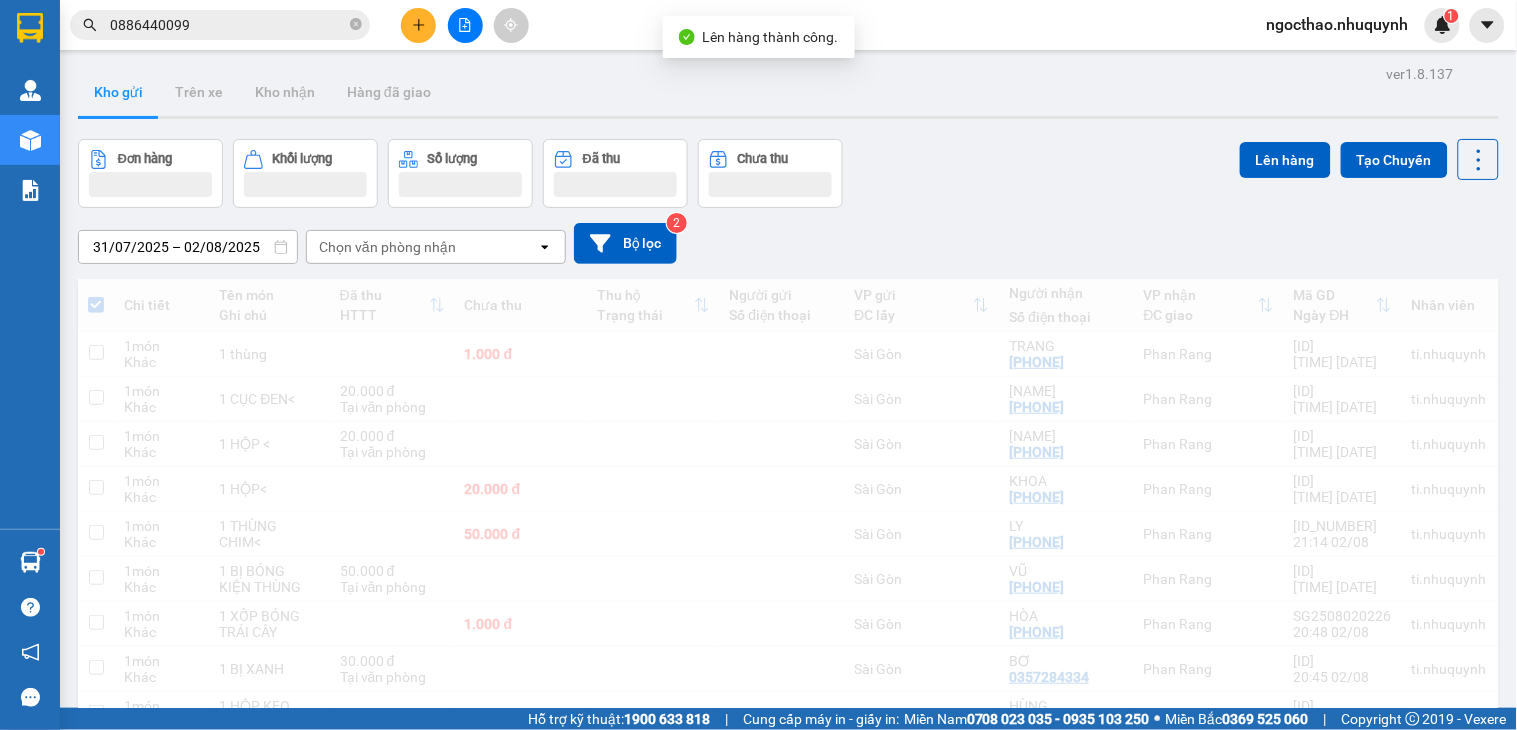 click on "31/07/2025 – 02/08/2025 Press the down arrow key to interact with the calendar and select a date. Press the escape button to close the calendar. Selected date range is from 31/07/2025 to 02/08/2025. Chọn văn phòng nhận open Bộ lọc 2" at bounding box center [788, 243] 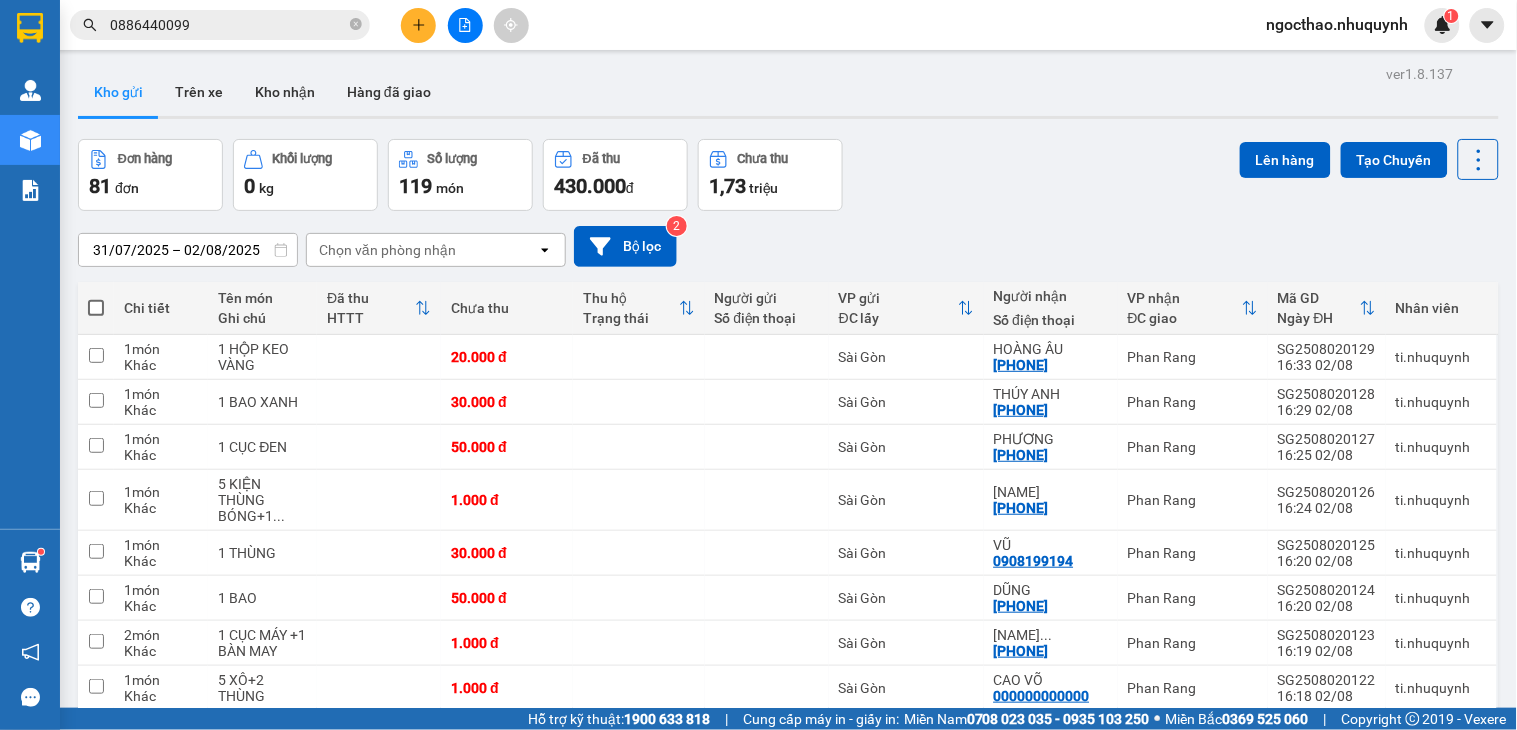 click 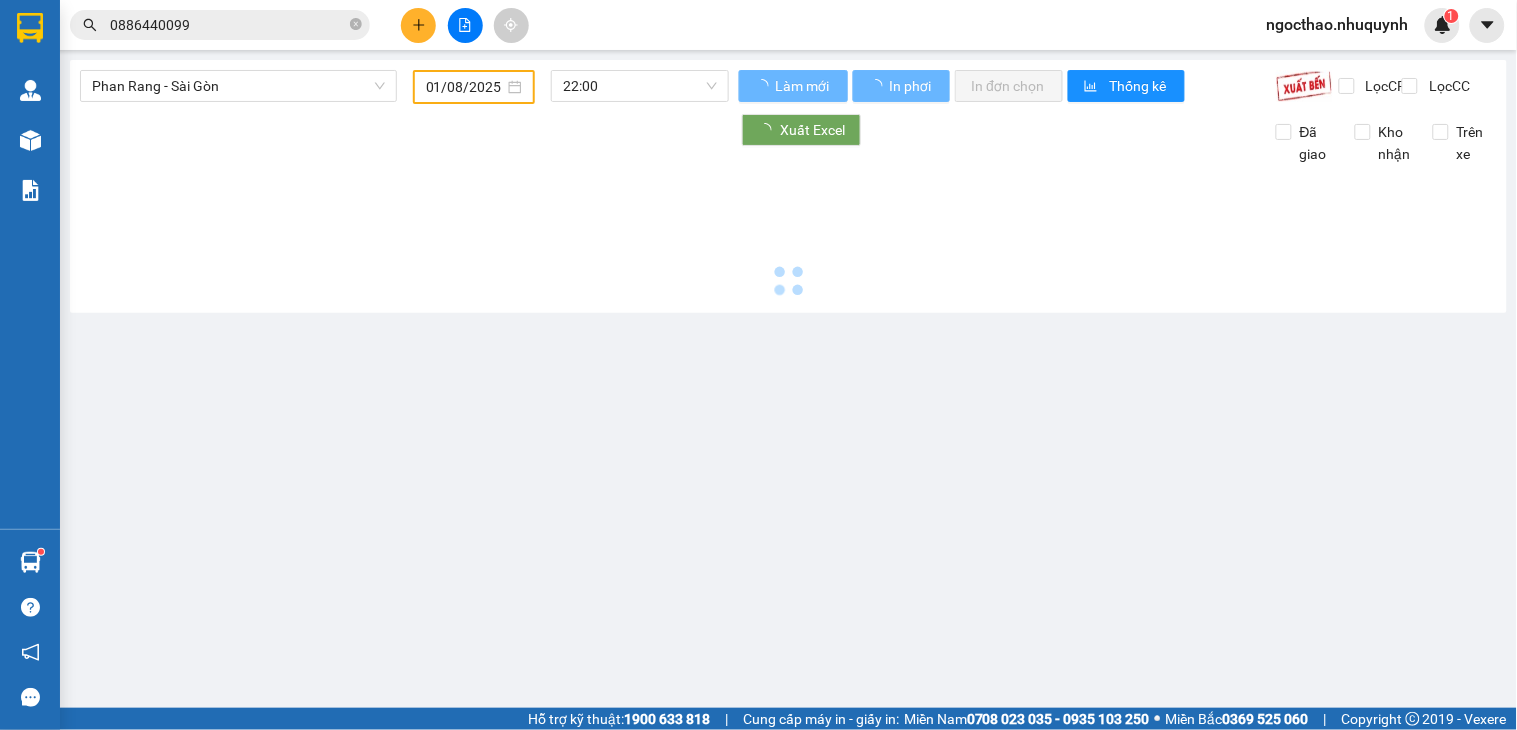 click on "01/08/2025" at bounding box center [465, 87] 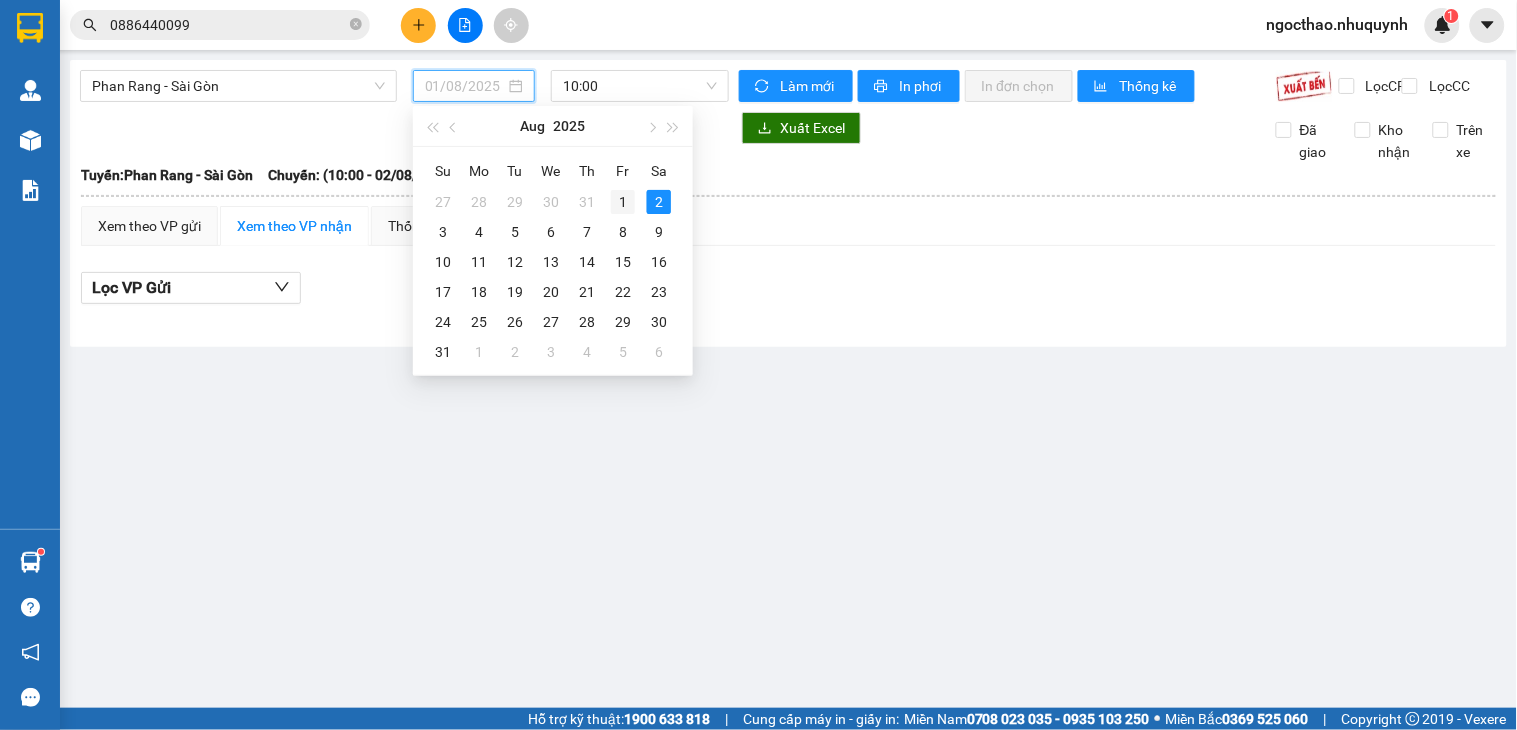 click on "1" at bounding box center [623, 202] 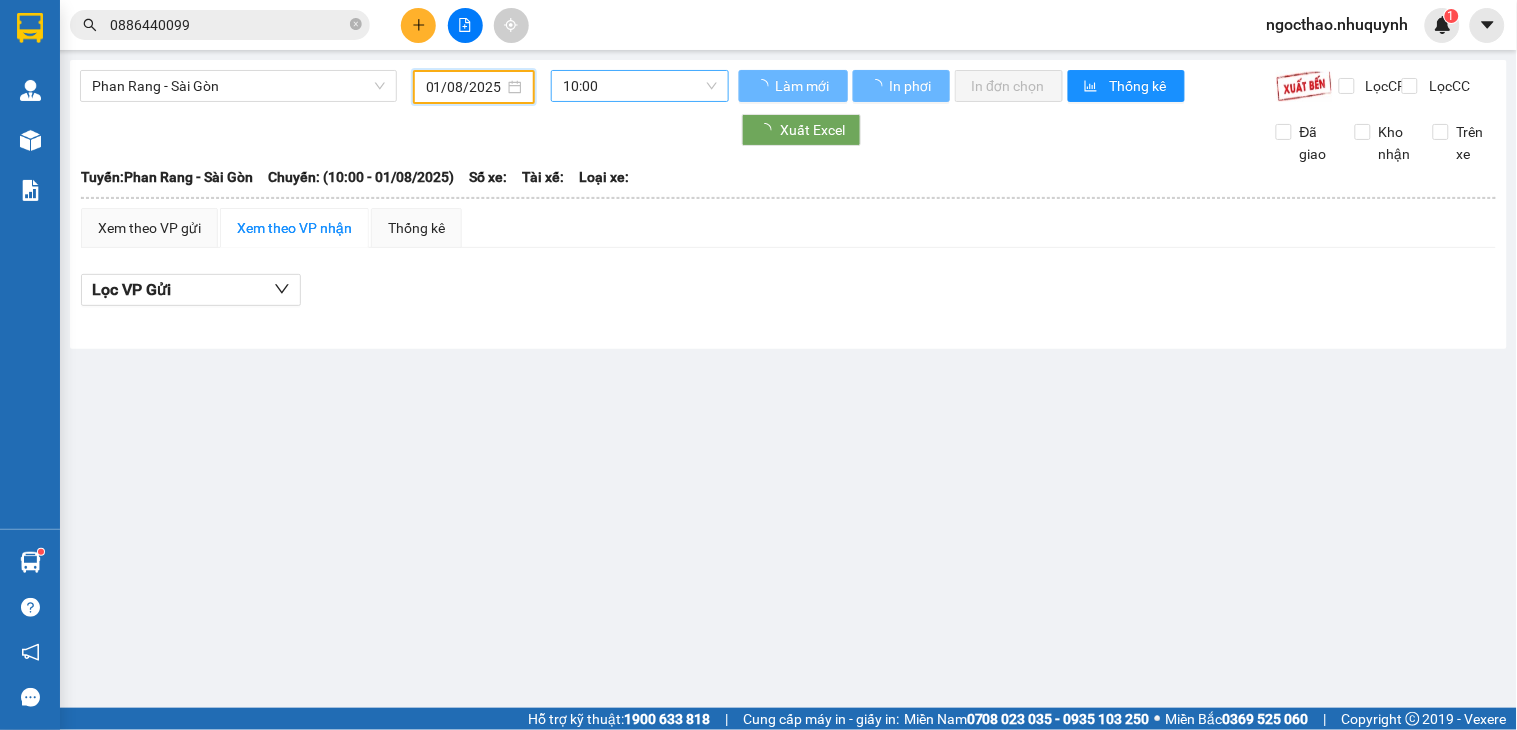 click on "10:00" at bounding box center [640, 86] 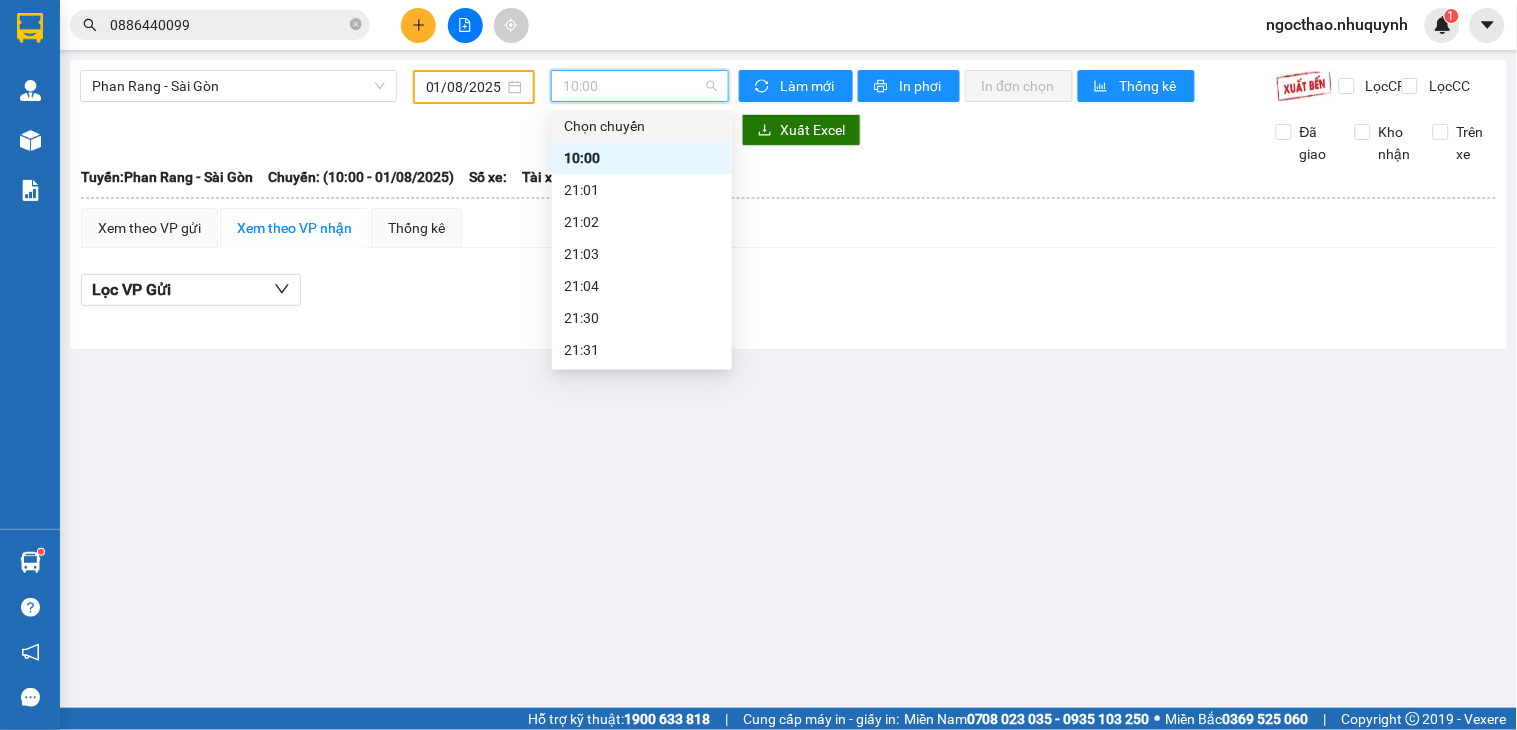 click on "01/08/2025" at bounding box center [465, 87] 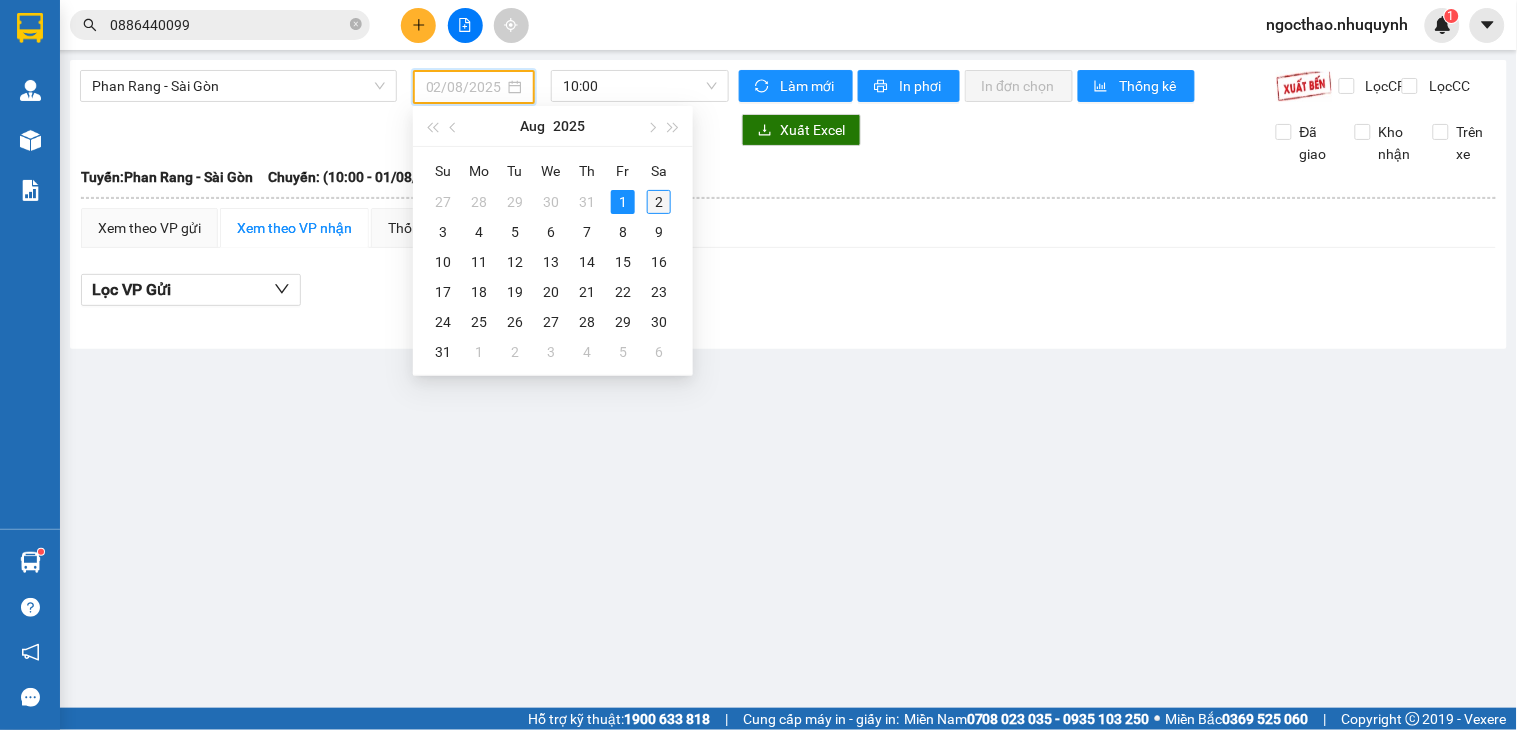 click on "2" at bounding box center [659, 202] 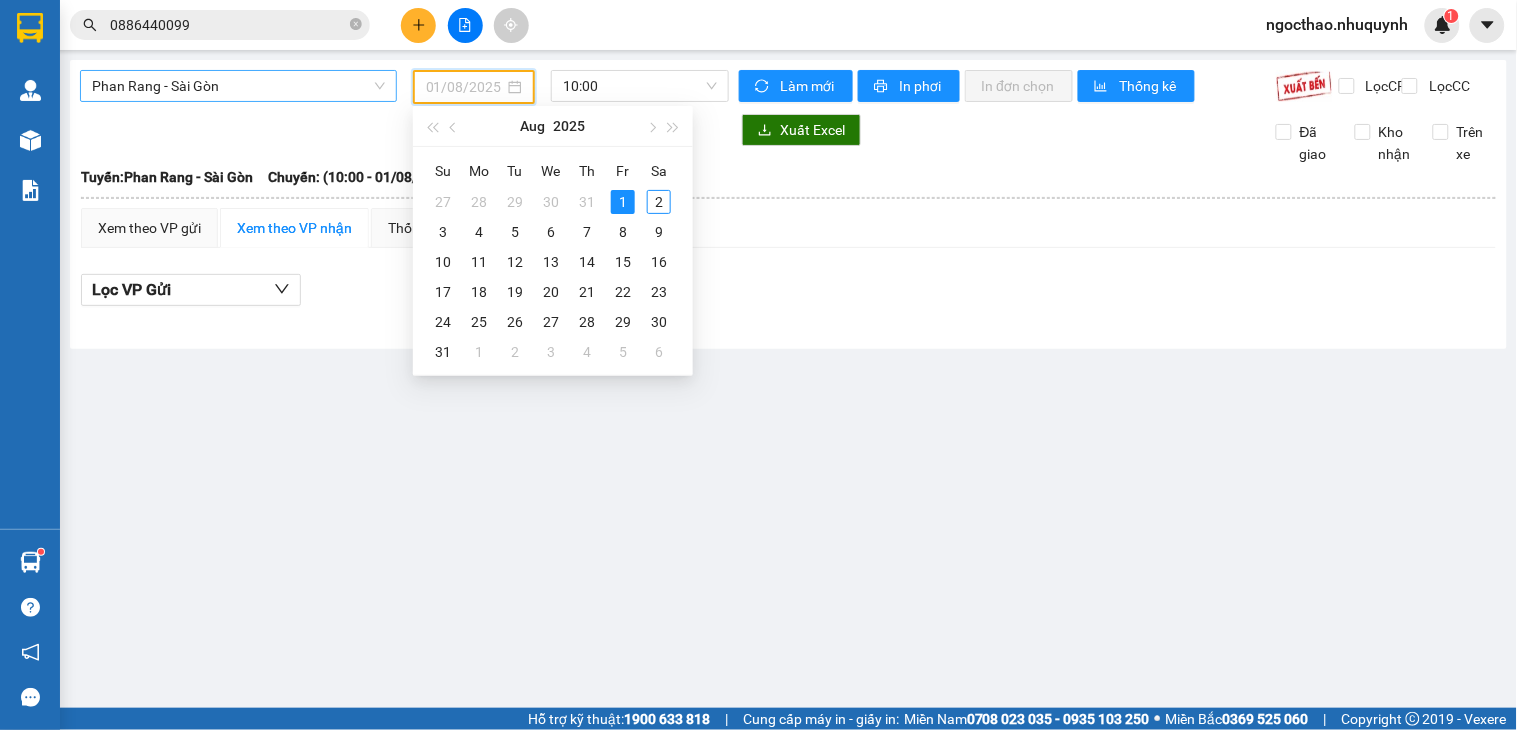 type on "02/08/2025" 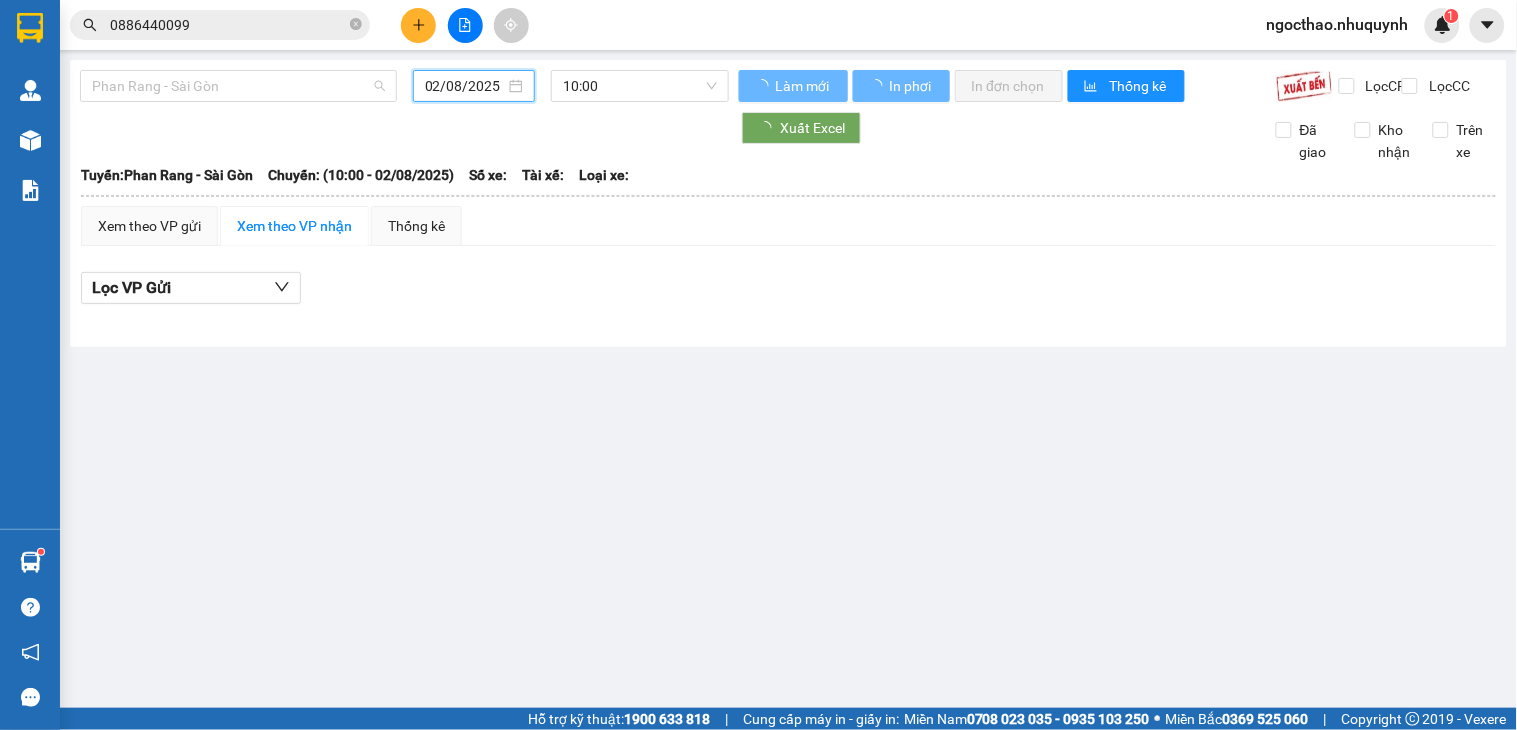 drag, startPoint x: 215, startPoint y: 84, endPoint x: 205, endPoint y: 127, distance: 44.14748 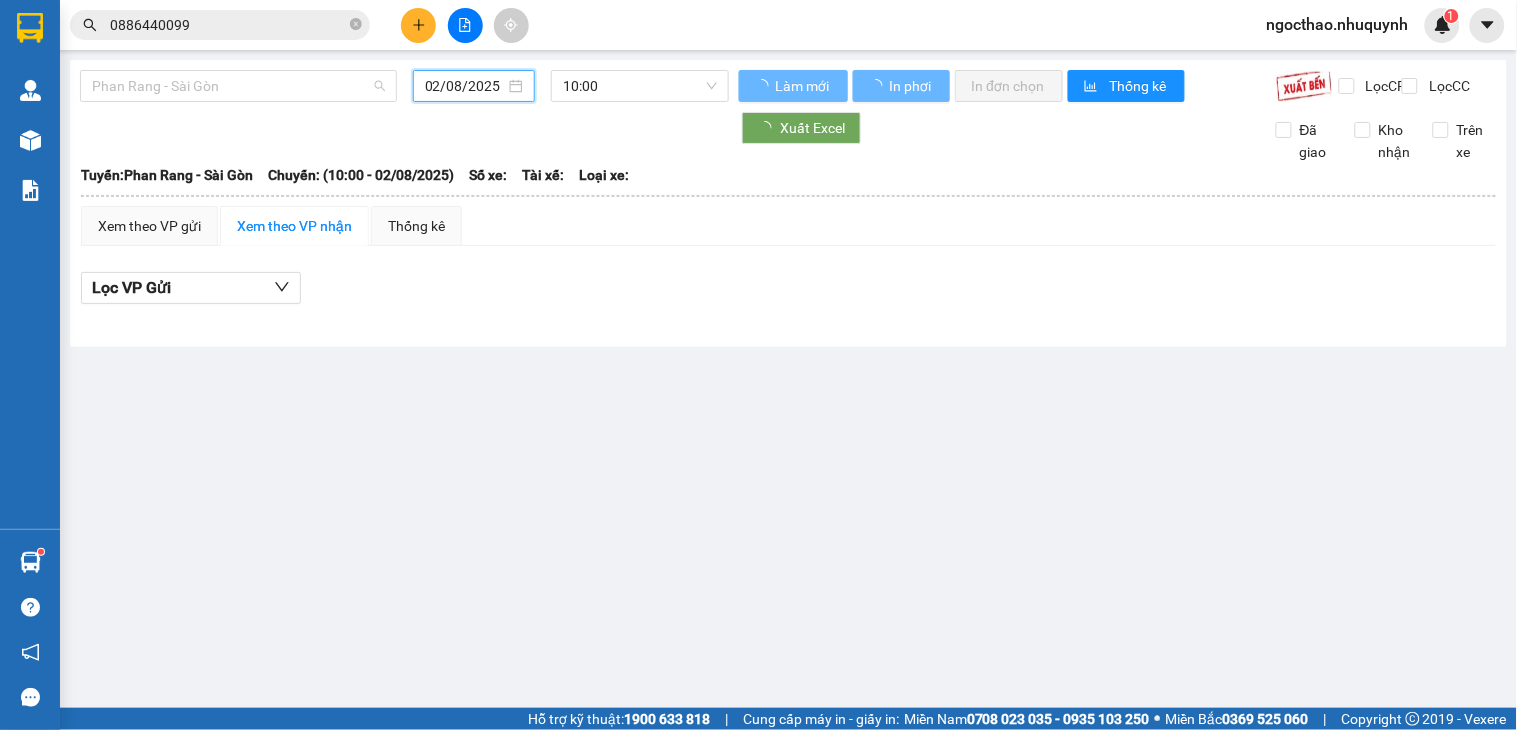 click on "Phan Rang - Sài Gòn" at bounding box center (238, 86) 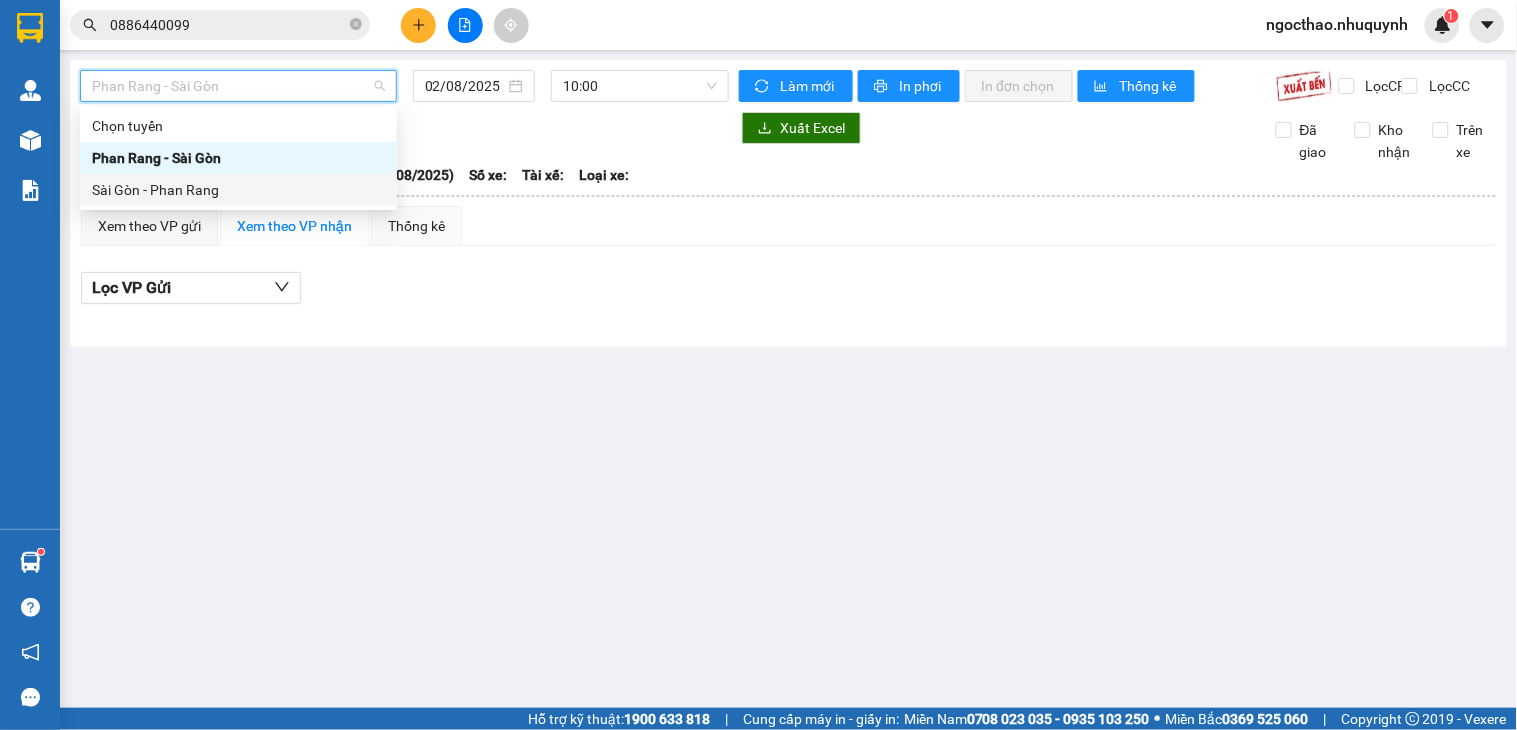 click on "Sài Gòn - Phan Rang" at bounding box center (238, 190) 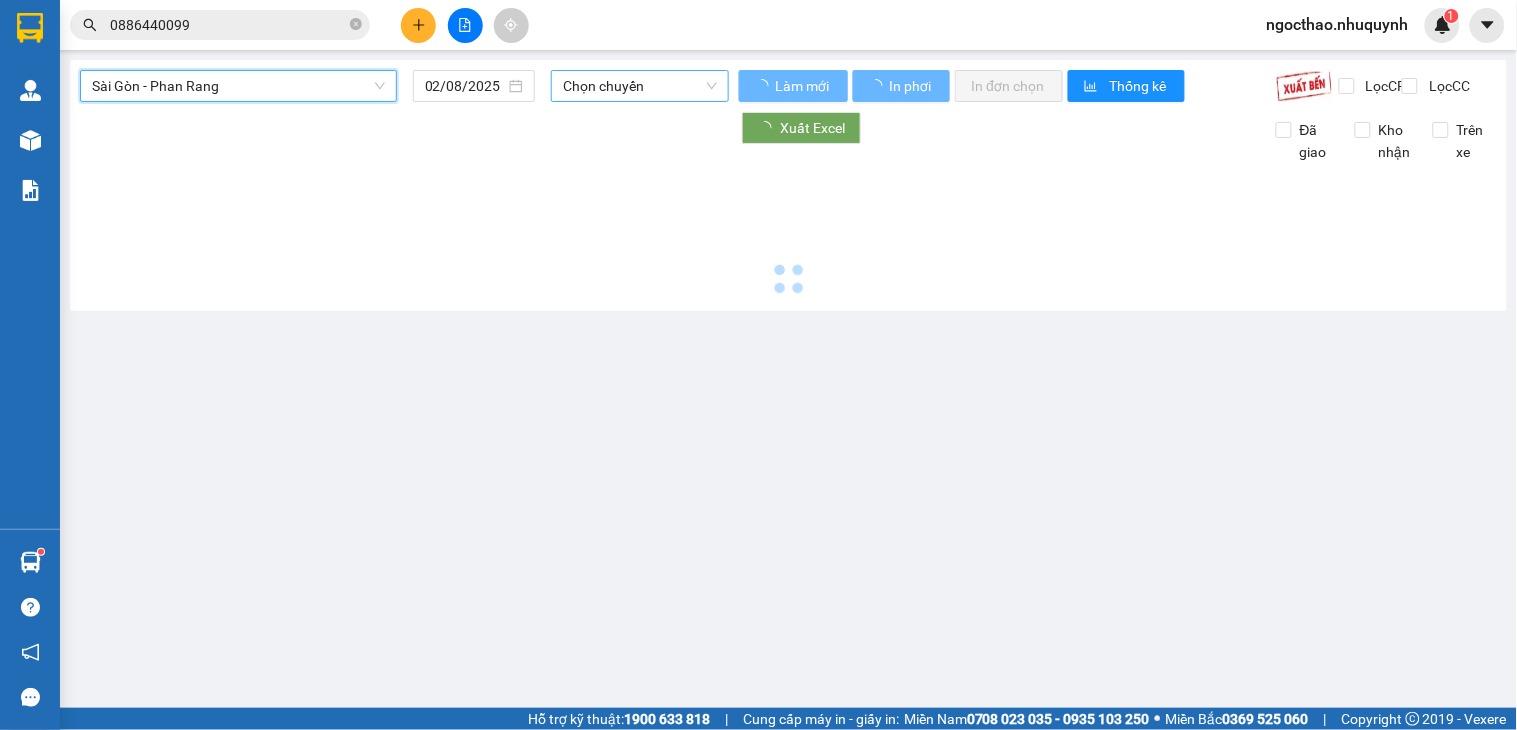 click on "Chọn chuyến" at bounding box center (640, 86) 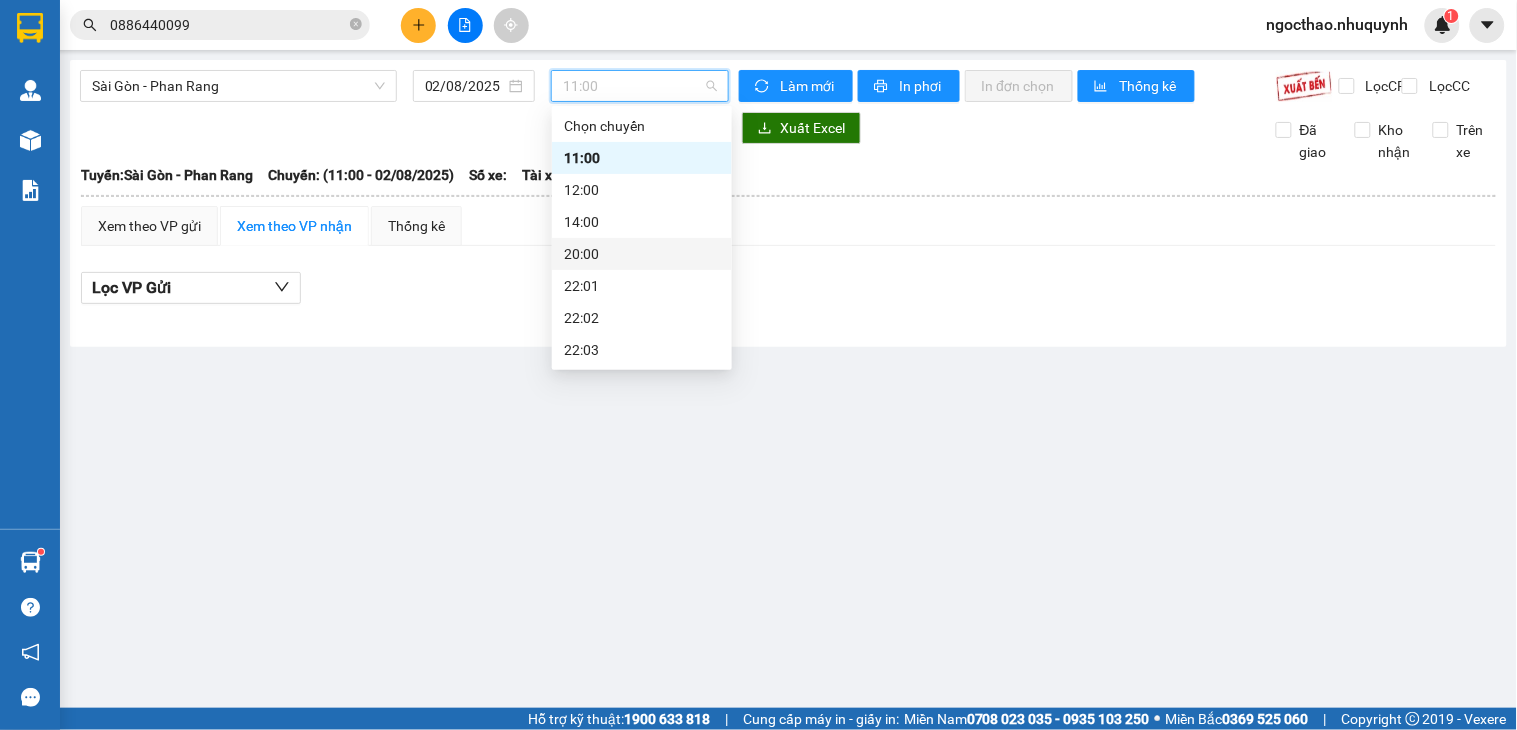 scroll, scrollTop: 96, scrollLeft: 0, axis: vertical 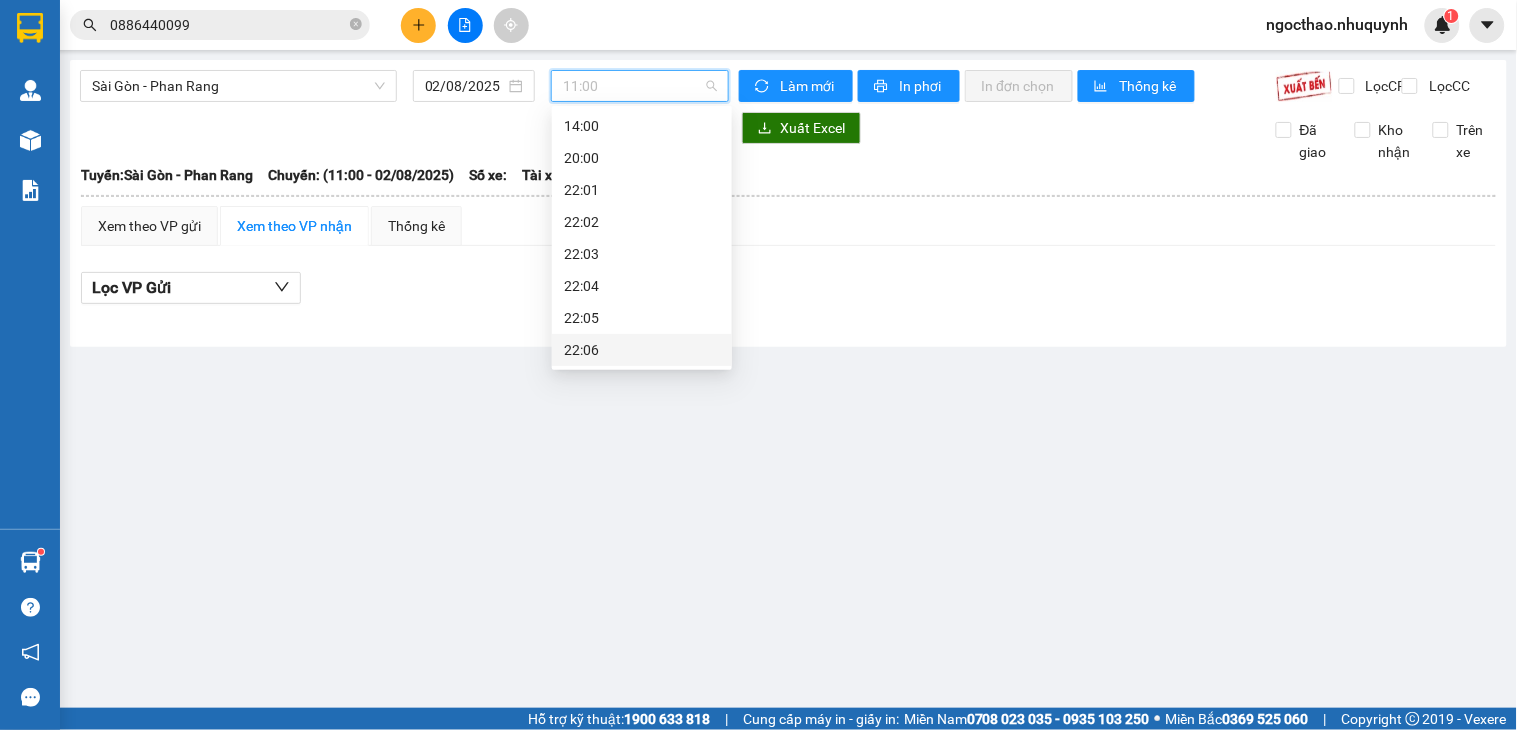 click on "22:06" at bounding box center [642, 350] 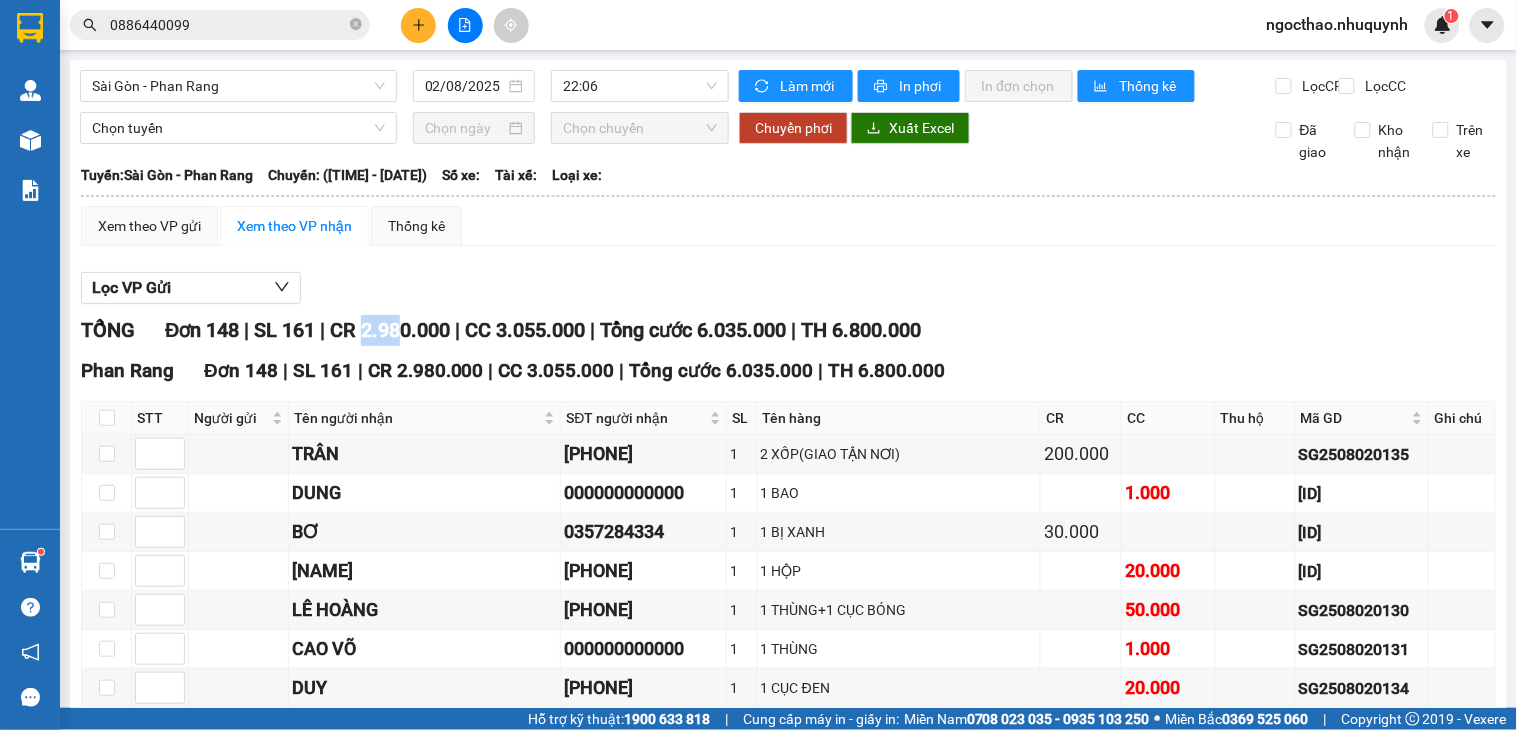 drag, startPoint x: 374, startPoint y: 350, endPoint x: 410, endPoint y: 346, distance: 36.221542 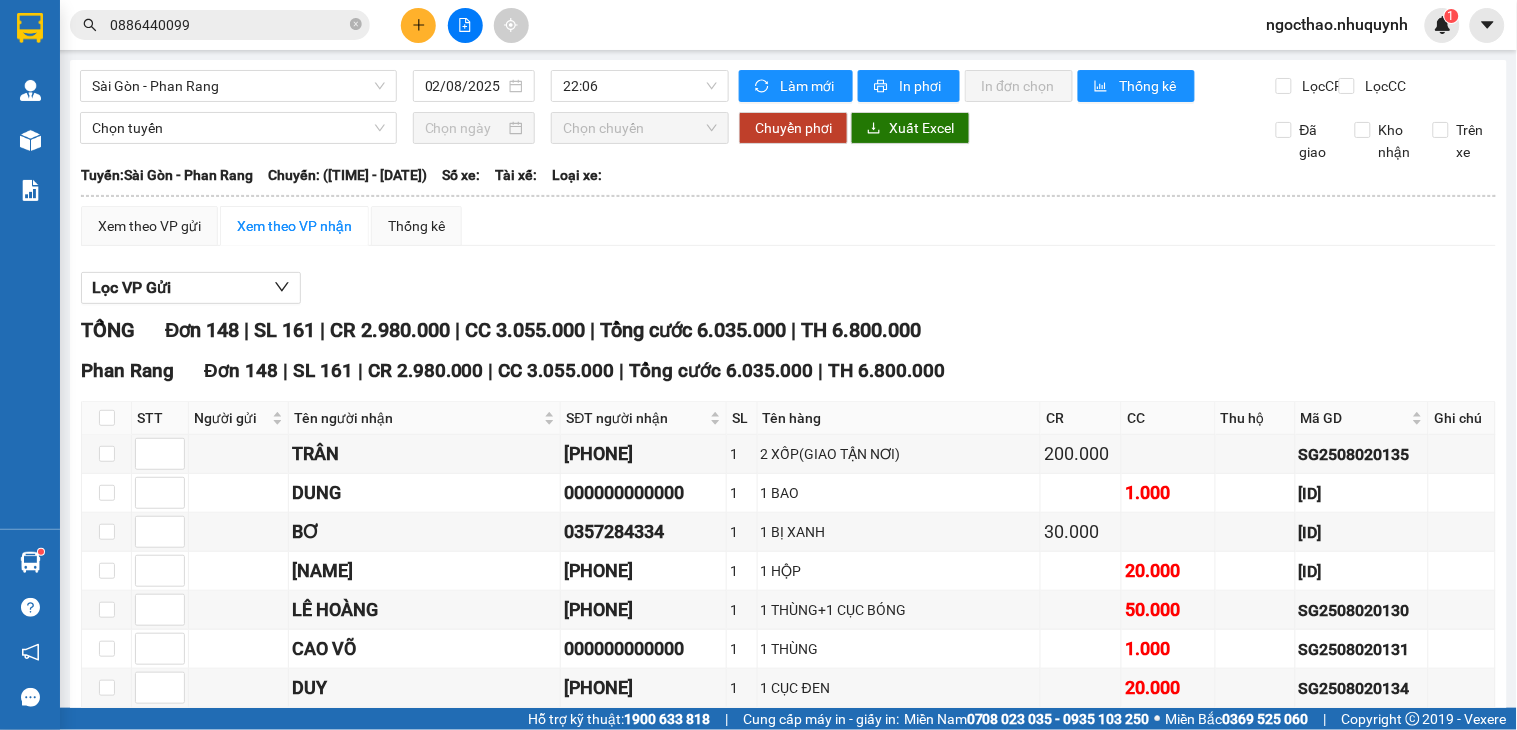 click on "CC   [AMOUNT]" at bounding box center [525, 330] 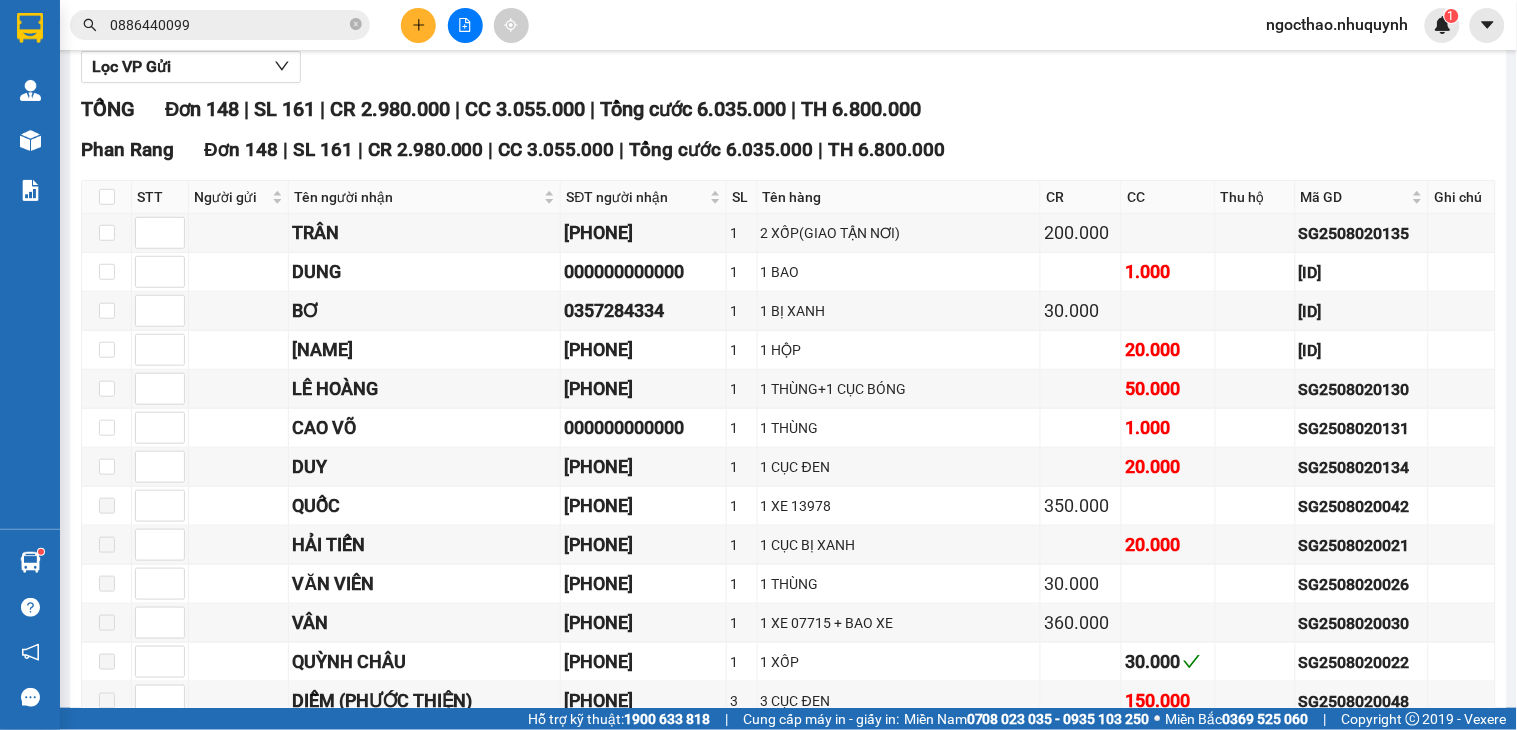 scroll, scrollTop: 0, scrollLeft: 0, axis: both 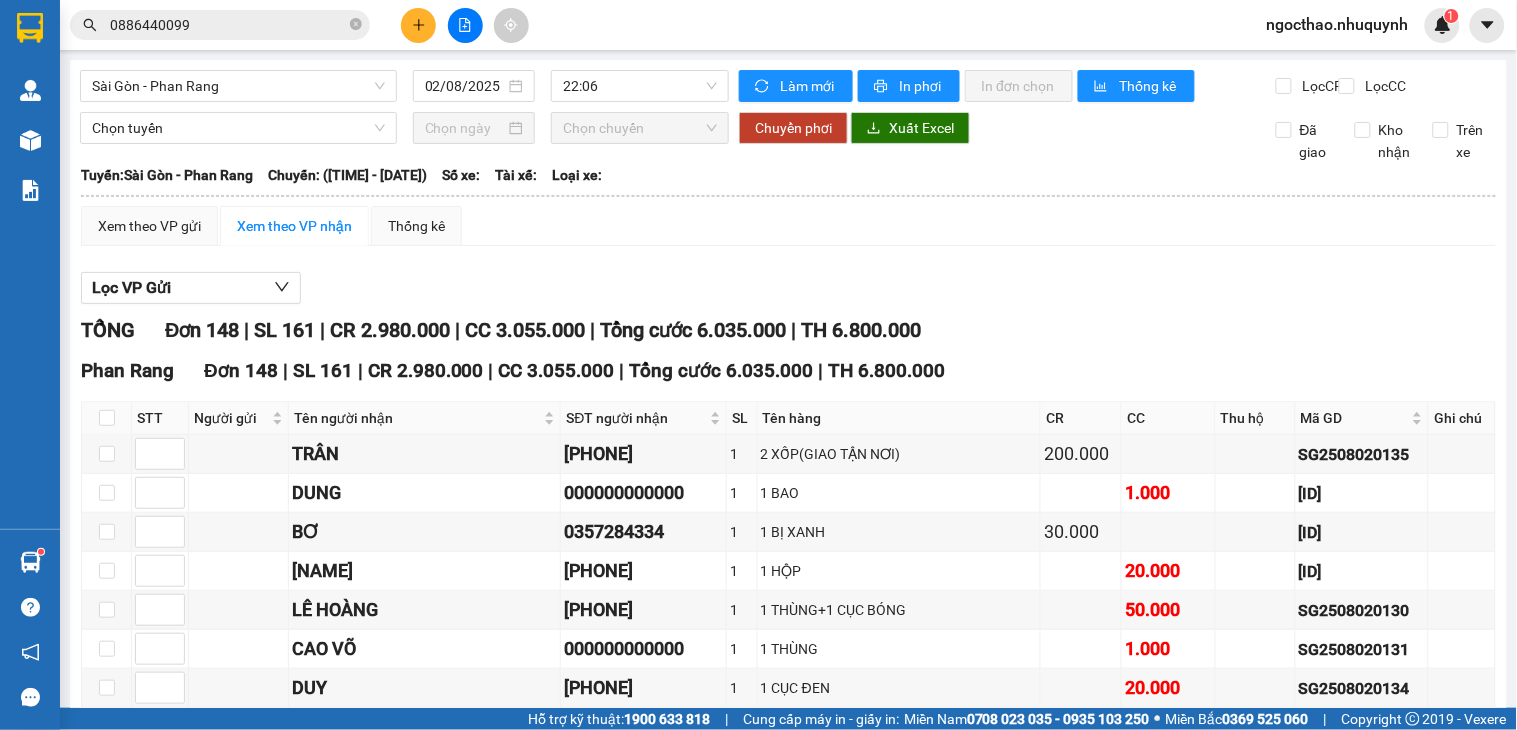 click on "TỔNG Đơn   [NUMBER] | SL   [NUMBER] | CR   [PRICE] | CC   [PRICE] | Tổng cước   [PRICE] | TH   [PRICE]" at bounding box center [788, 330] 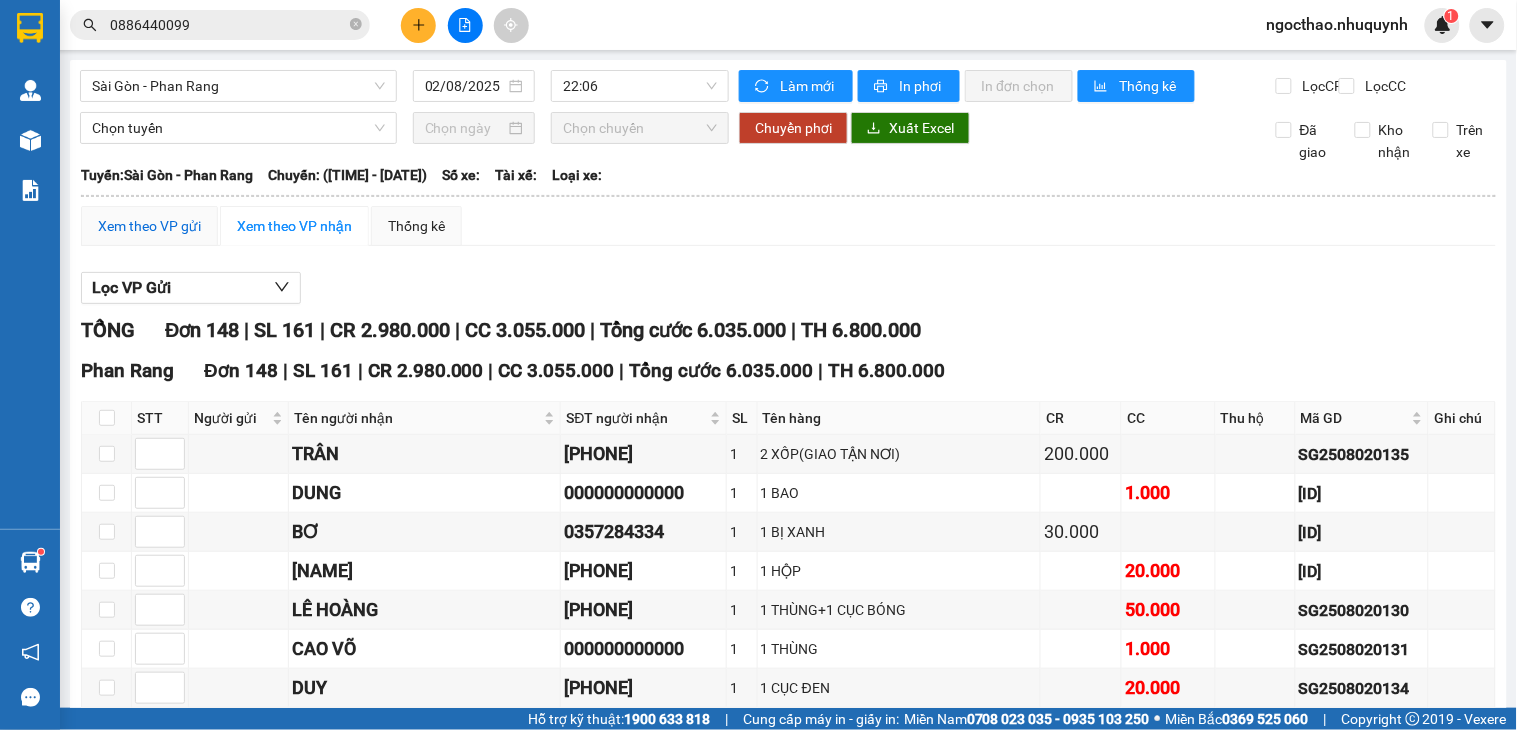 click on "Xem theo VP gửi" at bounding box center [149, 226] 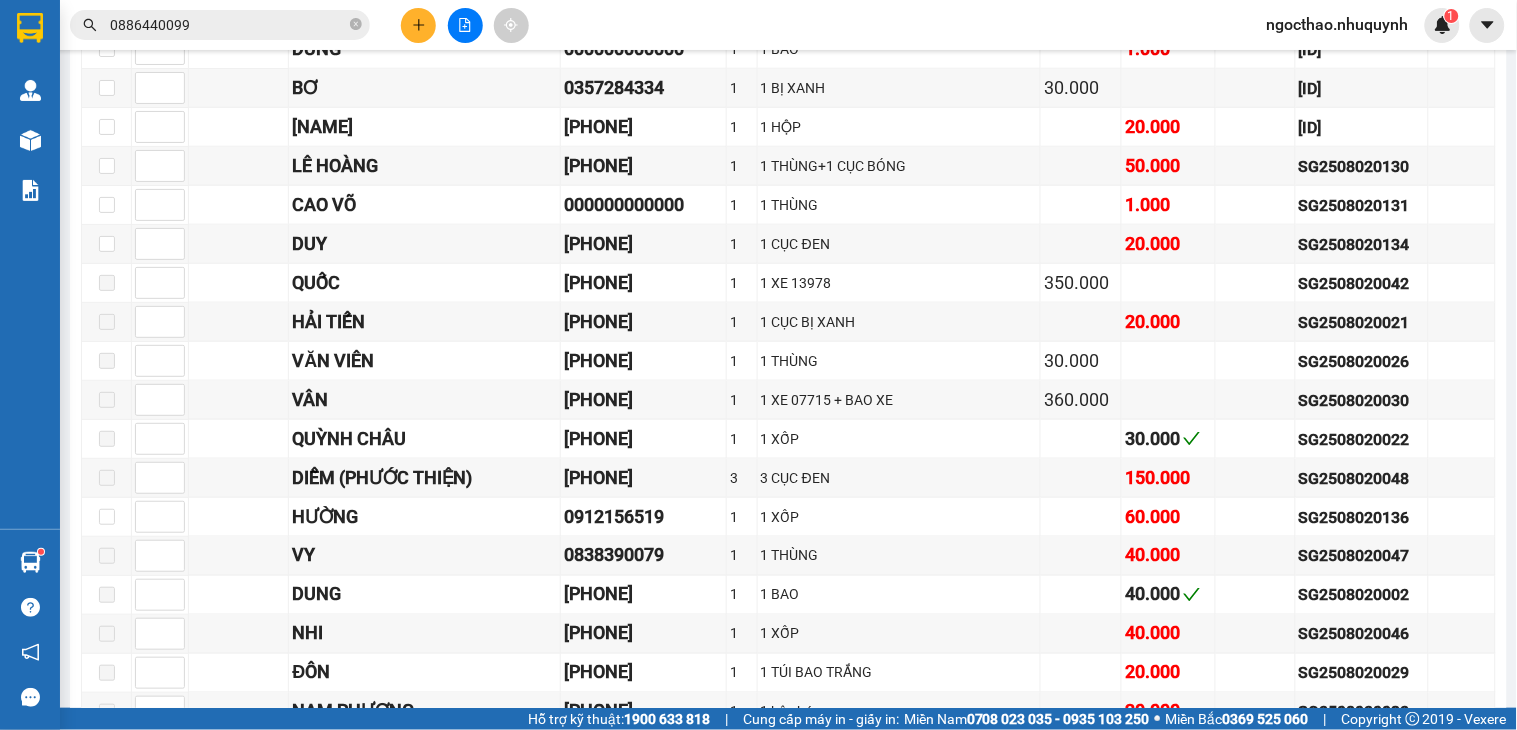 scroll, scrollTop: 0, scrollLeft: 0, axis: both 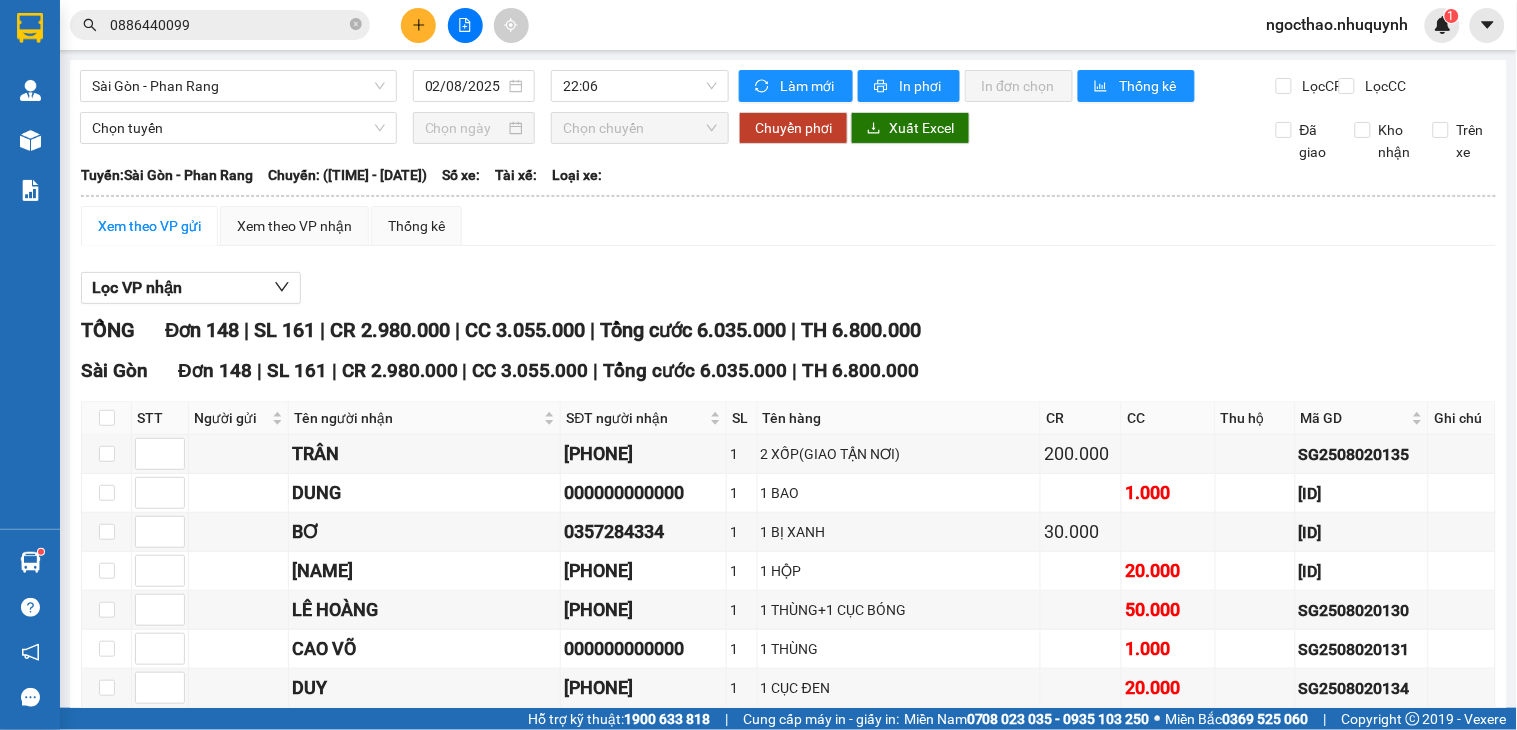 click on "TỔNG Đơn   [NUMBER] | SL   [NUMBER] | CR   [PRICE] | CC   [PRICE] | Tổng cước   [PRICE] | TH   [PRICE]" at bounding box center (788, 330) 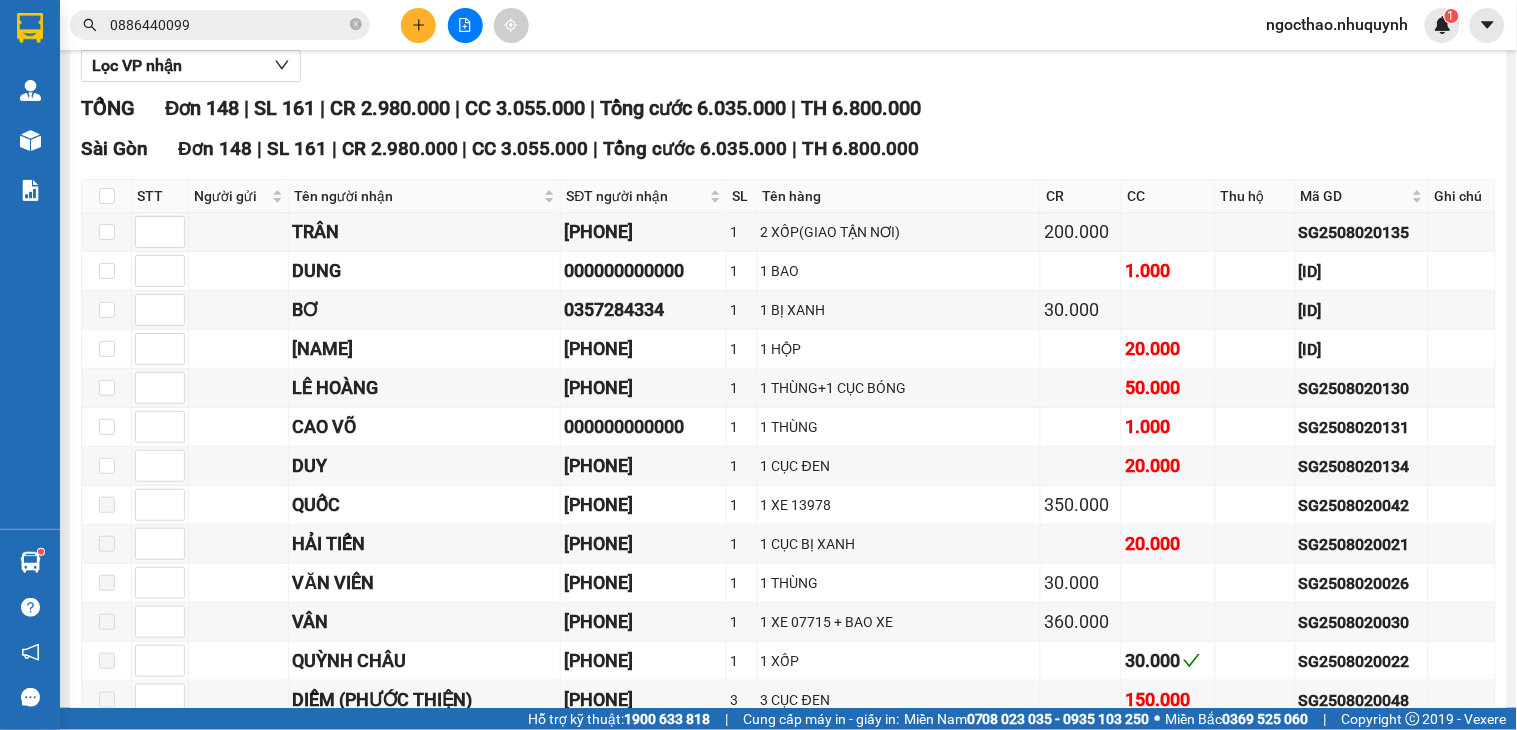 scroll, scrollTop: 0, scrollLeft: 0, axis: both 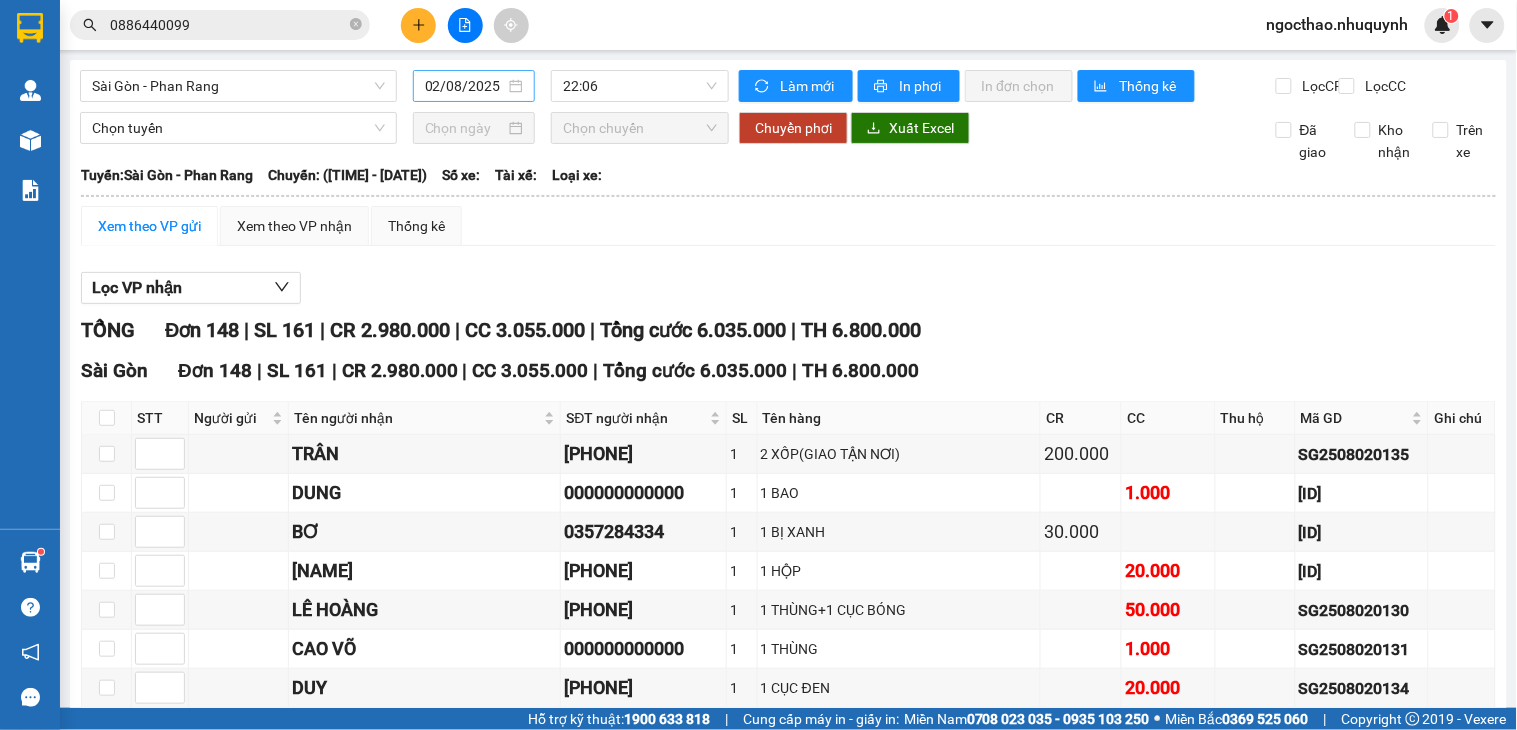 click on "02/08/2025" at bounding box center (465, 86) 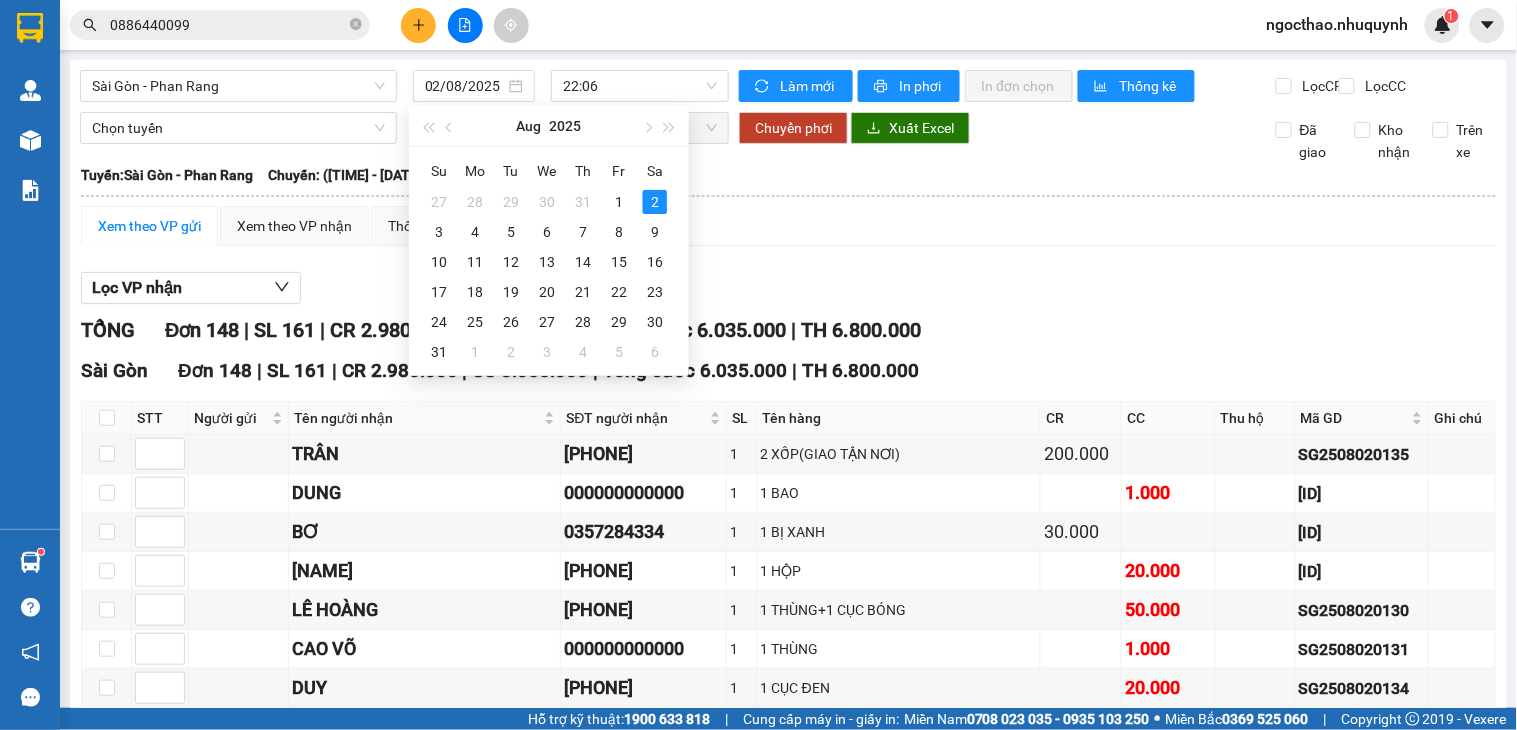 click on "Xem theo VP gửi Xem theo VP nhận Thống kê Lọc VP nhận TỔNG Đơn   148 | SL   161 | CR   2.980.000 | CC   3.055.000 | Tổng cước   6.035.000 | TH   6.800.000 Sài Gòn Đơn   148 | SL   161 | CR   2.980.000 | CC   3.055.000 | Tổng cước   6.035.000 | TH   6.800.000 STT Người gửi Tên người nhận SĐT người nhận SL Tên hàng CR CC Thu hộ Mã GD Ghi chú Ký nhận                             TRÂN [PHONE] 1 2 XỐP(GIAO TẬN NƠI)  200.000 [ID]   DUNG [PHONE] 1 1 BAO 1.000 [ID]   BƠ [PHONE] 1 1 BỊ XANH 30.000 [ID]   ACEN [PHONE] 1 1 HỘP 20.000 [ID]   LÊ HOÀNG  [PHONE] 1 1 THÙNG+1 CỤC BÓNG 50.000 [ID]   CAO VÕ [PHONE] 1 1 THÙNG 1.000 [ID]   DUY [PHONE] 1 1 CỤC ĐEN 20.000 [ID]   QUỐC [PHONE] 1 1 XE 13978 350.000 [ID]   HẢI TIẾN [PHONE] 1 1 CỤC BỊ XANH 20.000 [ID]   VĂN VIÊN [PHONE] 1 1 THÙNG  30.000 [ID]   VÂN [PHONE] 1 1 XE 07715 + BAO XE  360.000 [ID]" at bounding box center [788, 3242] 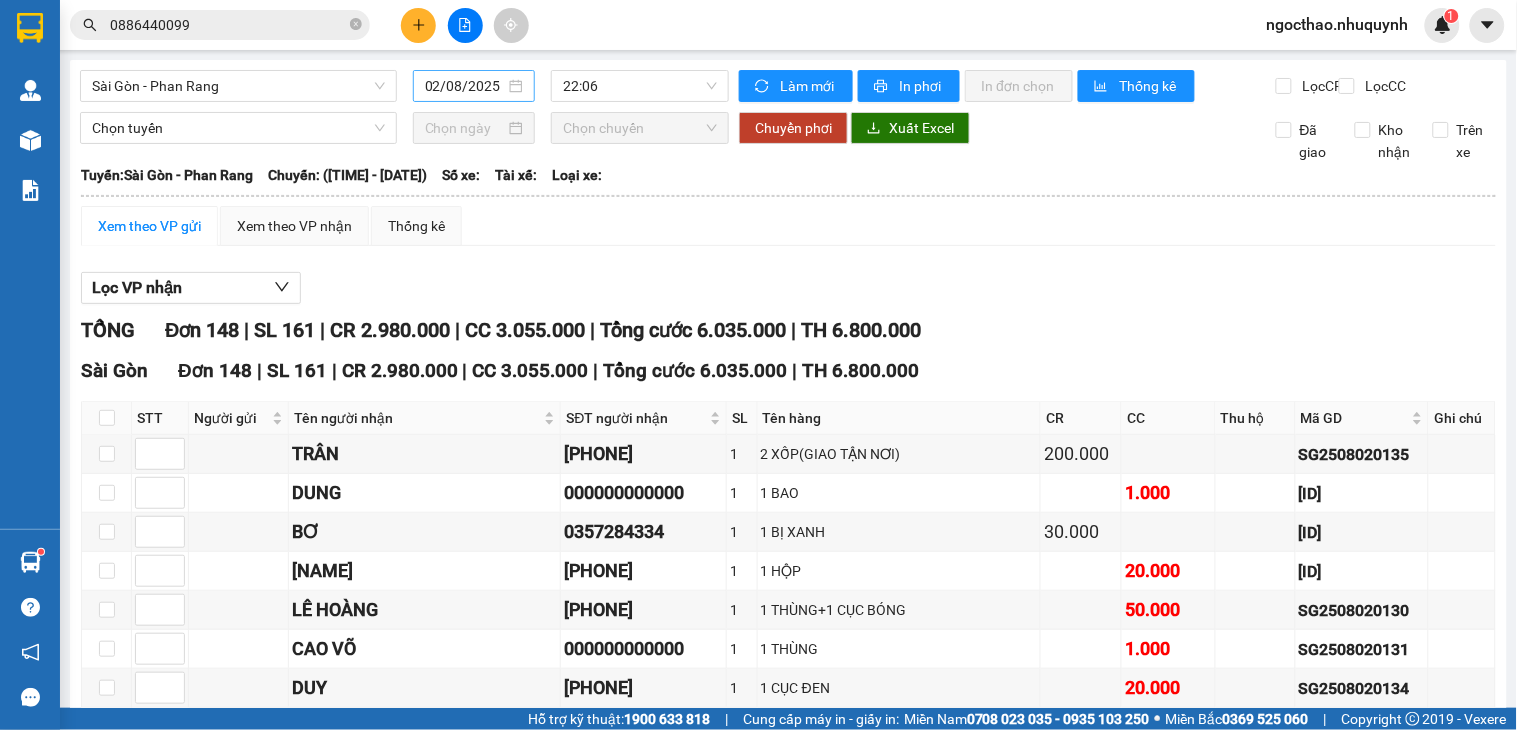 click on "02/08/2025" at bounding box center (465, 86) 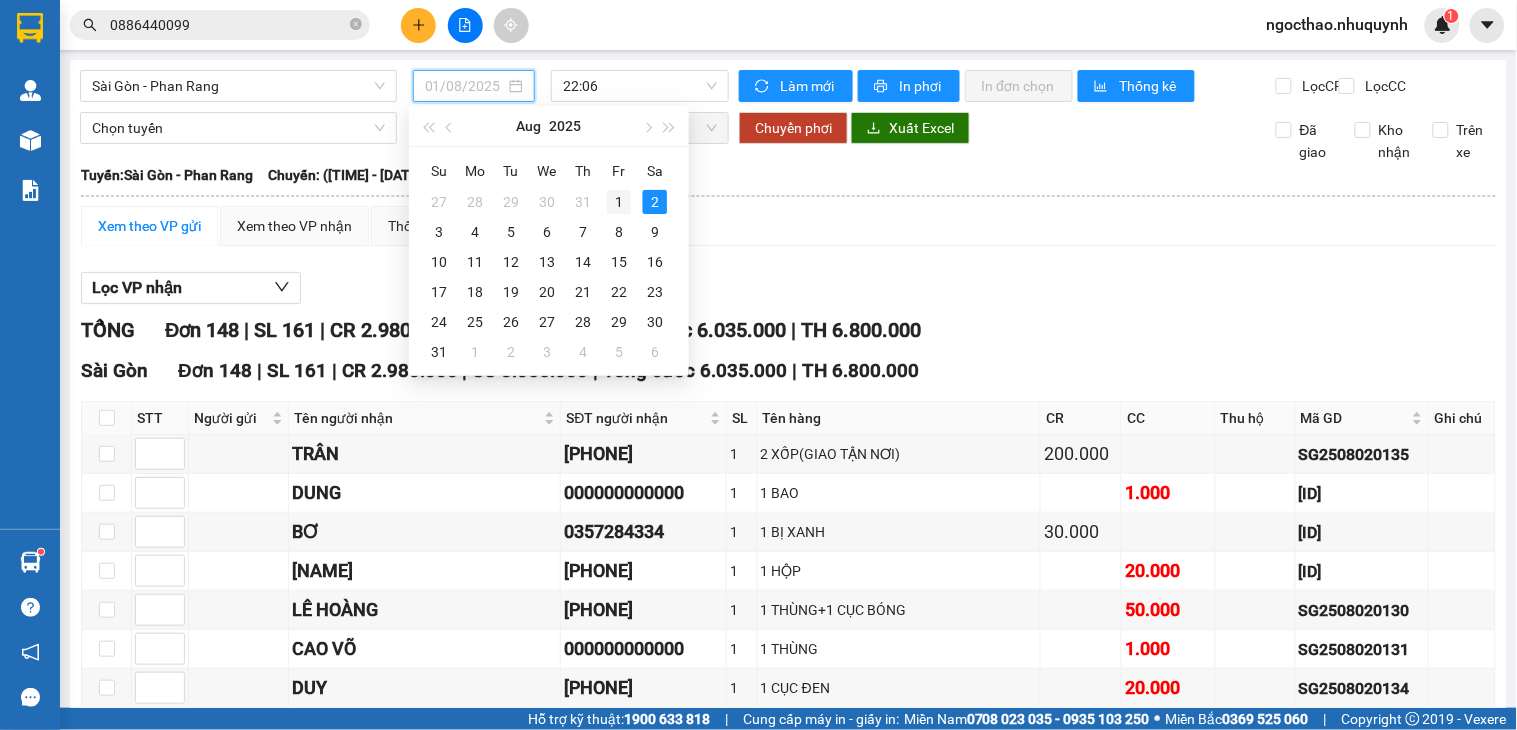 click on "1" at bounding box center [619, 202] 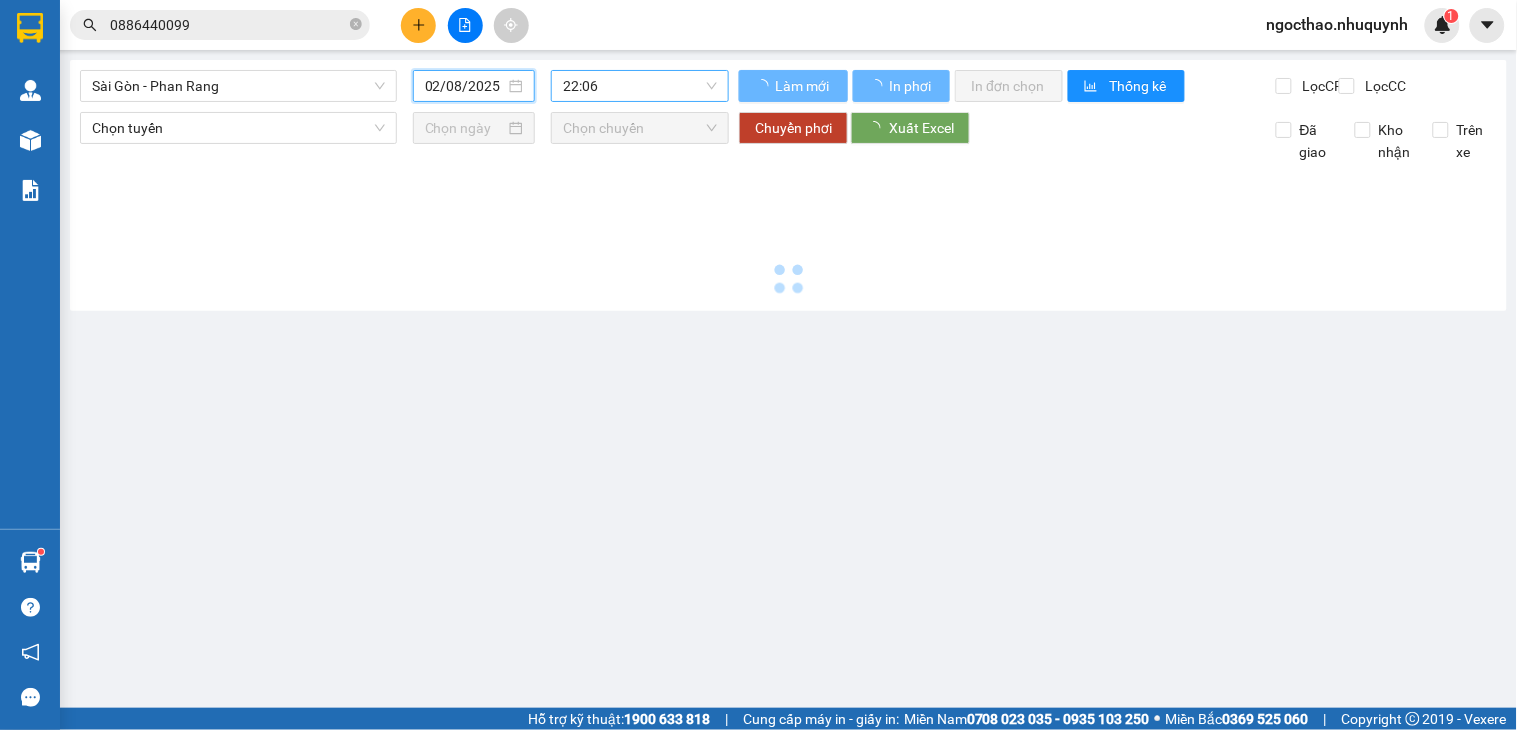 click on "22:06" at bounding box center [640, 86] 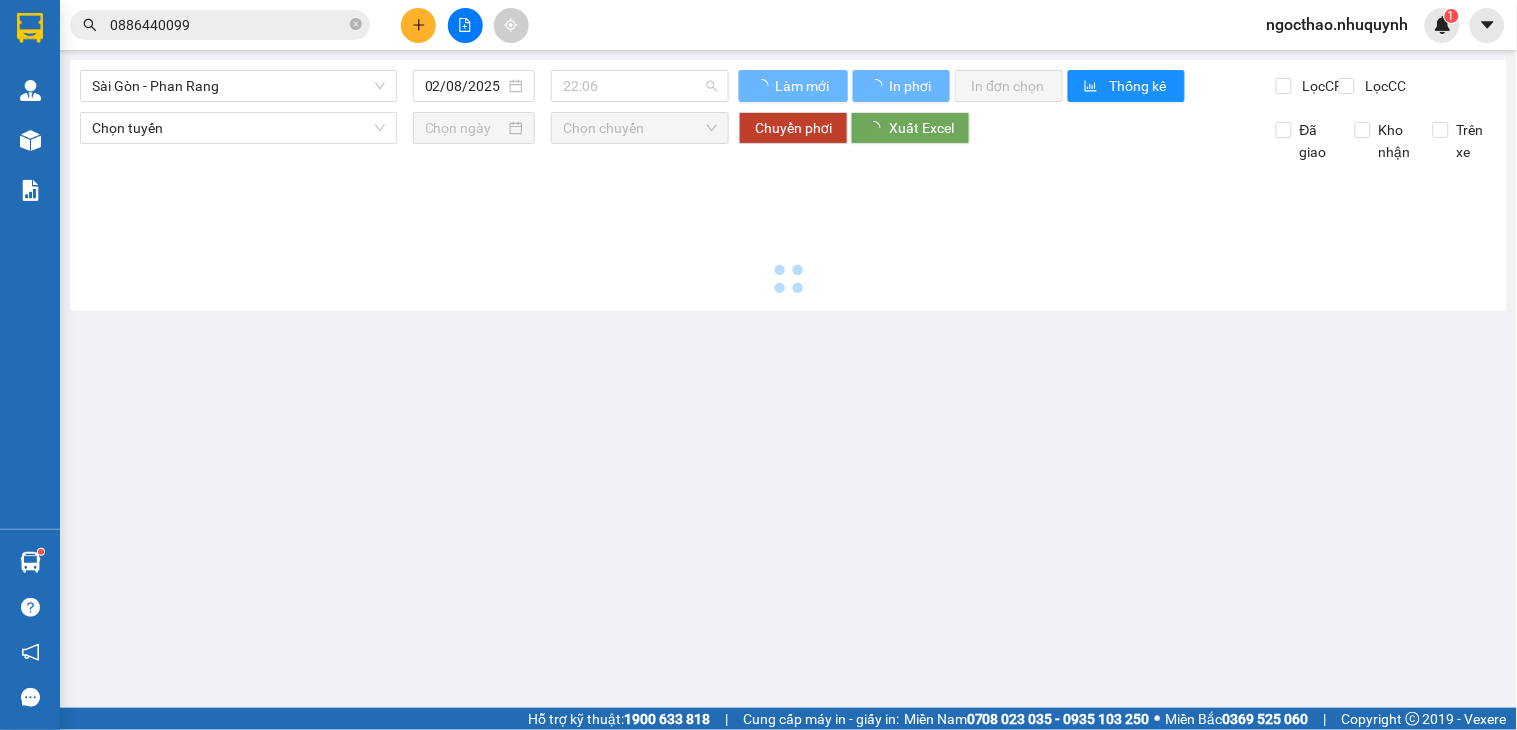 click on "Sài Gòn - Phan Rang" at bounding box center (238, 86) 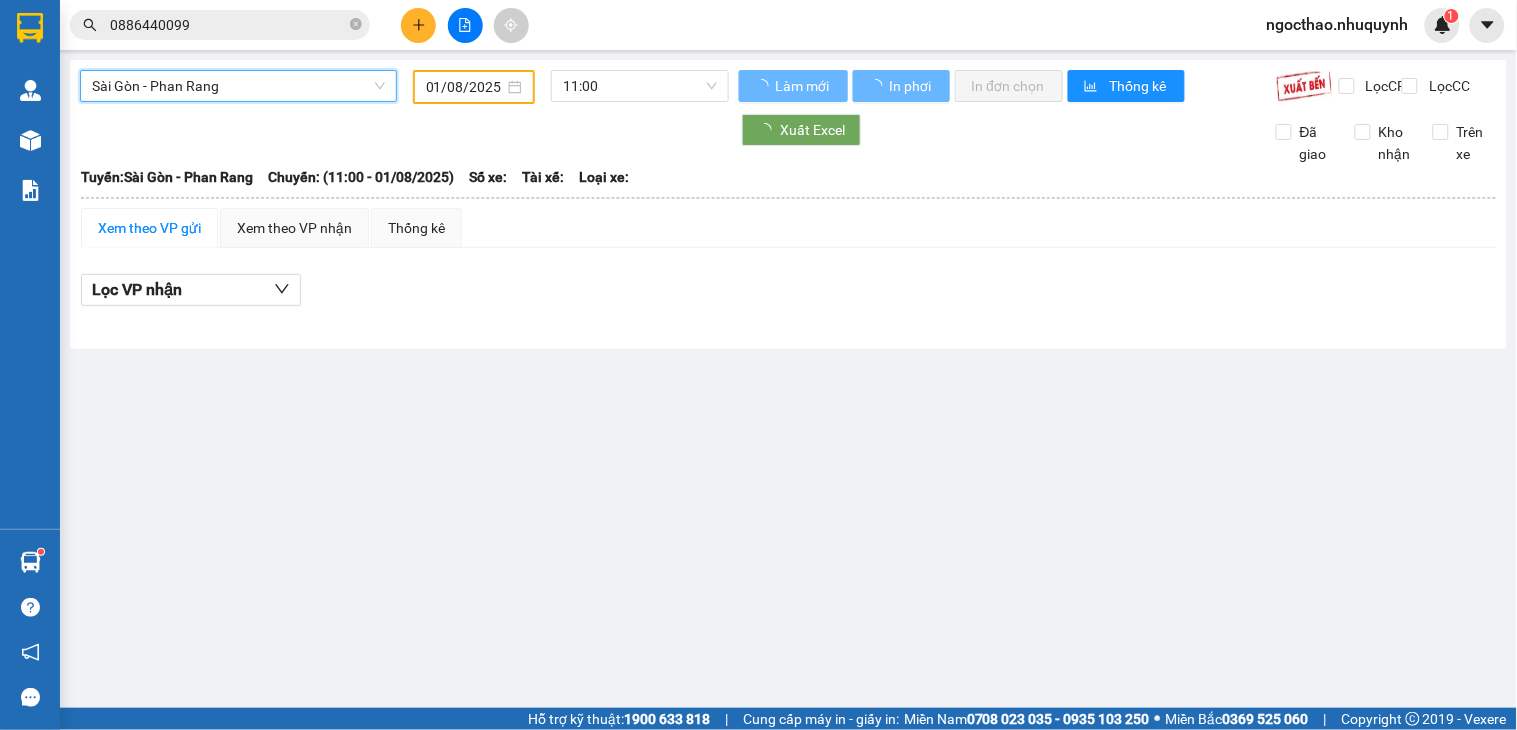 click on "Sài Gòn - Phan Rang" at bounding box center [238, 86] 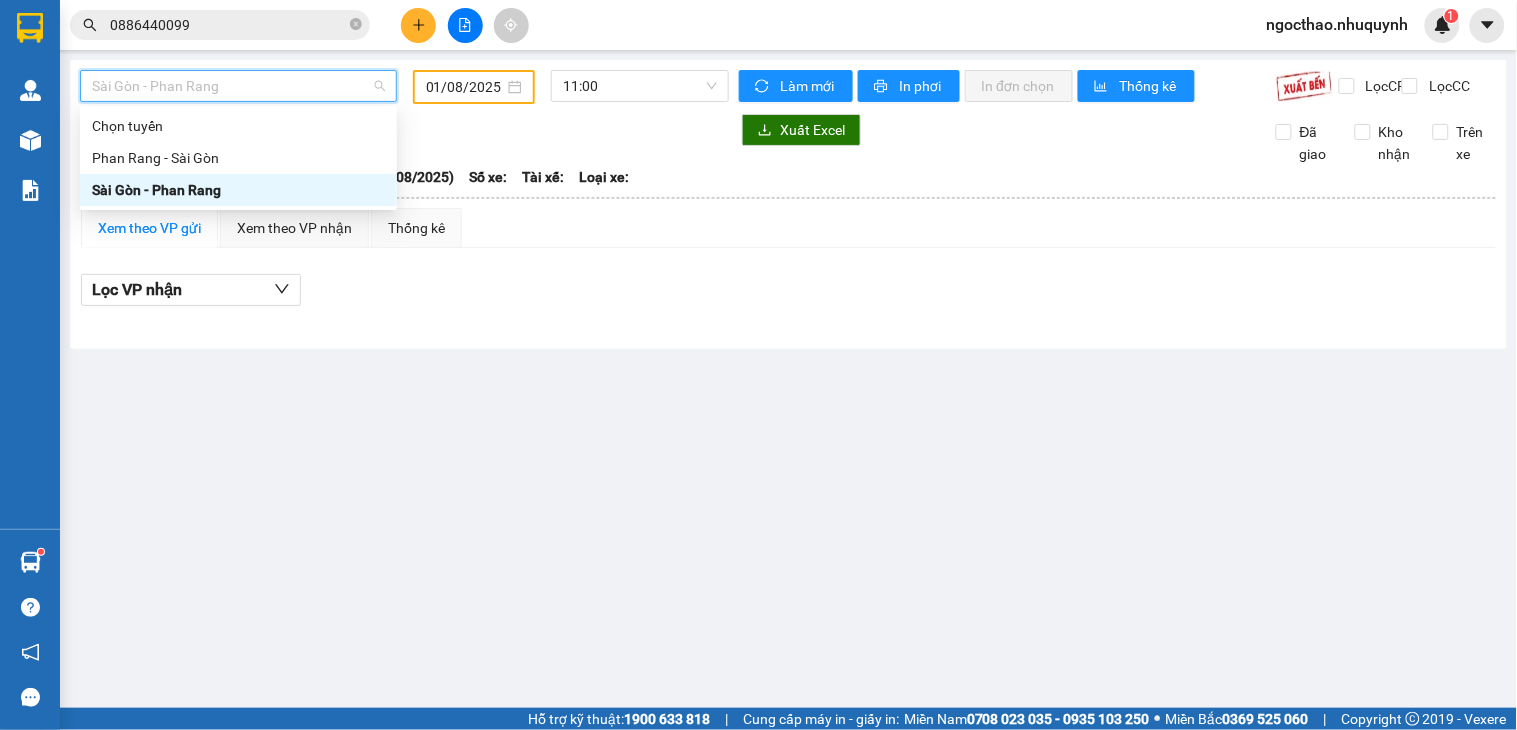click on "Sài Gòn - Phan Rang" at bounding box center (238, 190) 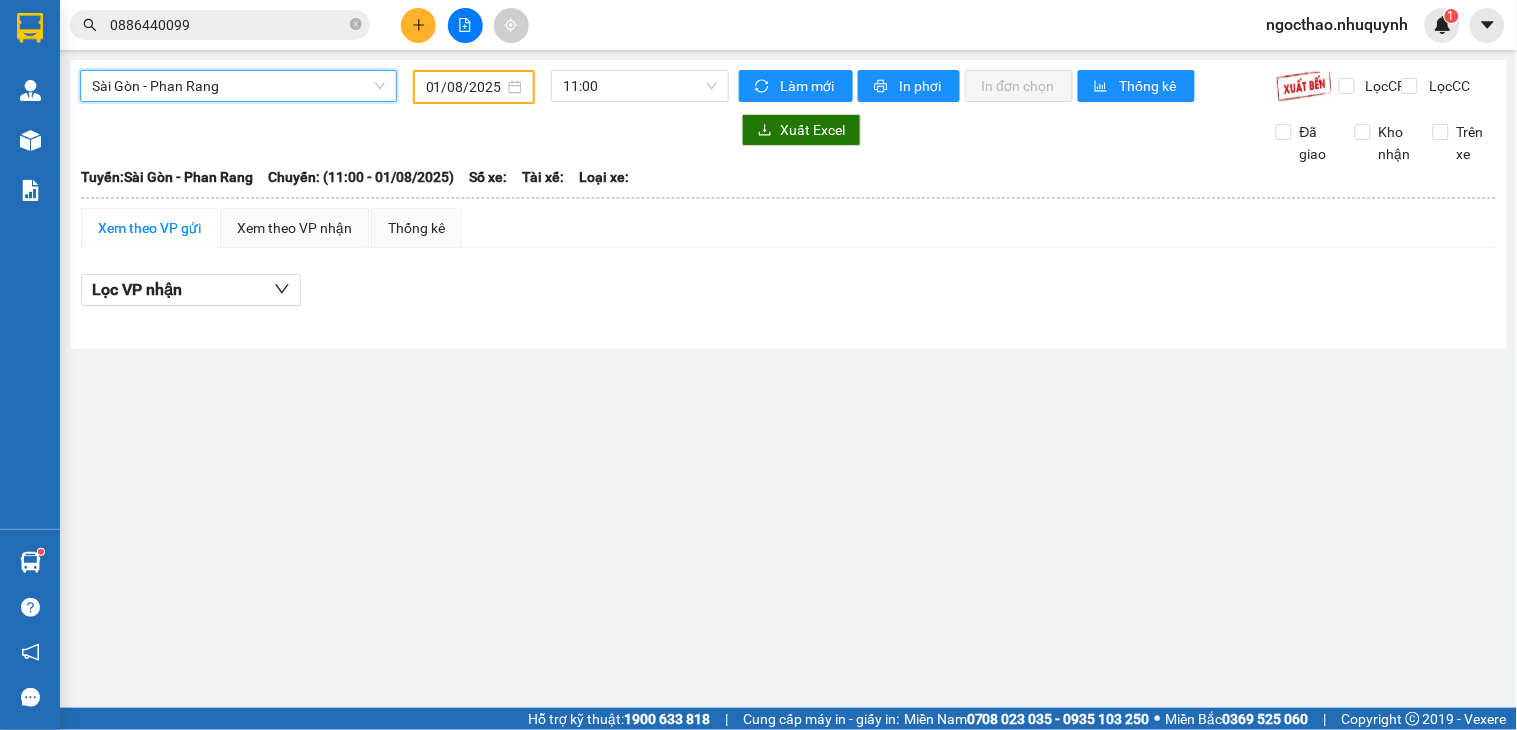 drag, startPoint x: 225, startPoint y: 87, endPoint x: 205, endPoint y: 151, distance: 67.052216 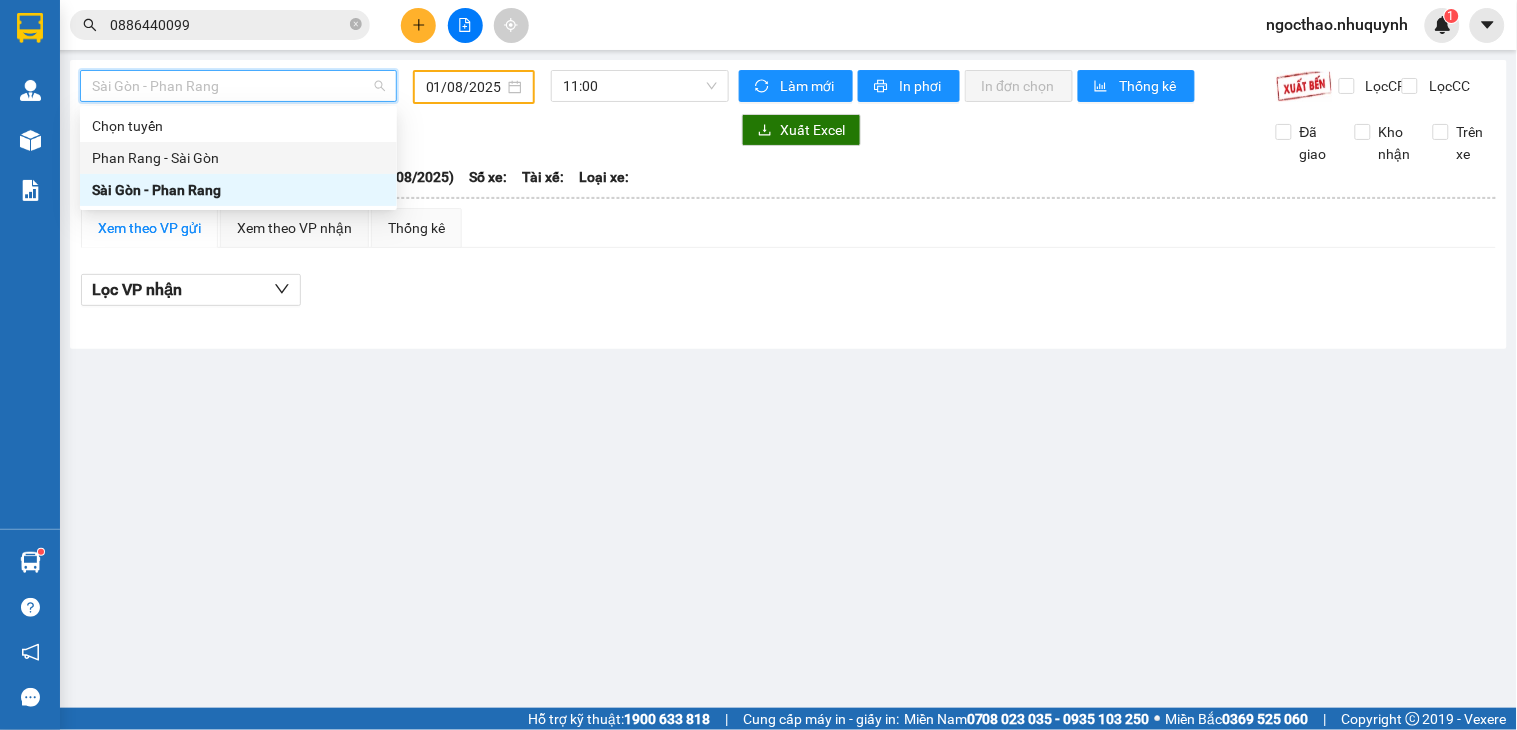 click on "Phan Rang - Sài Gòn" at bounding box center [238, 158] 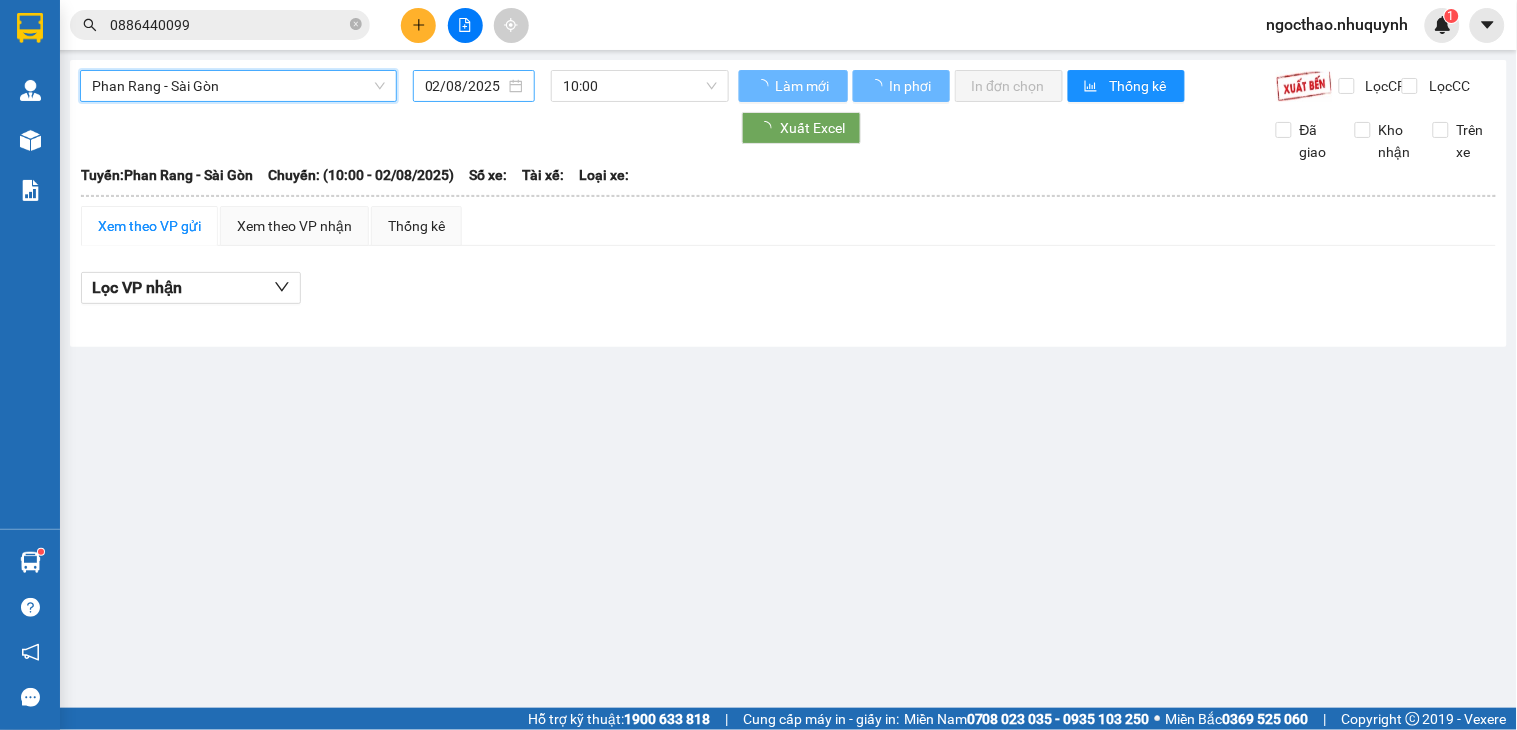 click on "02/08/2025" at bounding box center [465, 86] 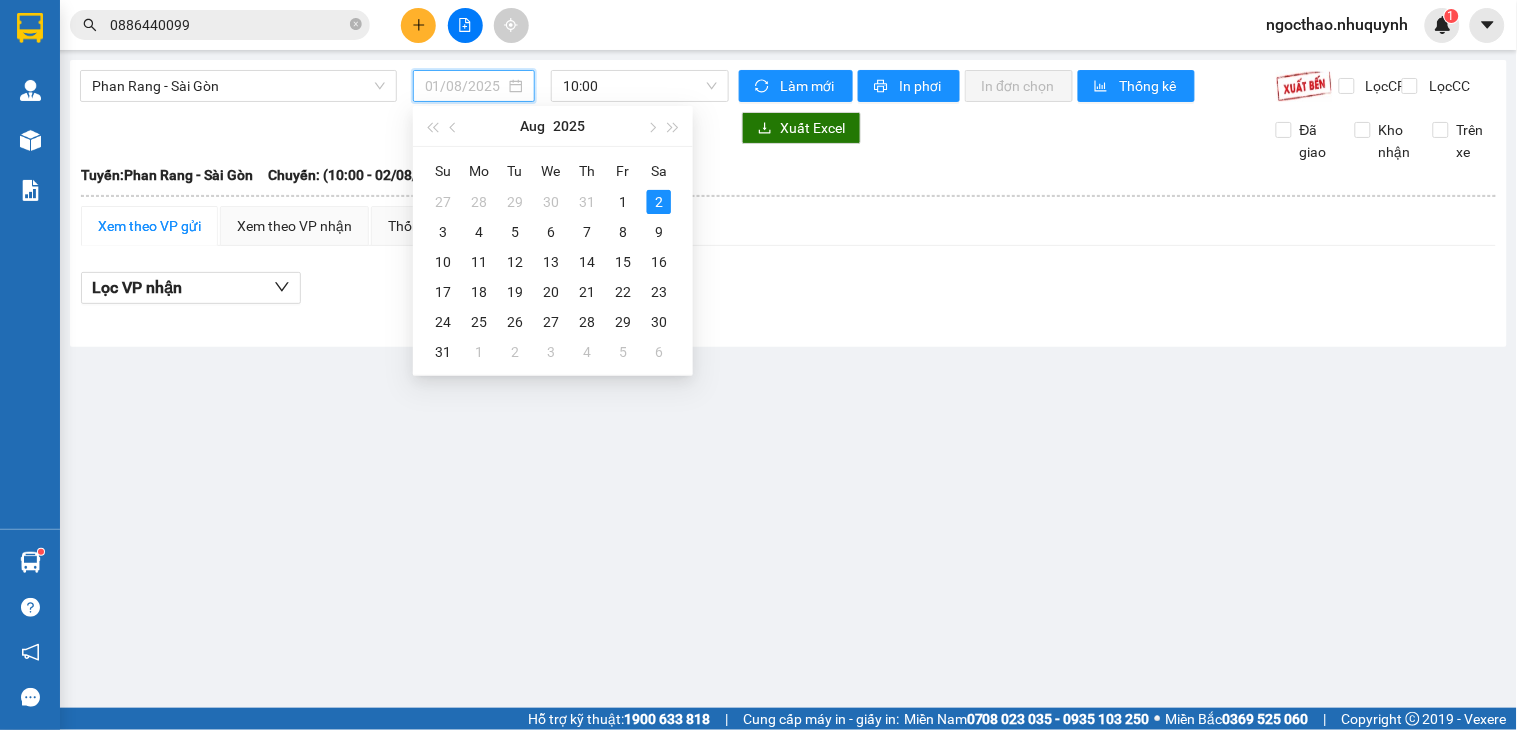 drag, startPoint x: 618, startPoint y: 193, endPoint x: 667, endPoint y: 135, distance: 75.9276 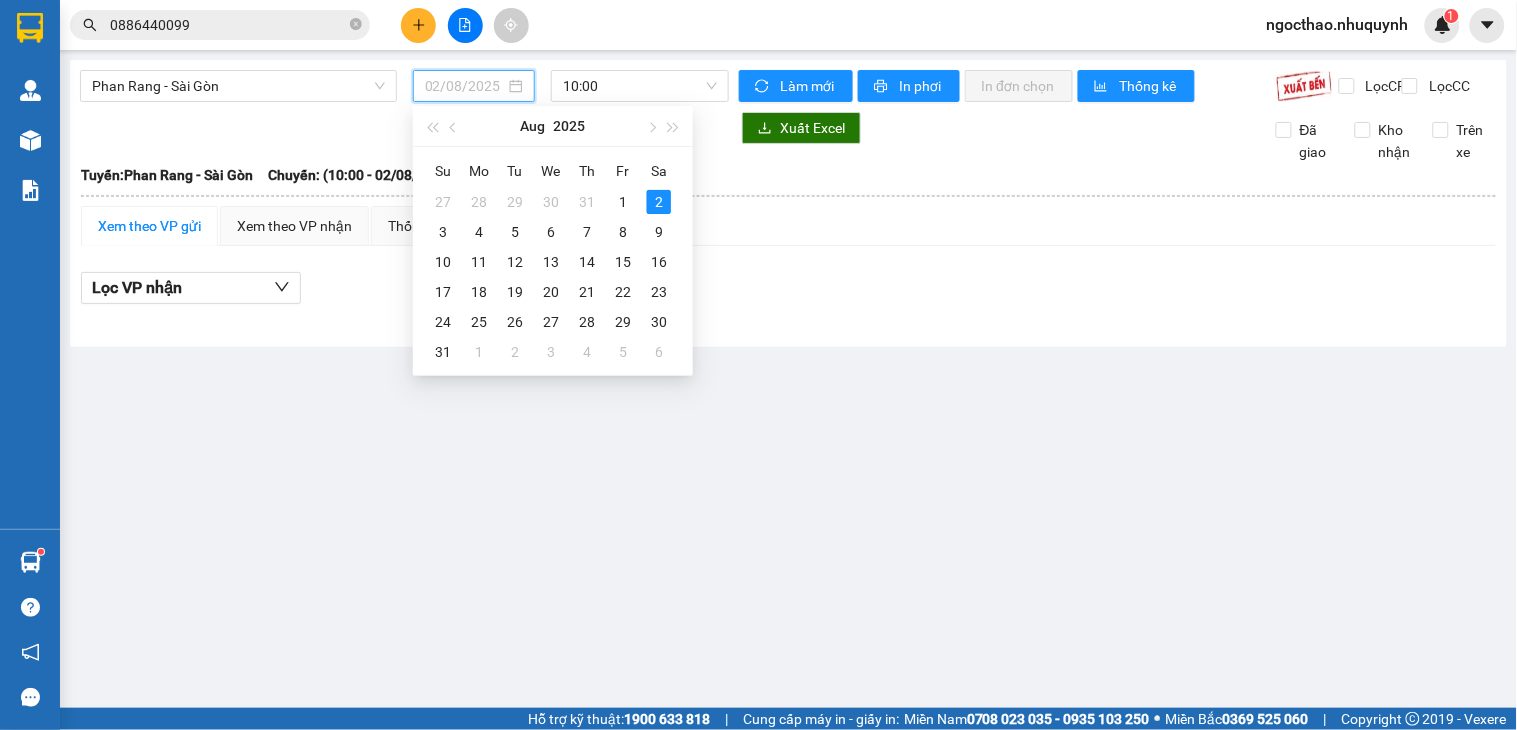 type on "01/08/2025" 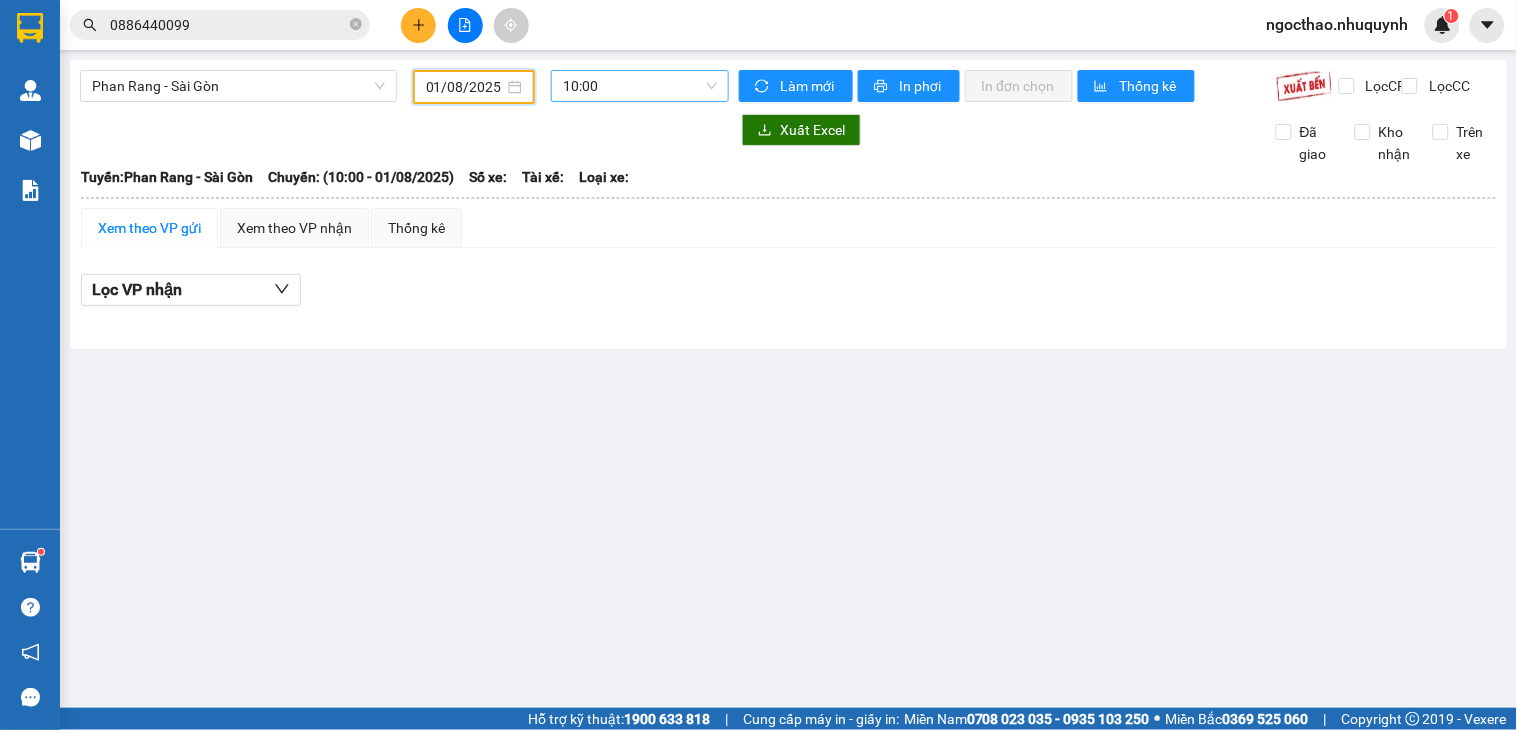 click on "10:00" at bounding box center [640, 86] 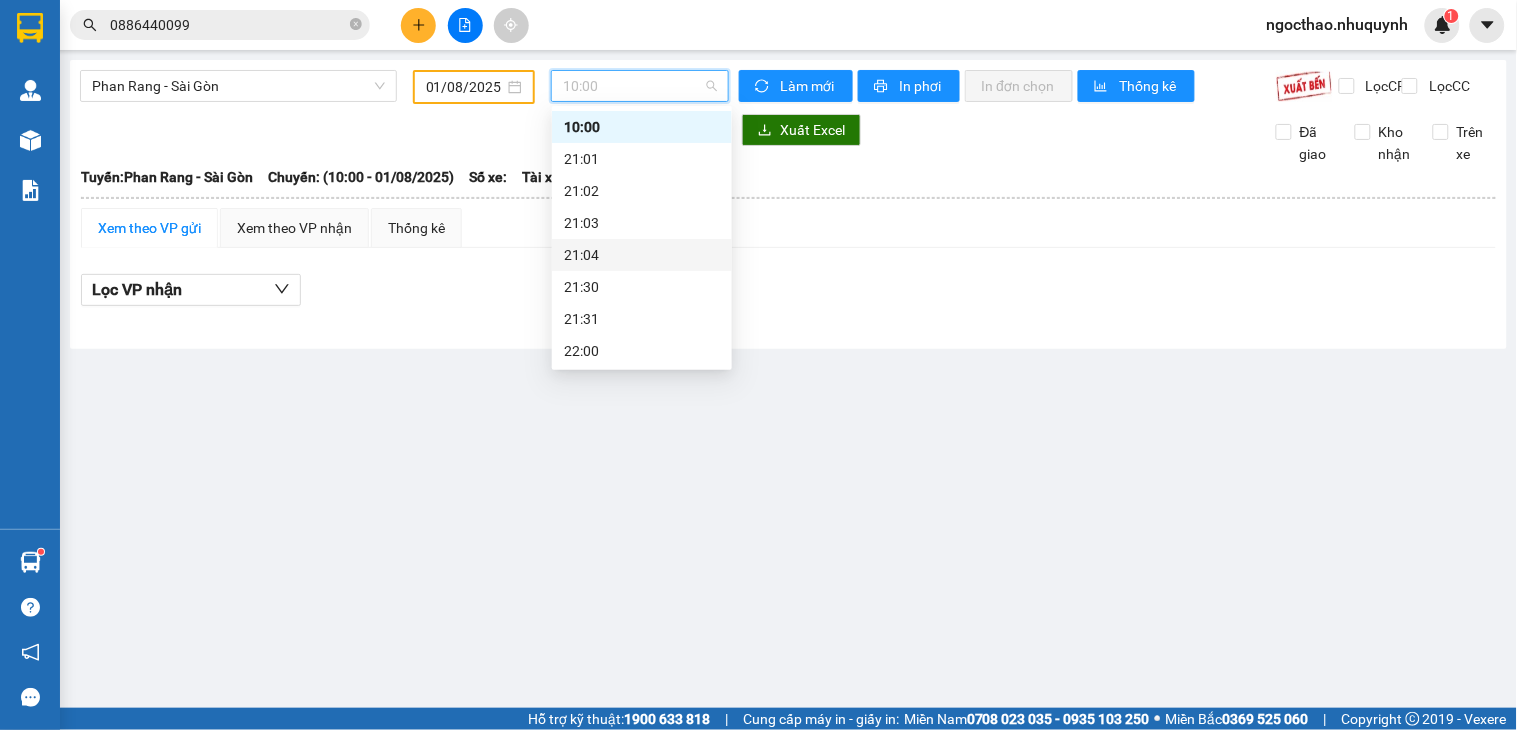 scroll, scrollTop: 96, scrollLeft: 0, axis: vertical 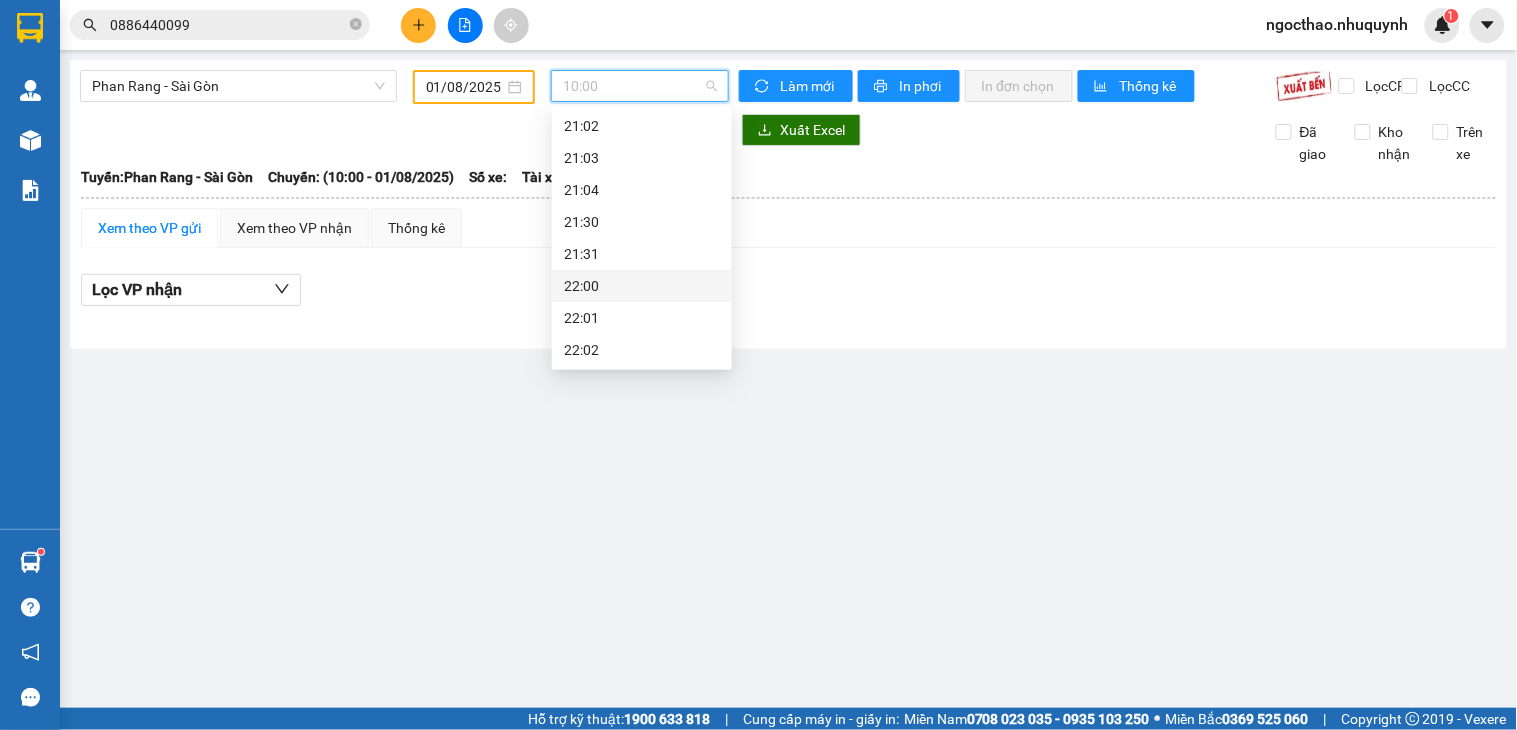 click on "22:00" at bounding box center (642, 286) 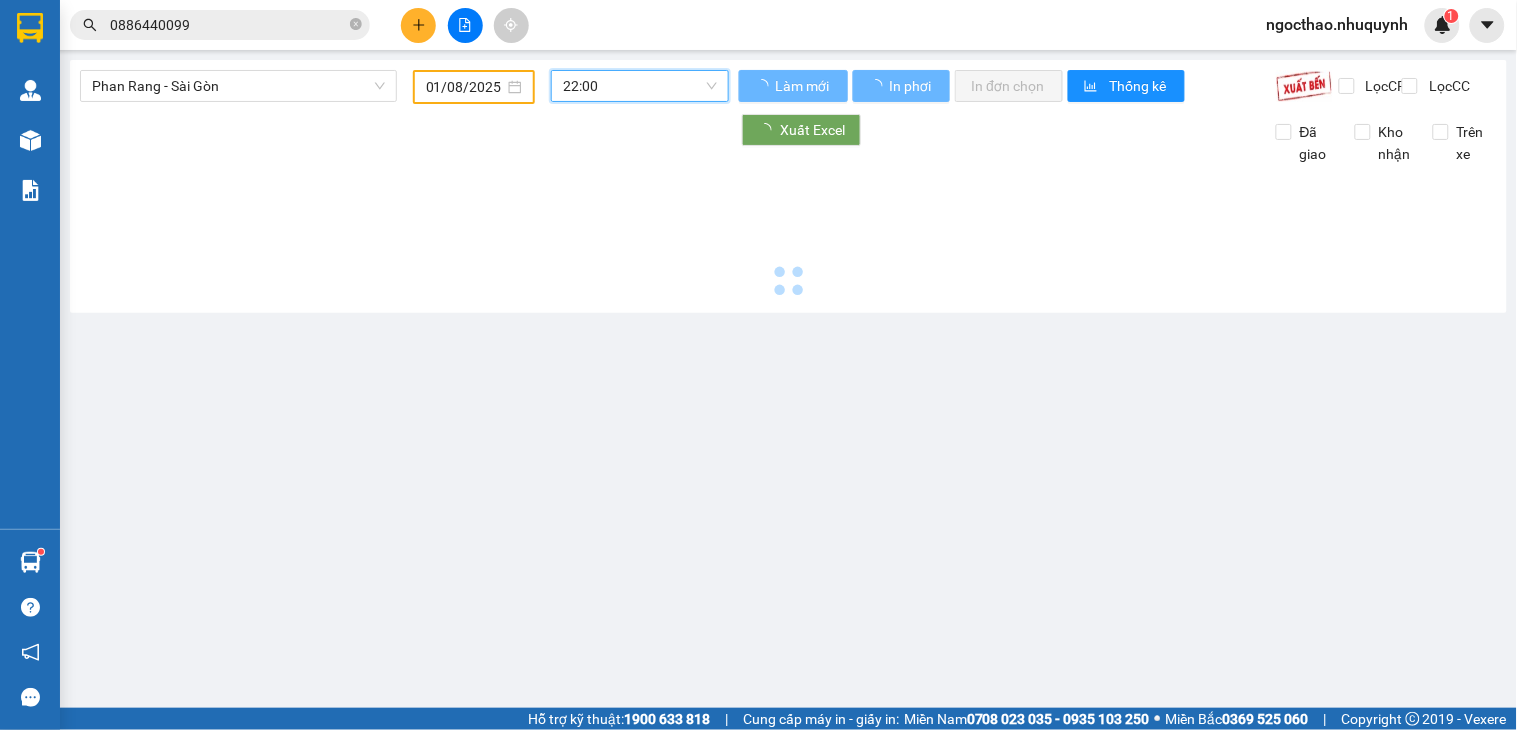click on "Lọc  CC" at bounding box center [1447, 86] 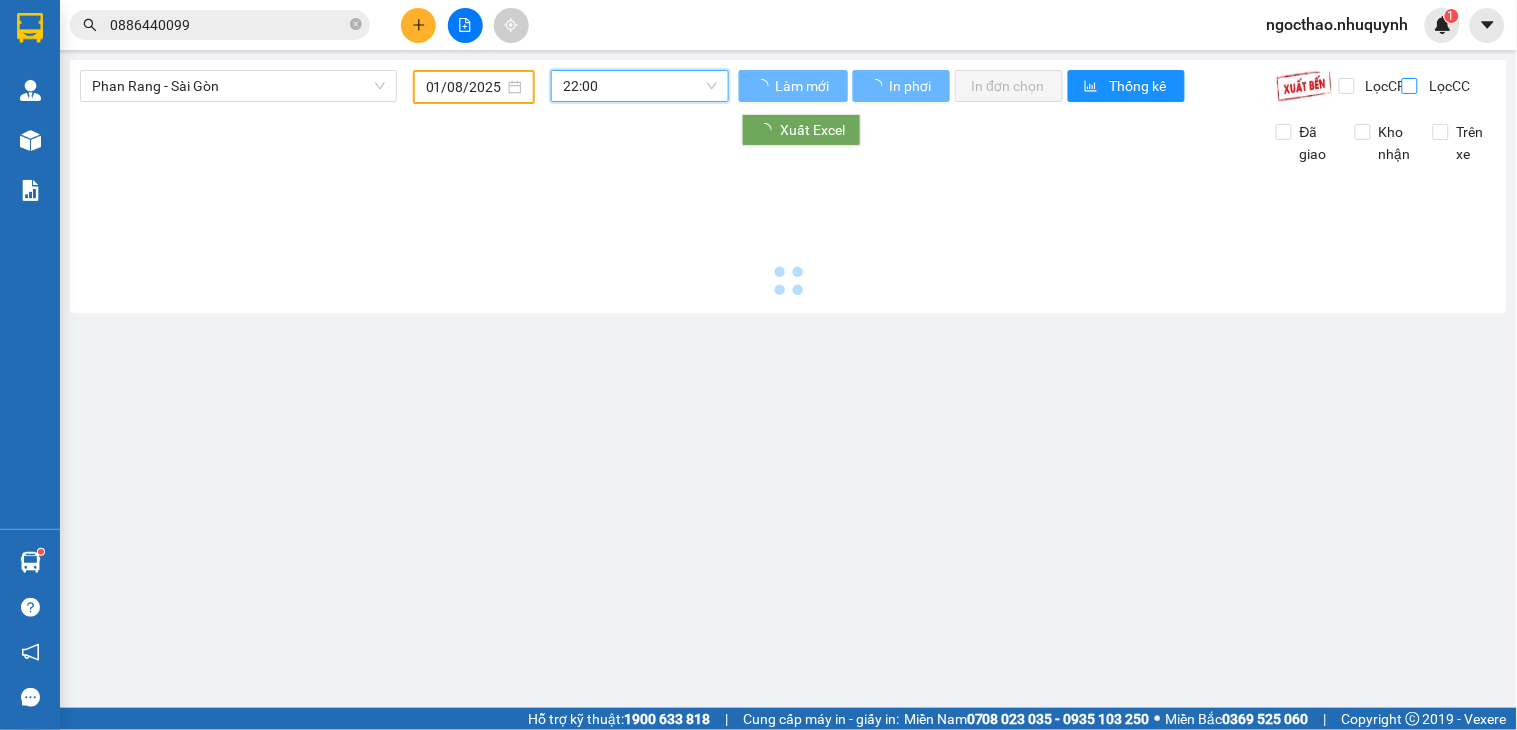 click on "Lọc  CC" at bounding box center (1411, 86) 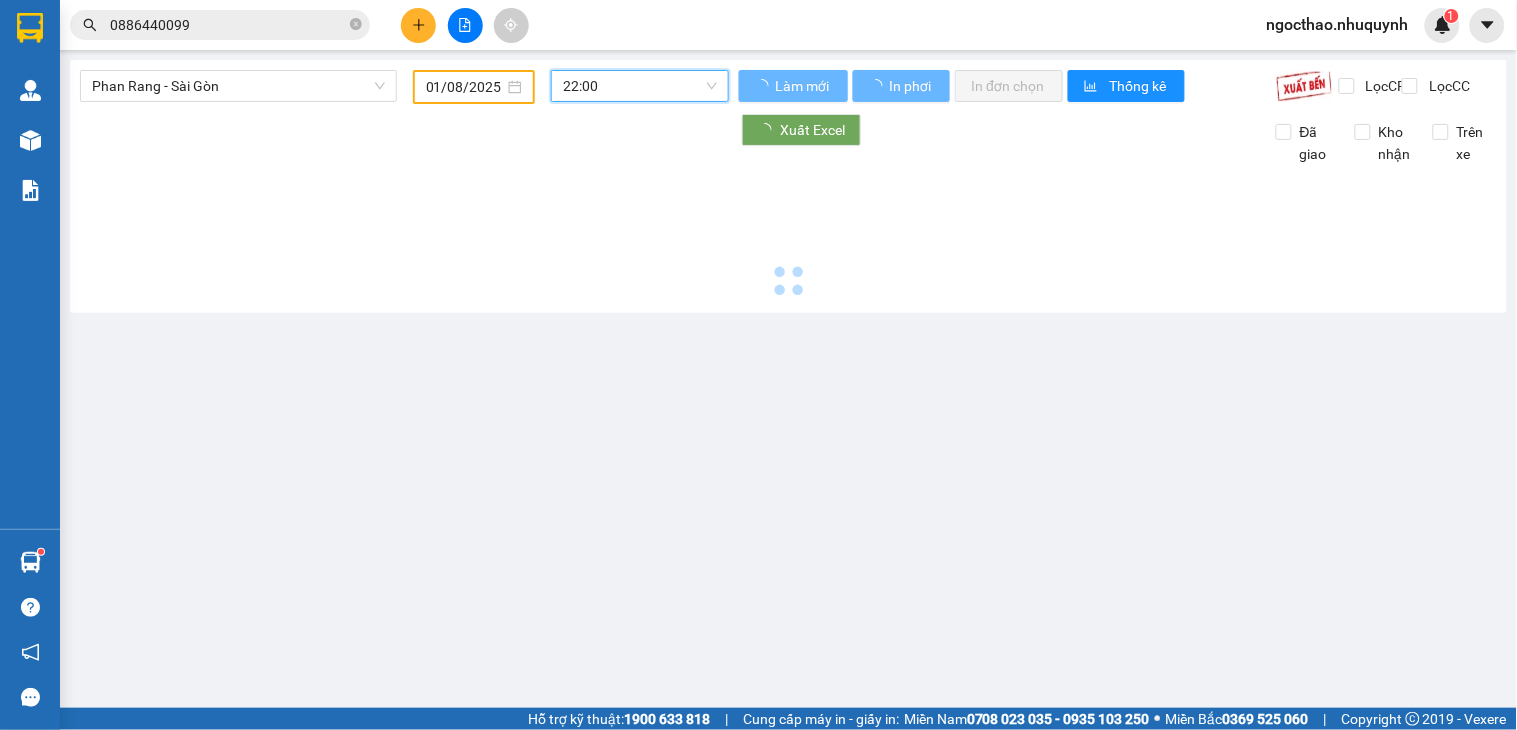 click on "Kho nhận" at bounding box center (1379, 143) 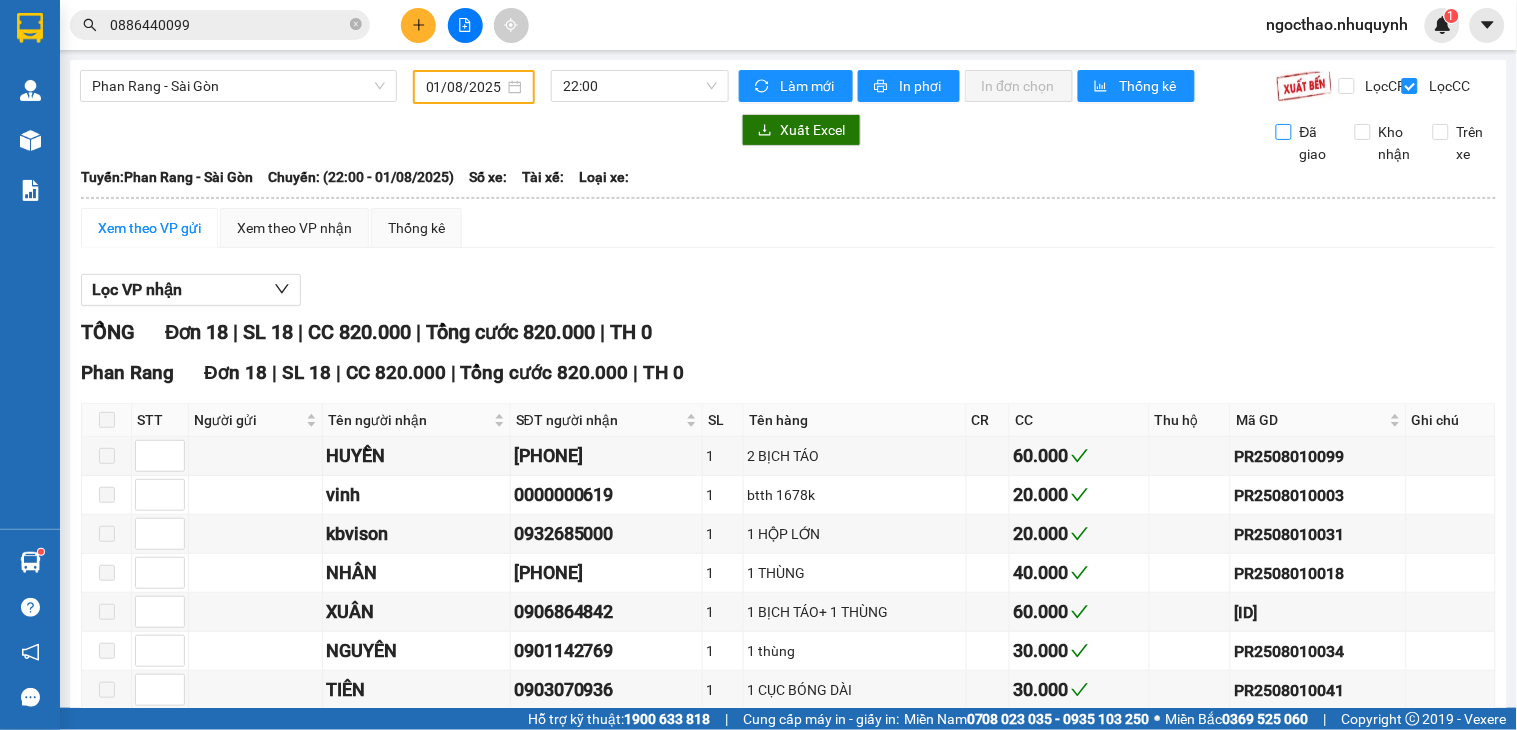 click on "Kho nhận" at bounding box center (1395, 143) 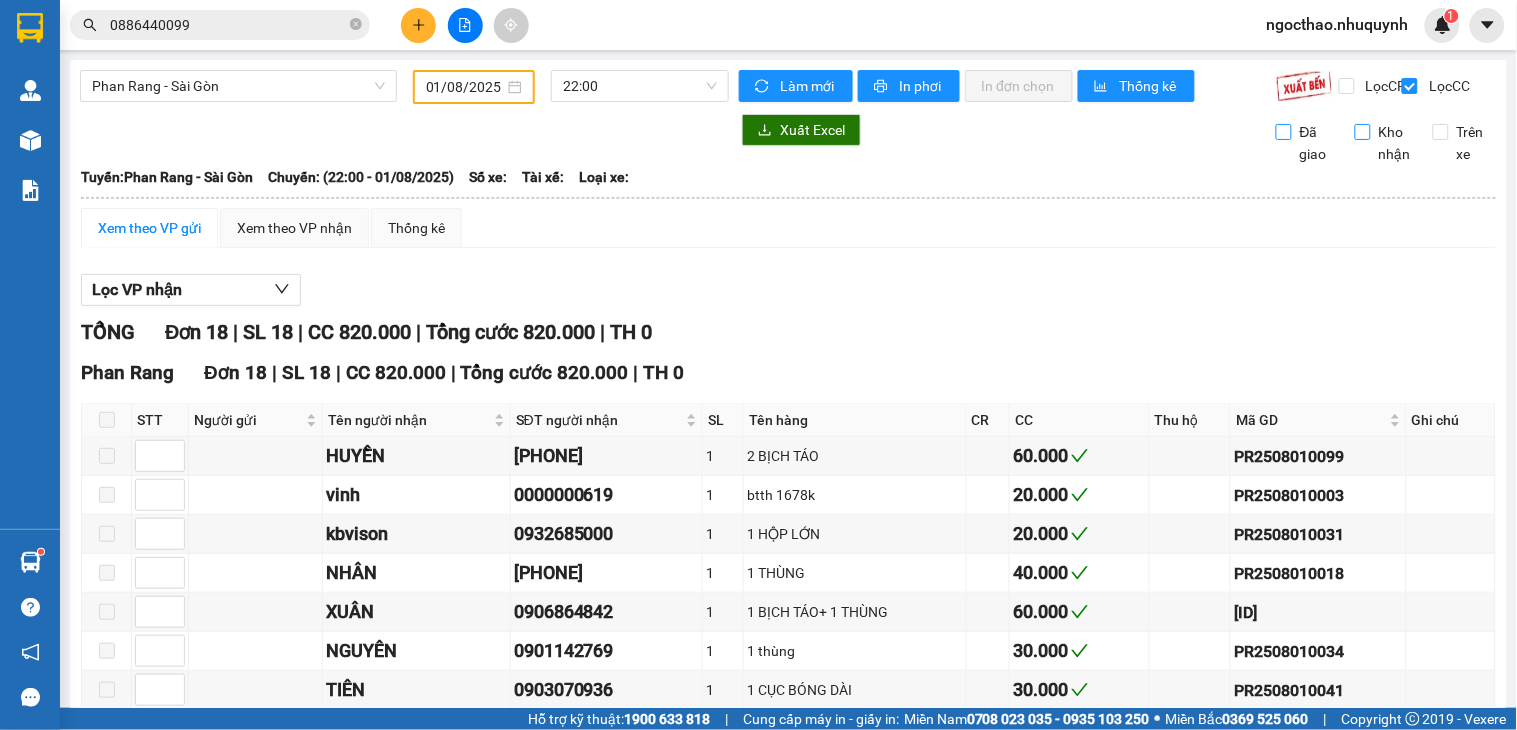 click on "Kho nhận" at bounding box center [1363, 132] 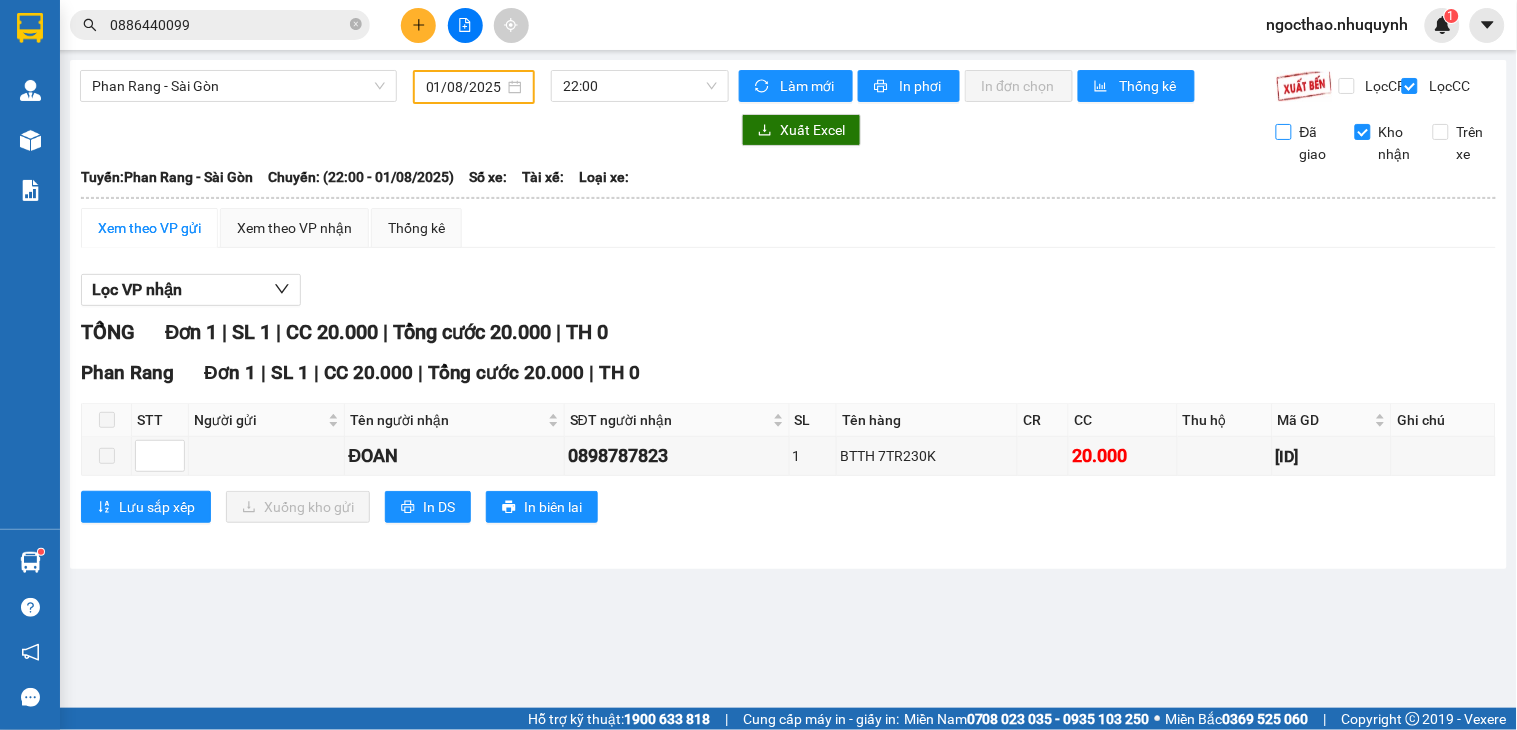 click on "Đã giao" at bounding box center [1308, 143] 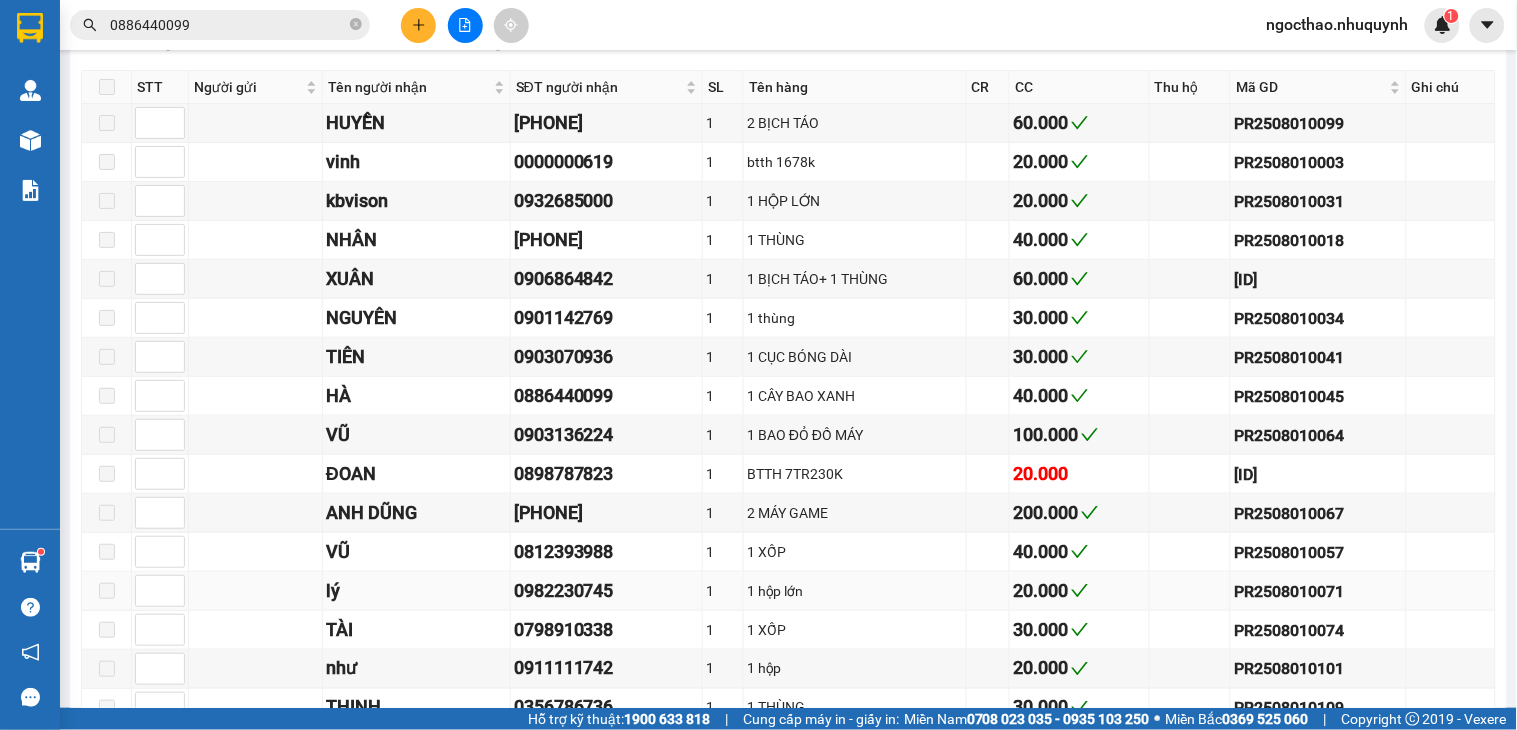 scroll, scrollTop: 111, scrollLeft: 0, axis: vertical 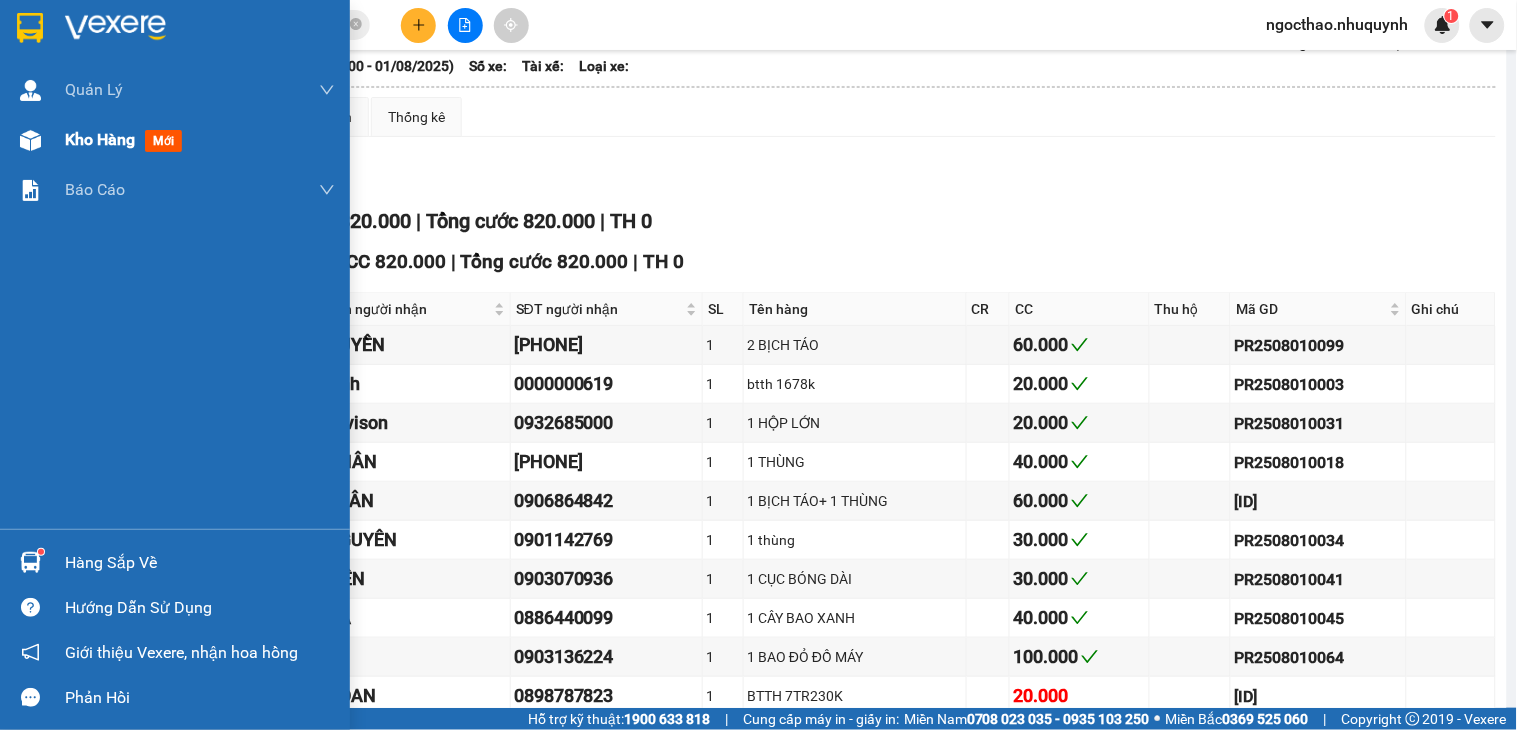 click on "Kho hàng mới" at bounding box center (200, 140) 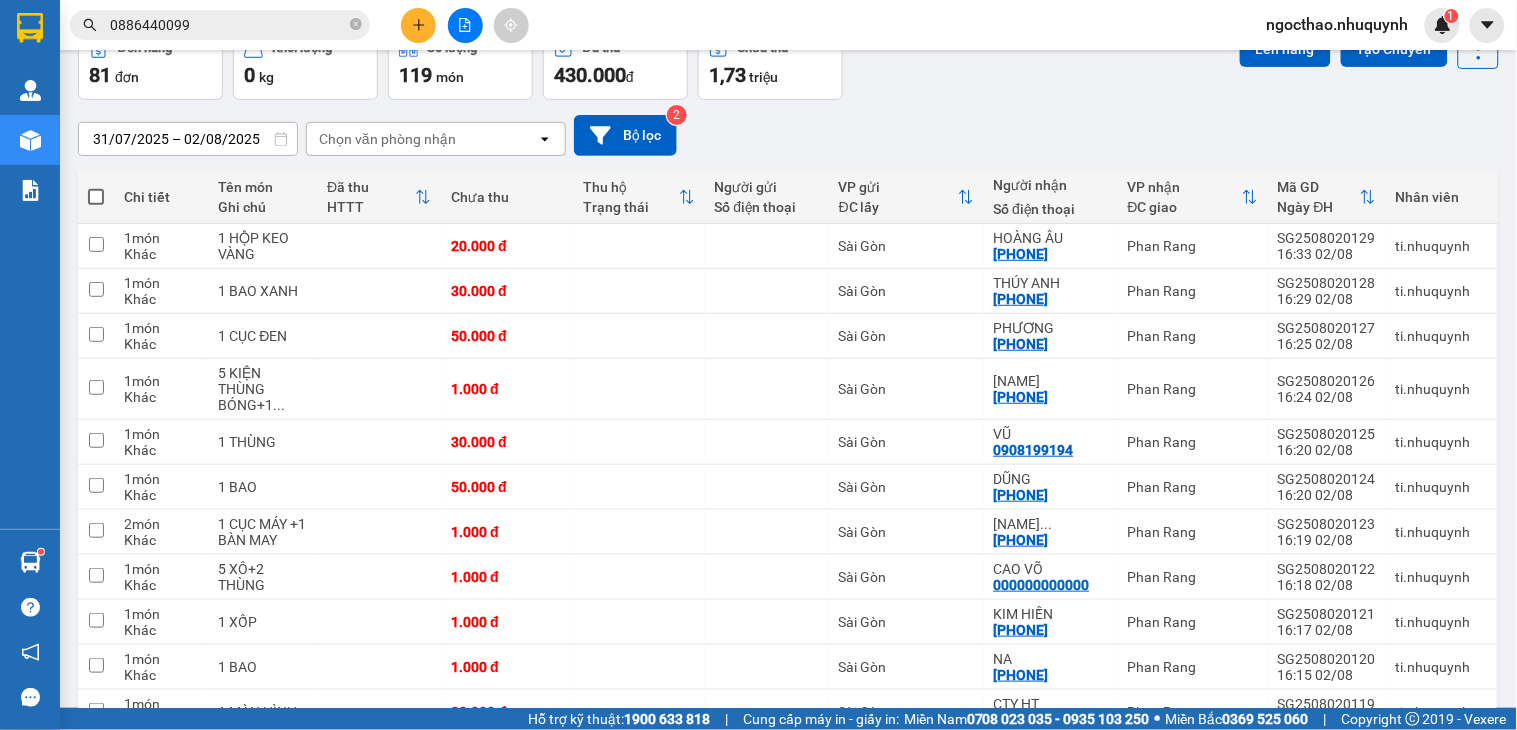 drag, startPoint x: 100, startPoint y: 195, endPoint x: 1366, endPoint y: 270, distance: 1268.2196 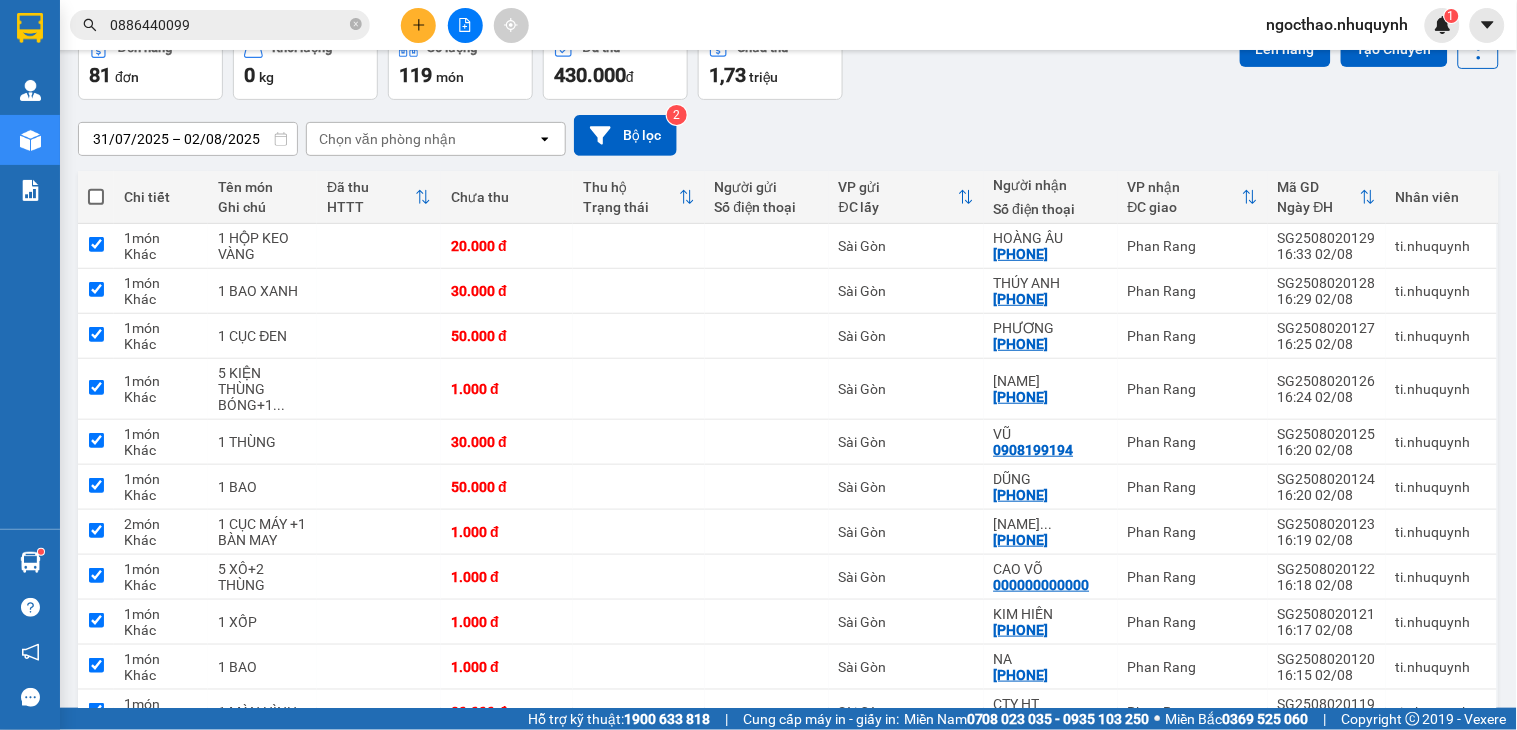 checkbox on "true" 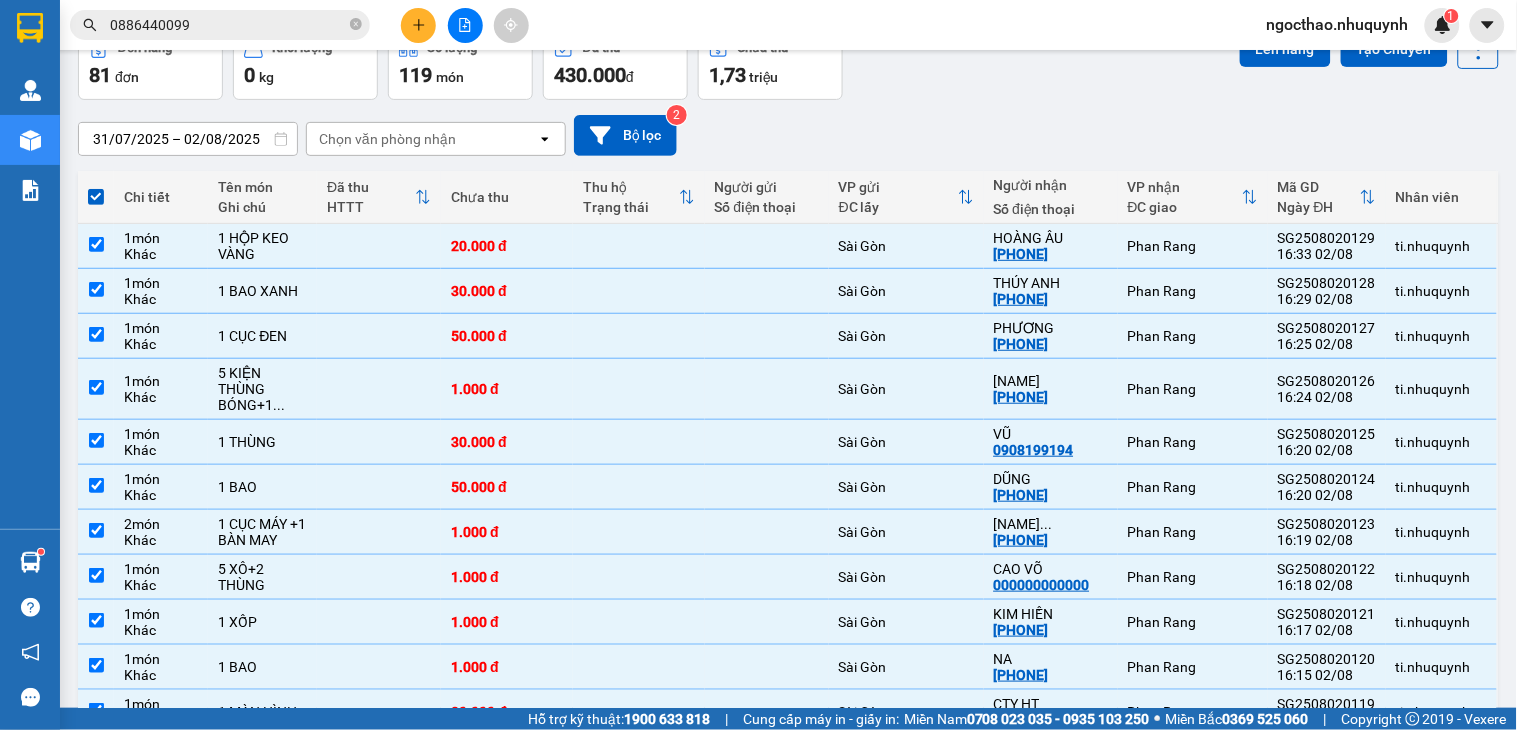 scroll, scrollTop: 0, scrollLeft: 0, axis: both 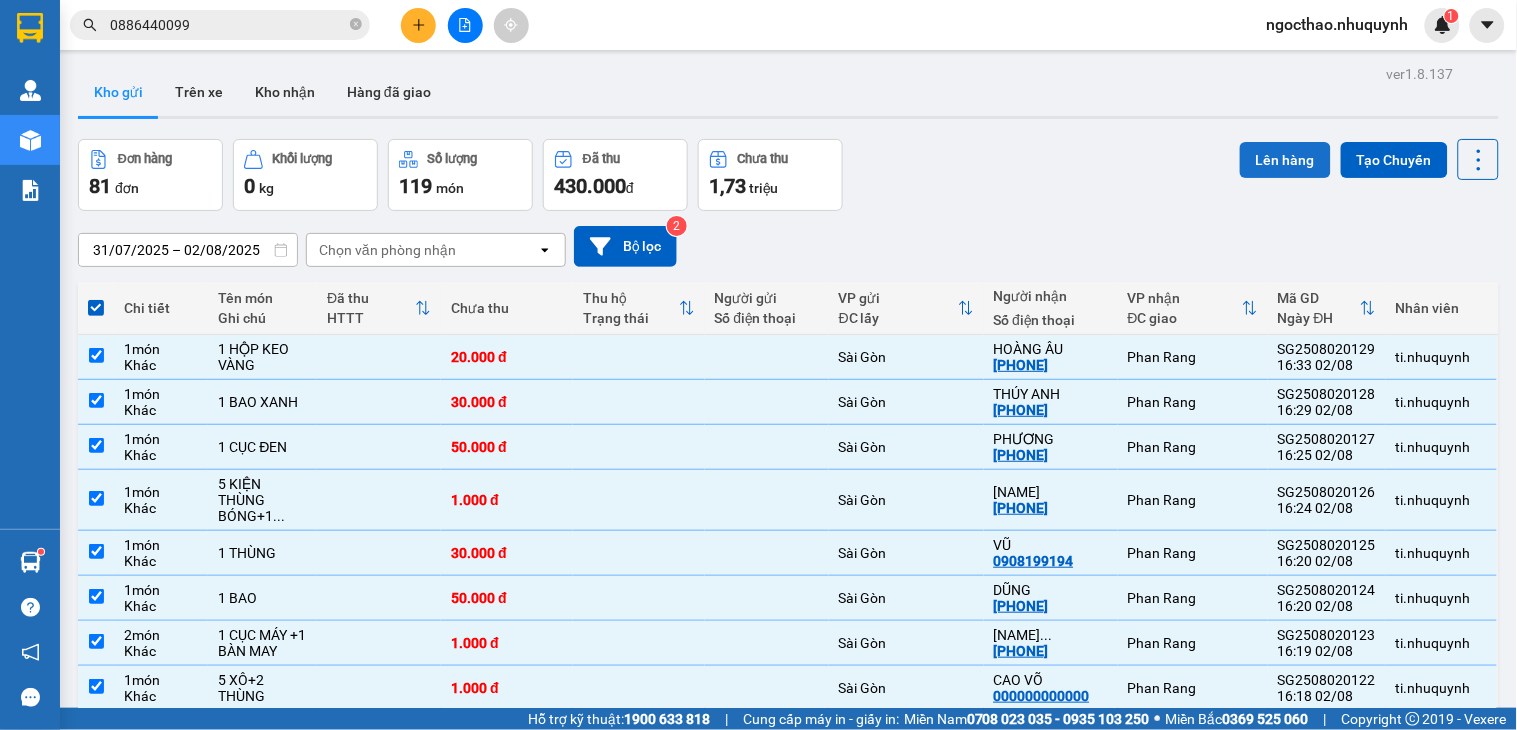 click on "Lên hàng" at bounding box center [1285, 160] 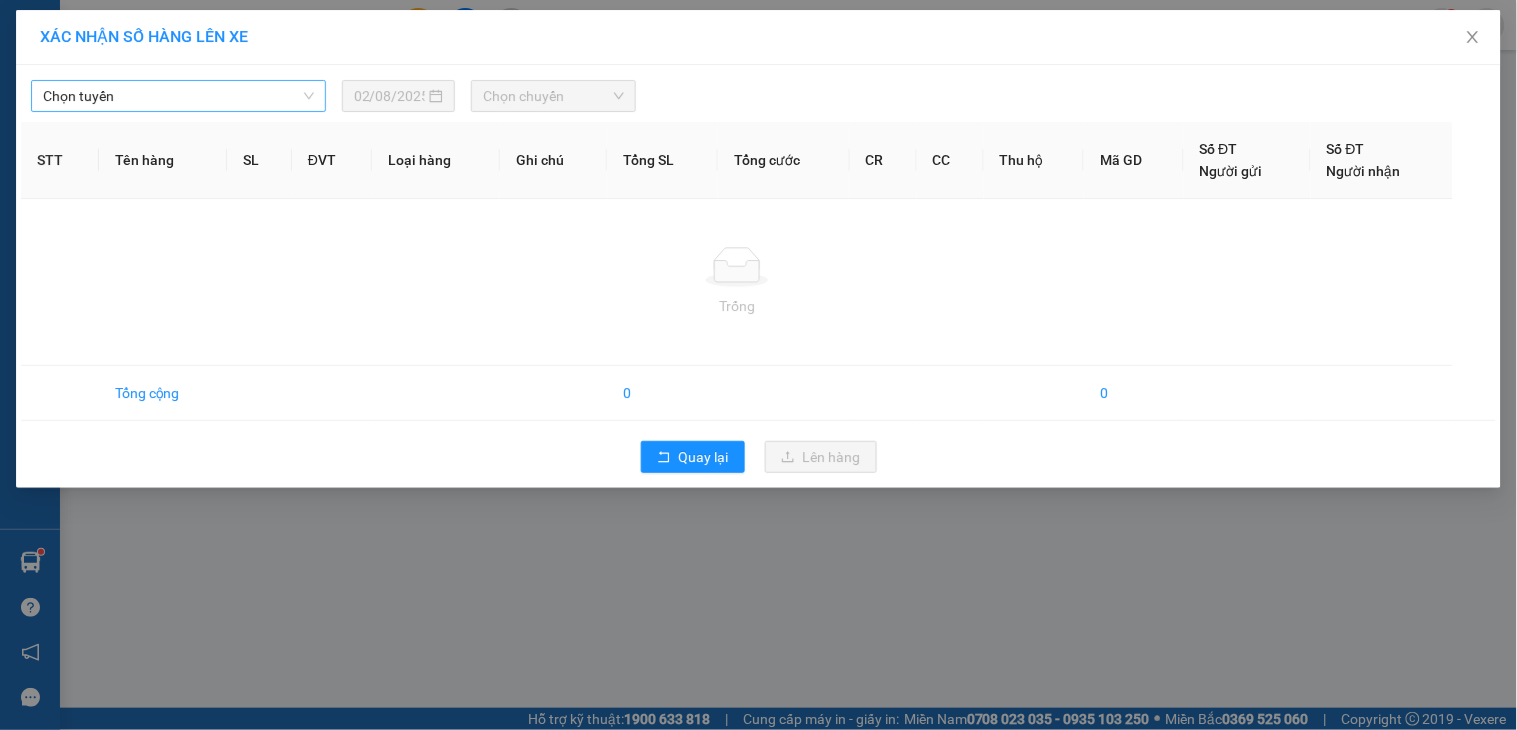 click on "Chọn tuyến" at bounding box center [178, 96] 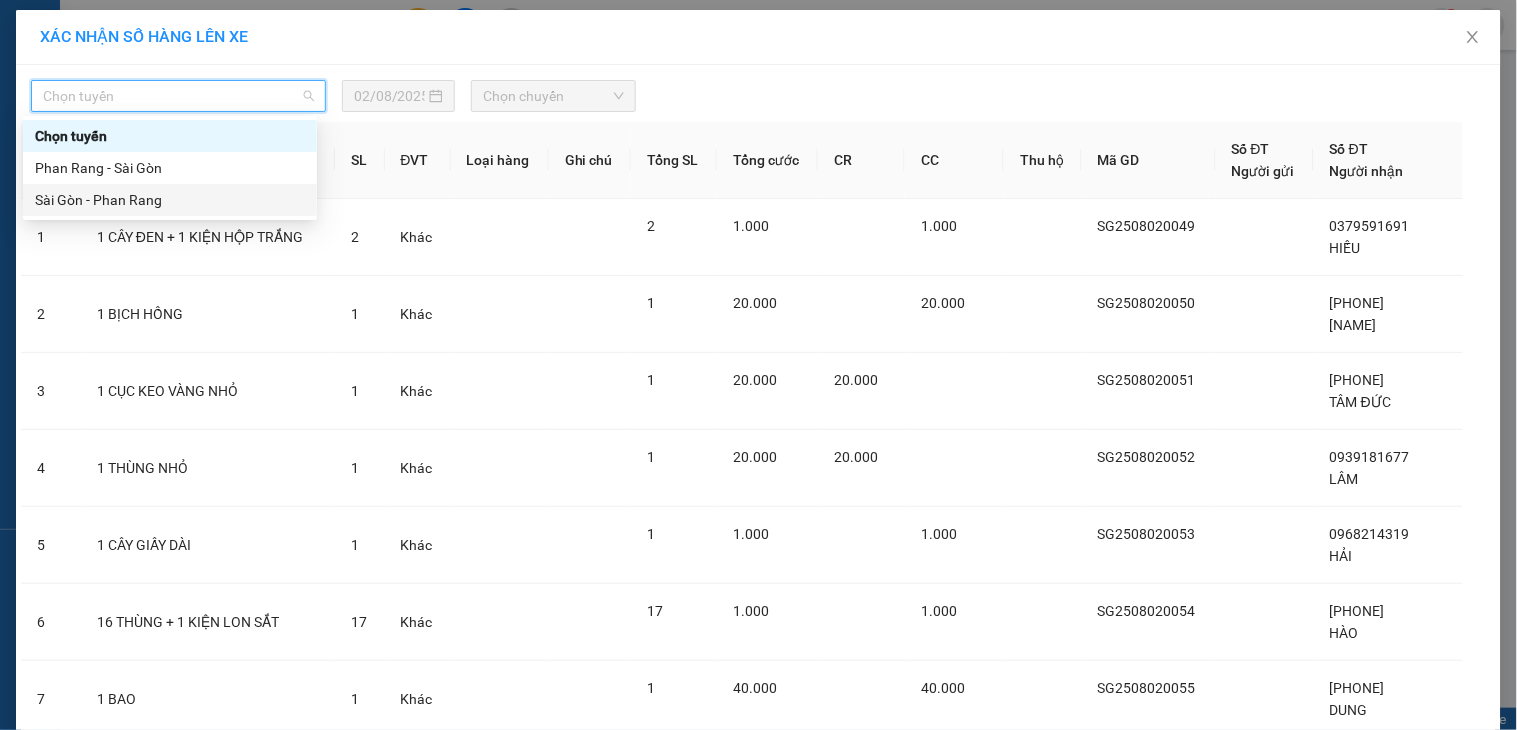 click on "Sài Gòn - Phan Rang" at bounding box center (170, 200) 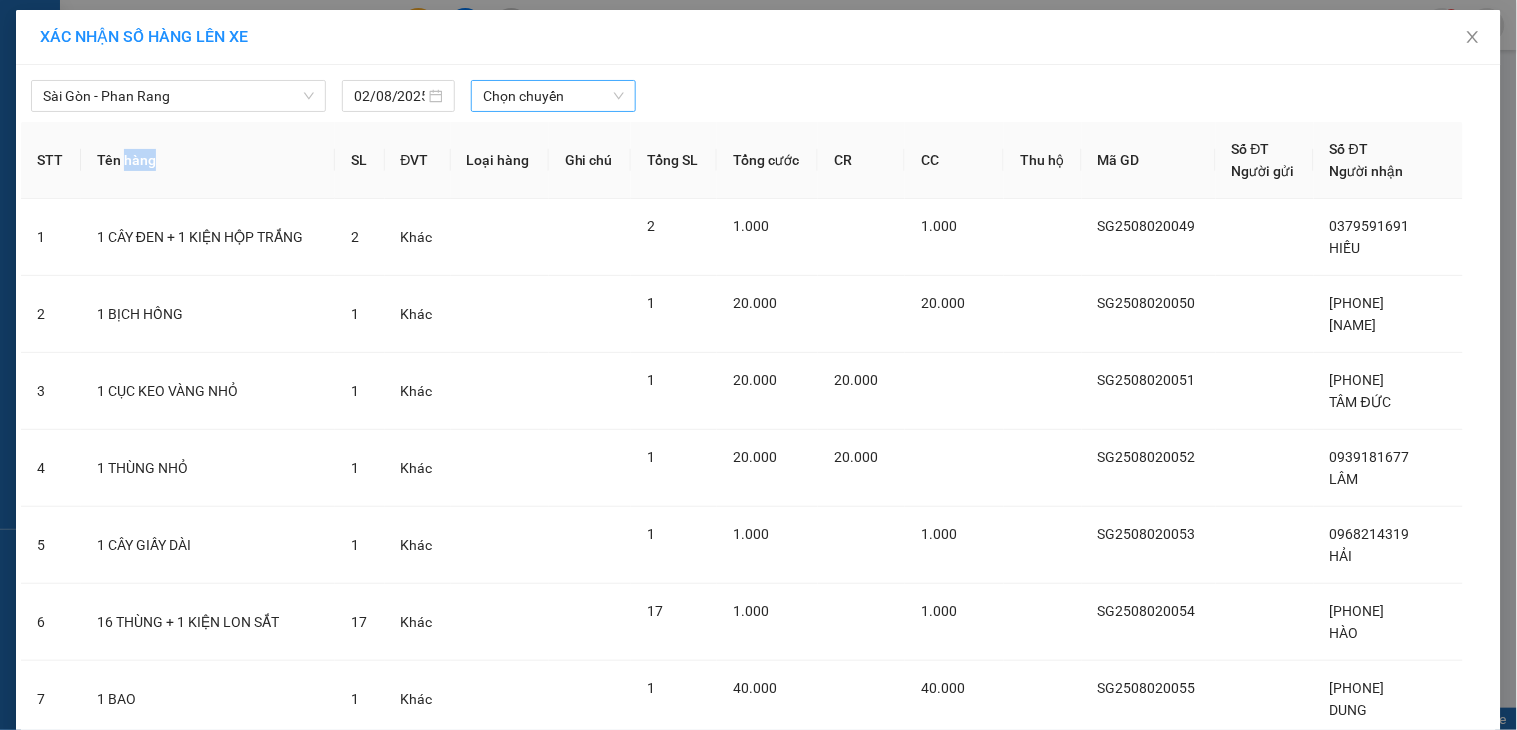 click on "Chọn chuyến" at bounding box center [553, 96] 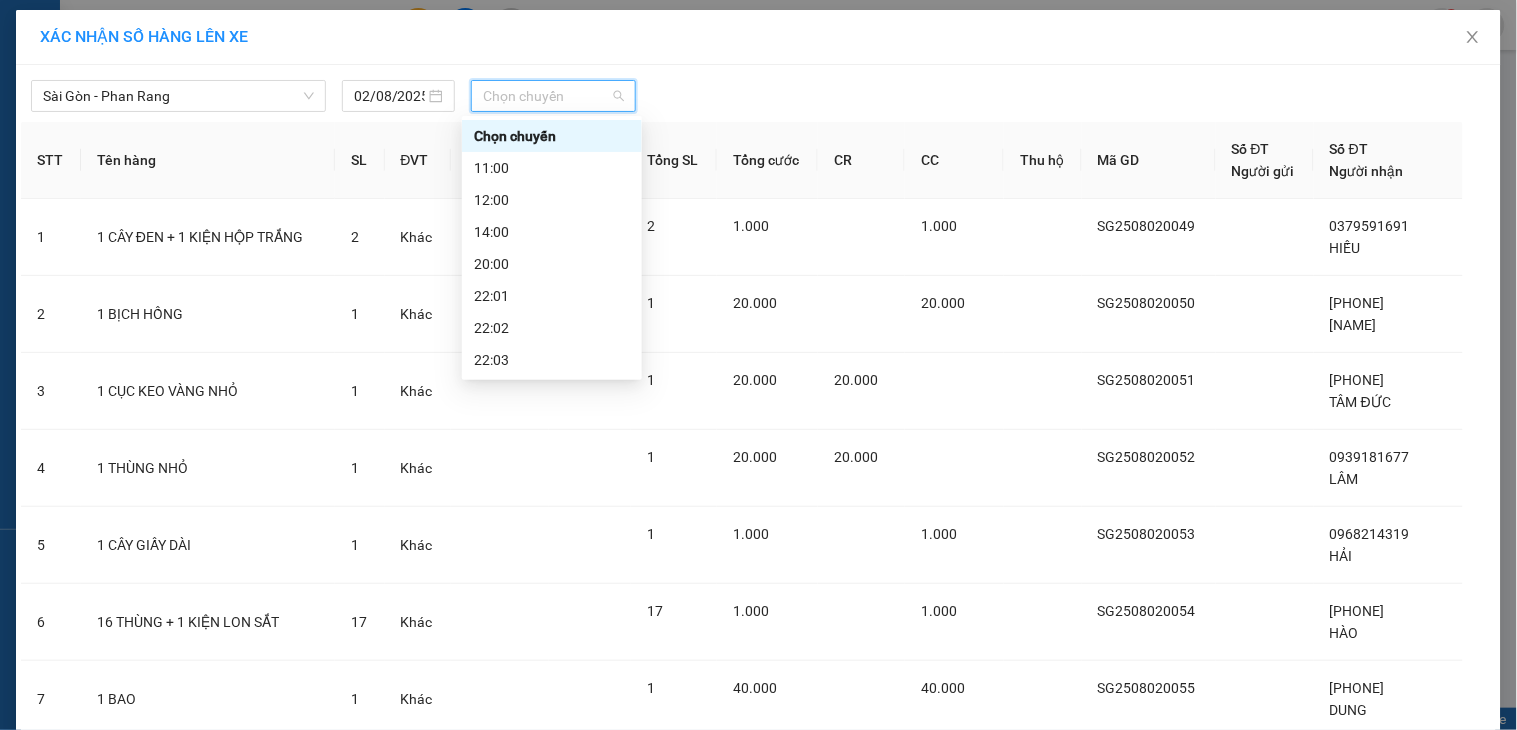 scroll, scrollTop: 96, scrollLeft: 0, axis: vertical 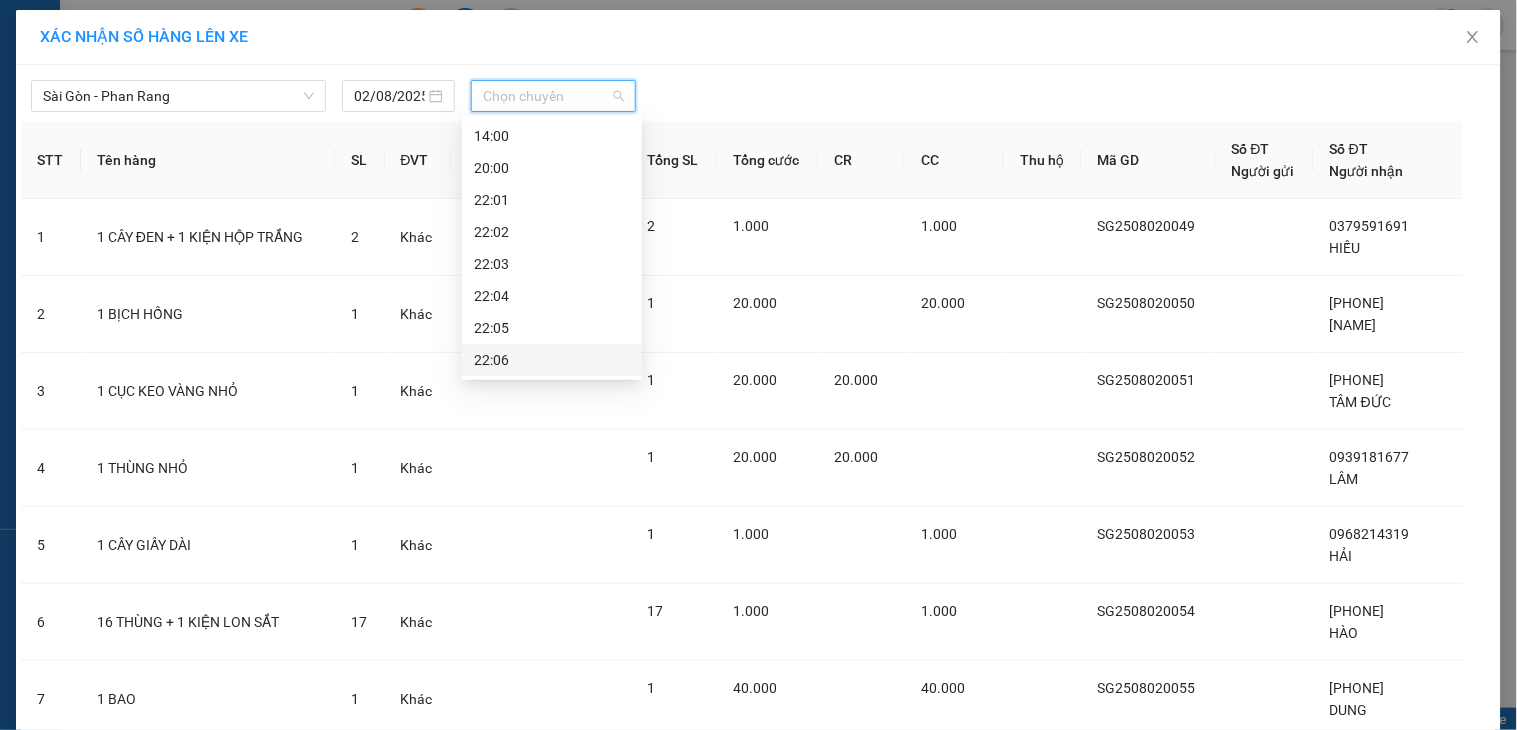 click on "22:06" at bounding box center [552, 360] 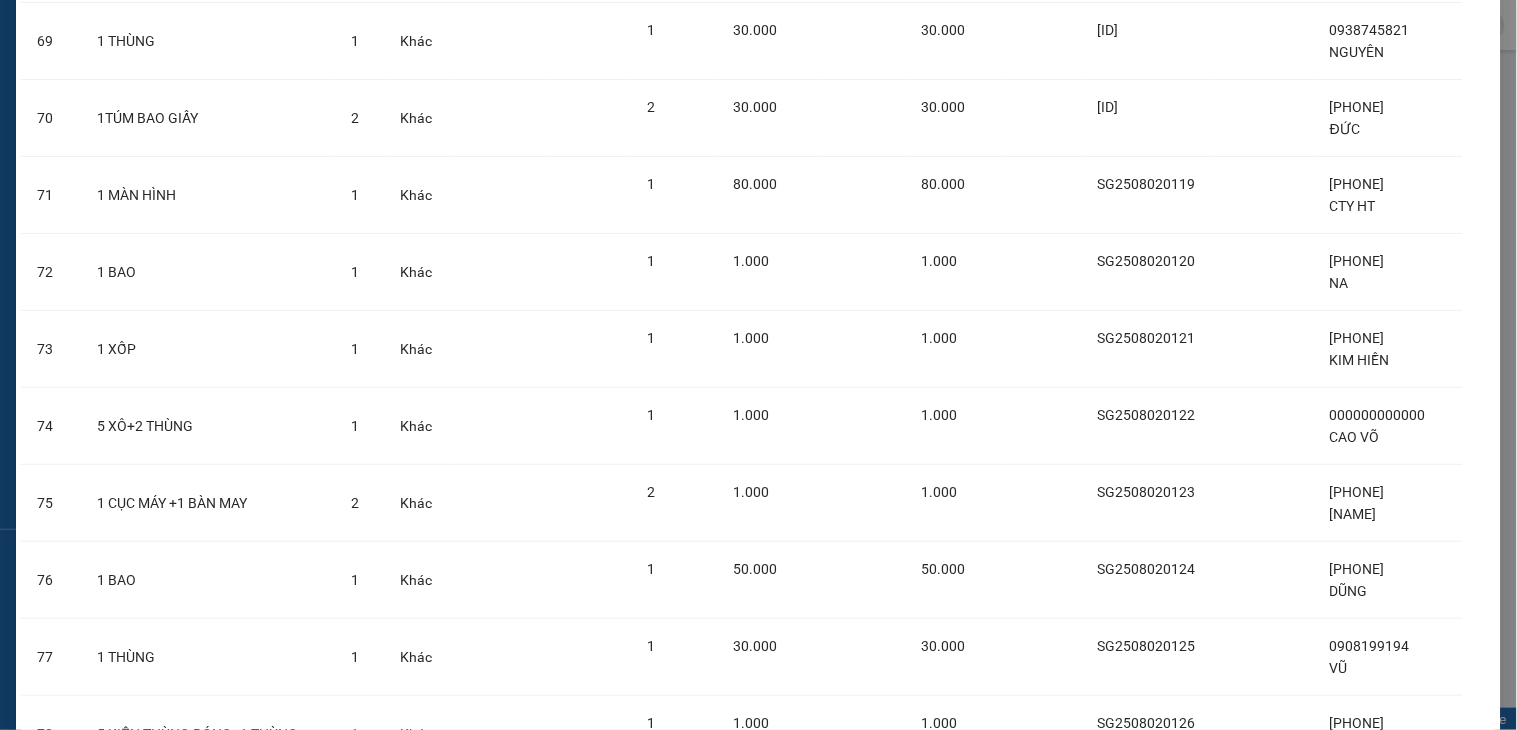 scroll, scrollTop: 5912, scrollLeft: 0, axis: vertical 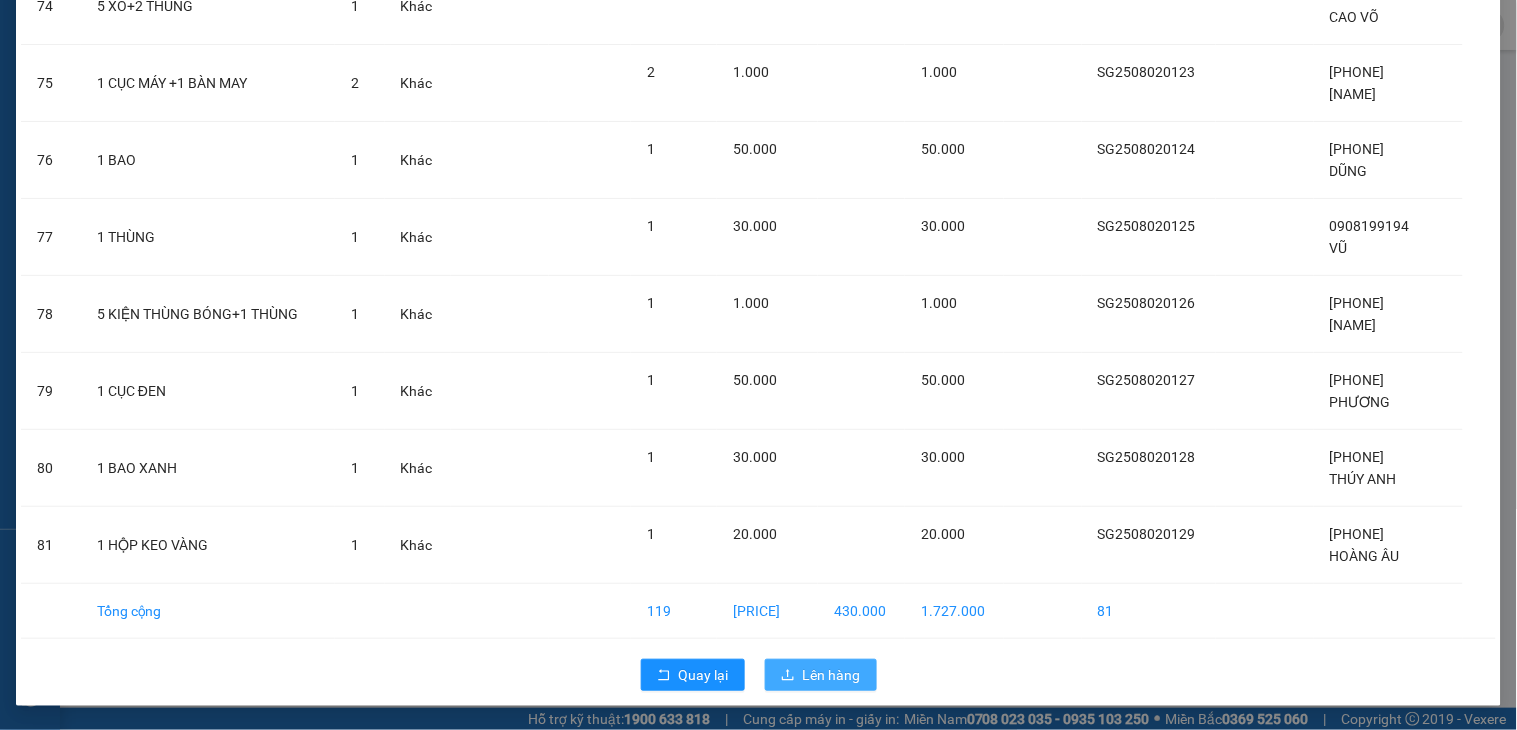 click on "Lên hàng" at bounding box center (832, 675) 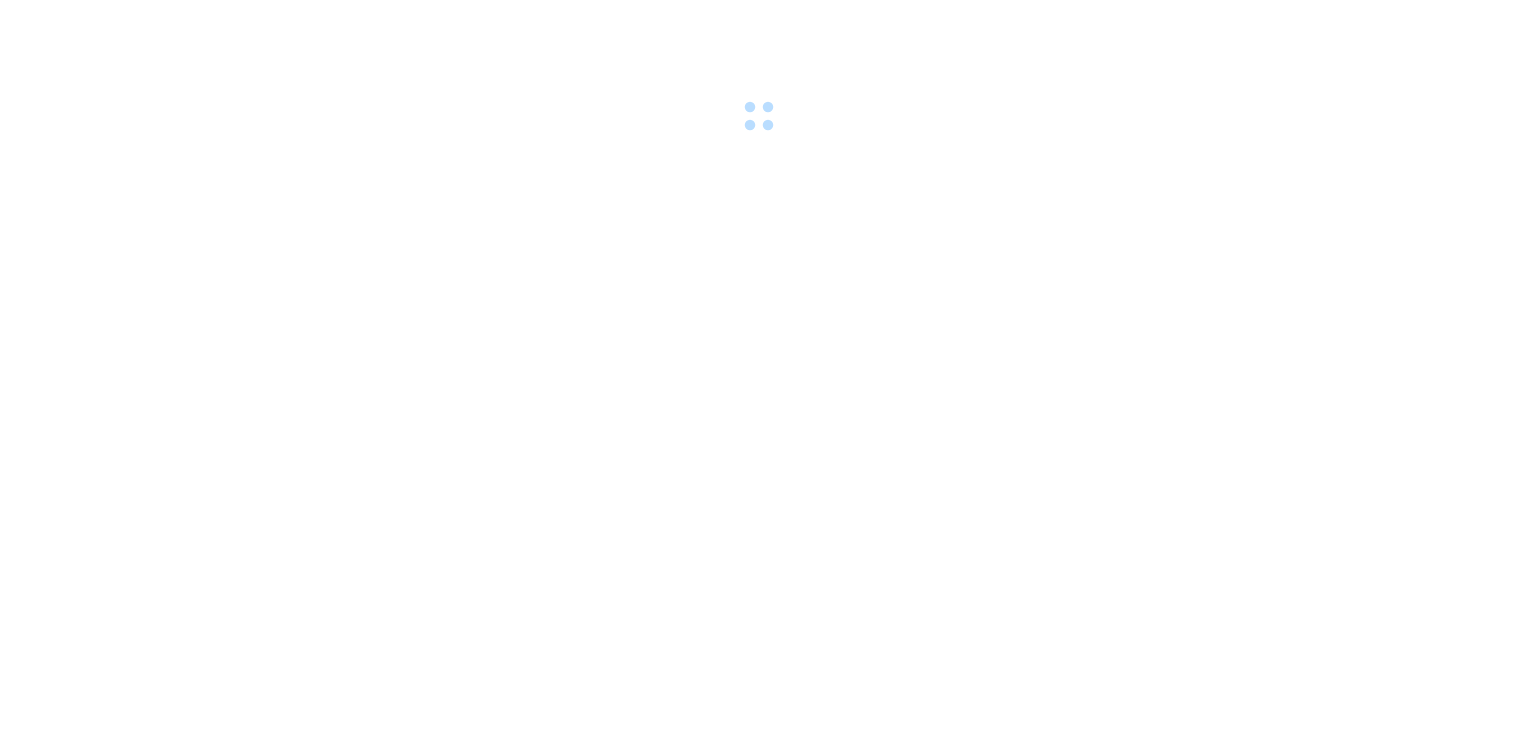 scroll, scrollTop: 0, scrollLeft: 0, axis: both 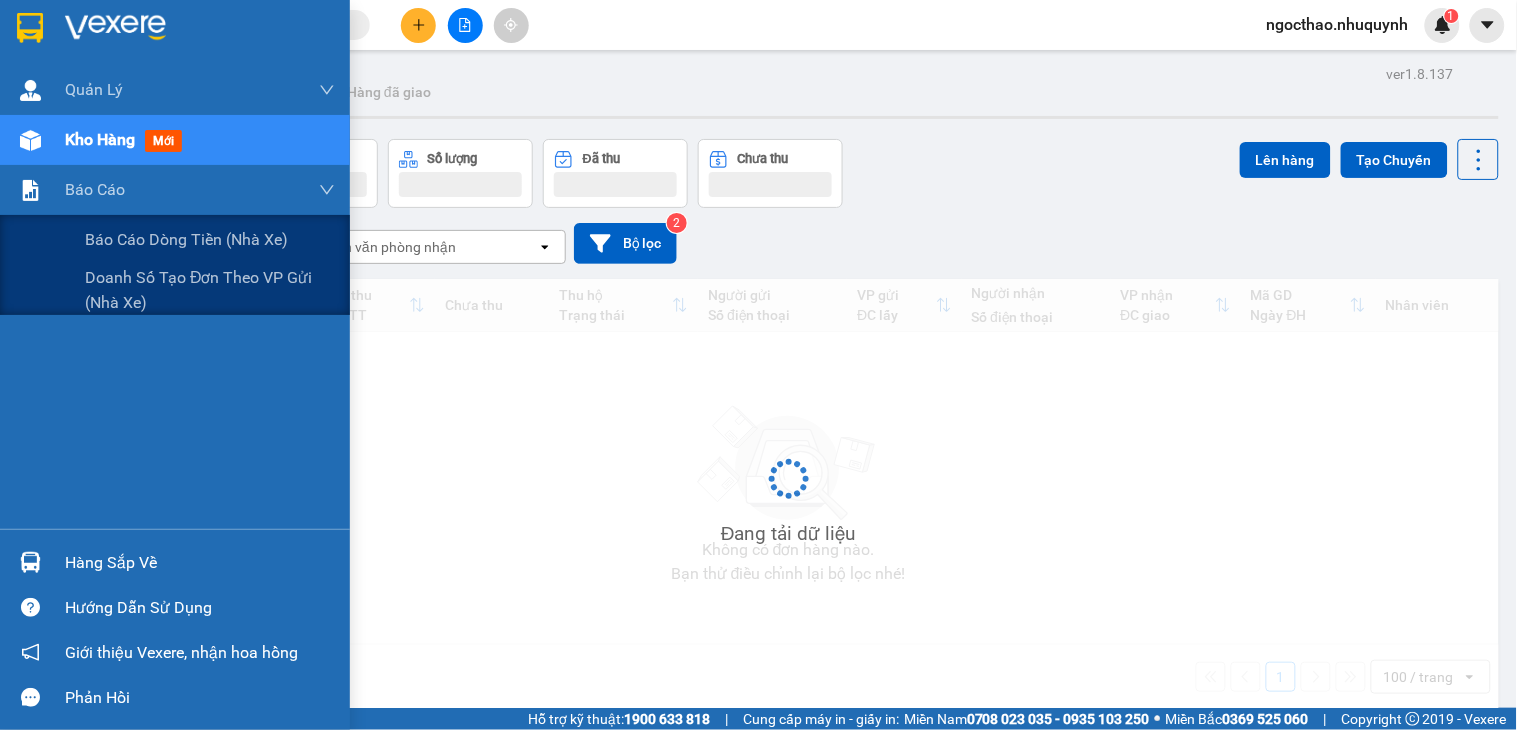 click on "Báo cáo dòng tiền (nhà xe)" at bounding box center [186, 239] 